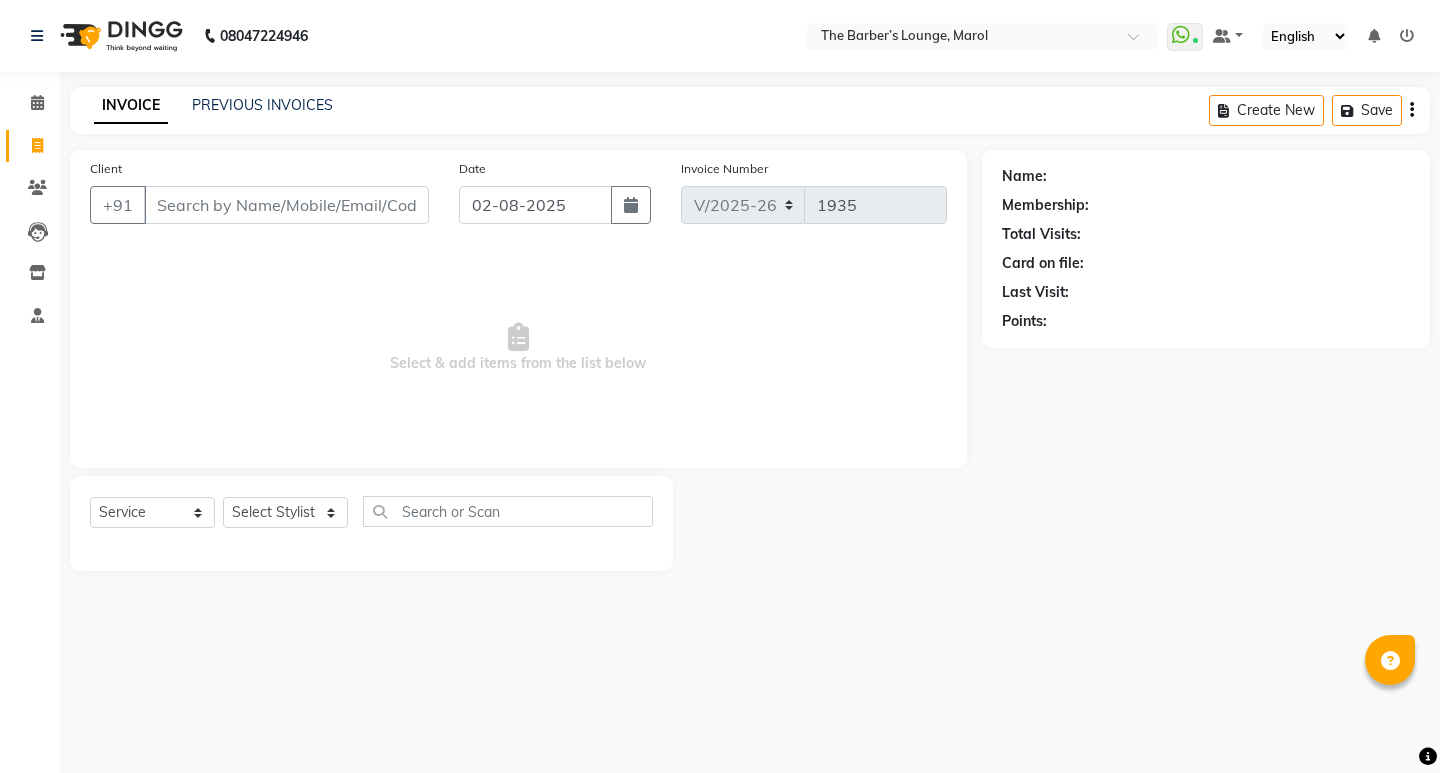 select on "7188" 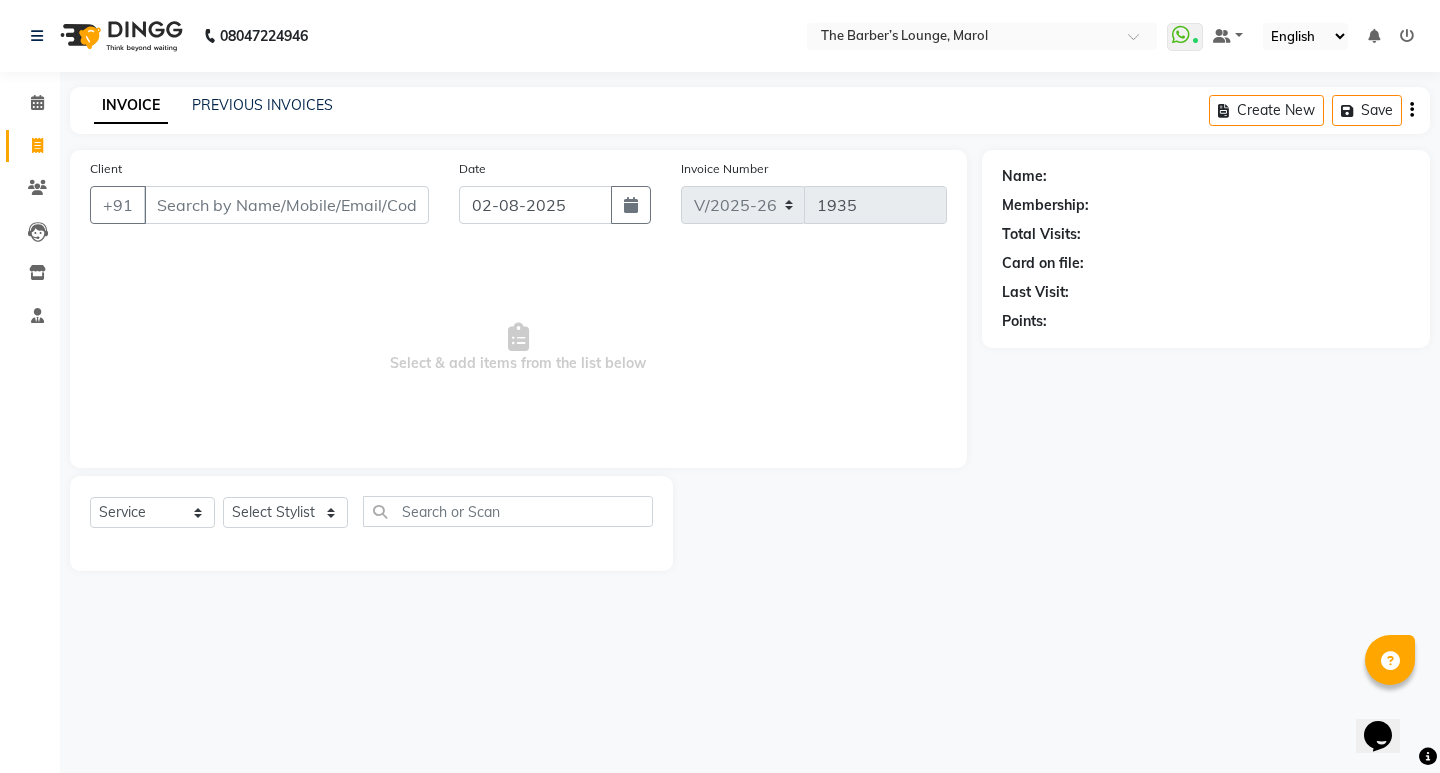 scroll, scrollTop: 0, scrollLeft: 0, axis: both 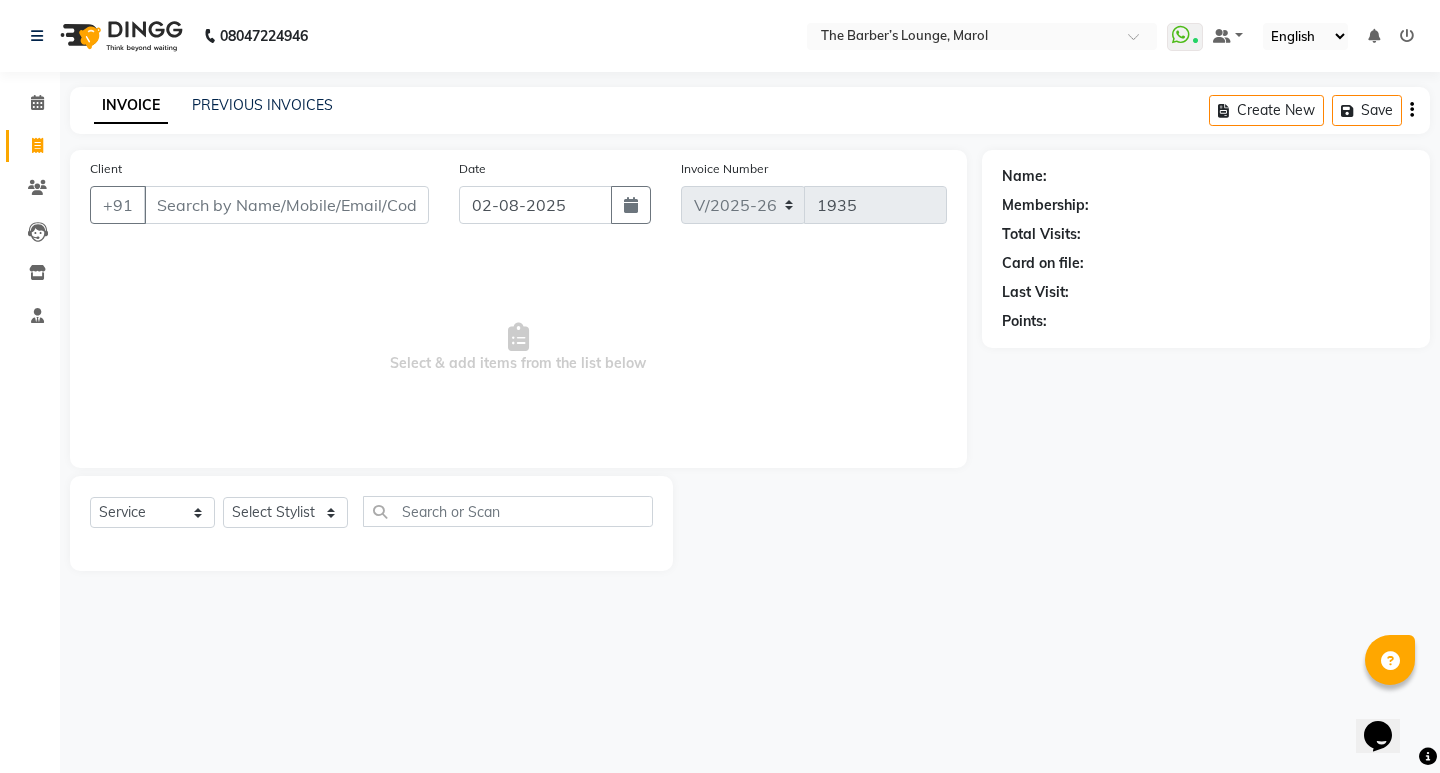 click on "Client" at bounding box center [286, 205] 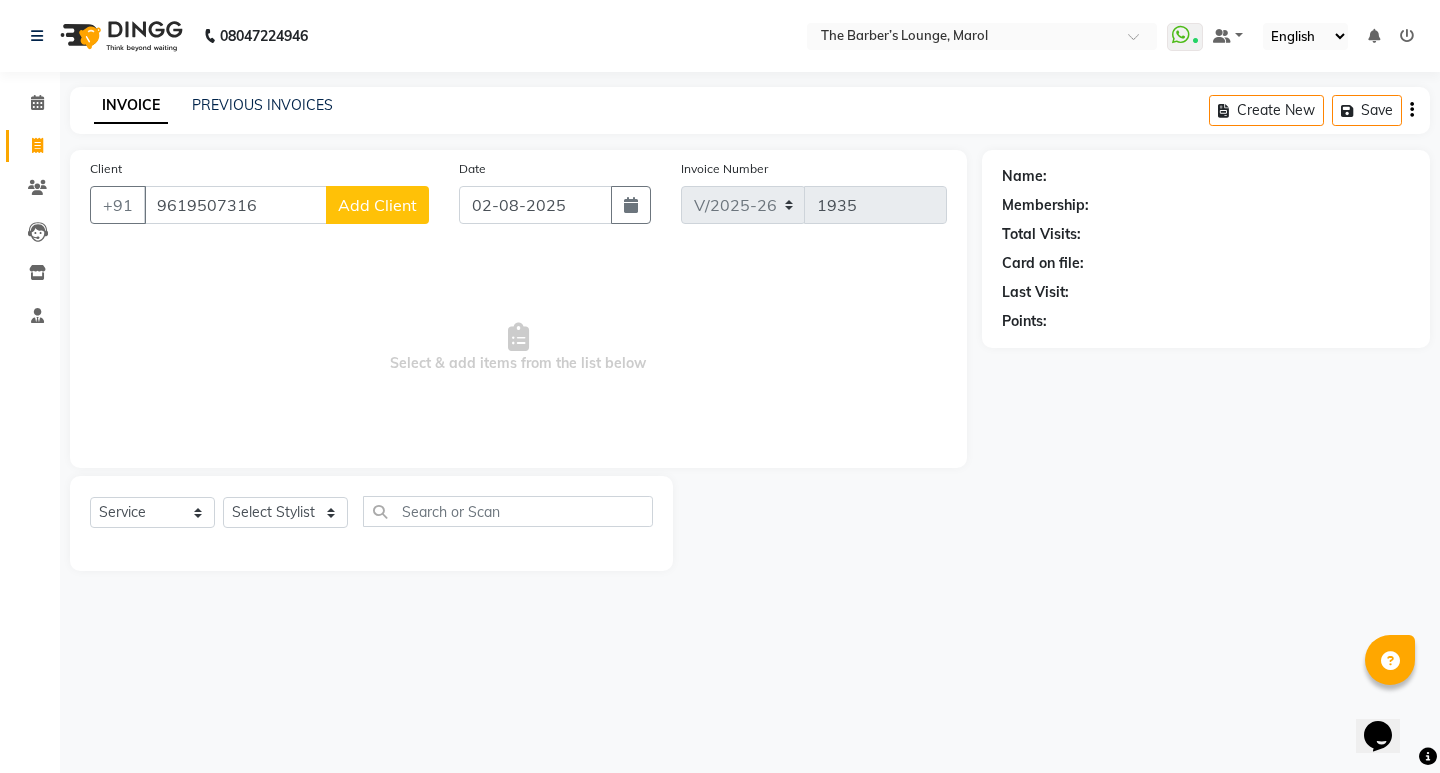 type on "9619507316" 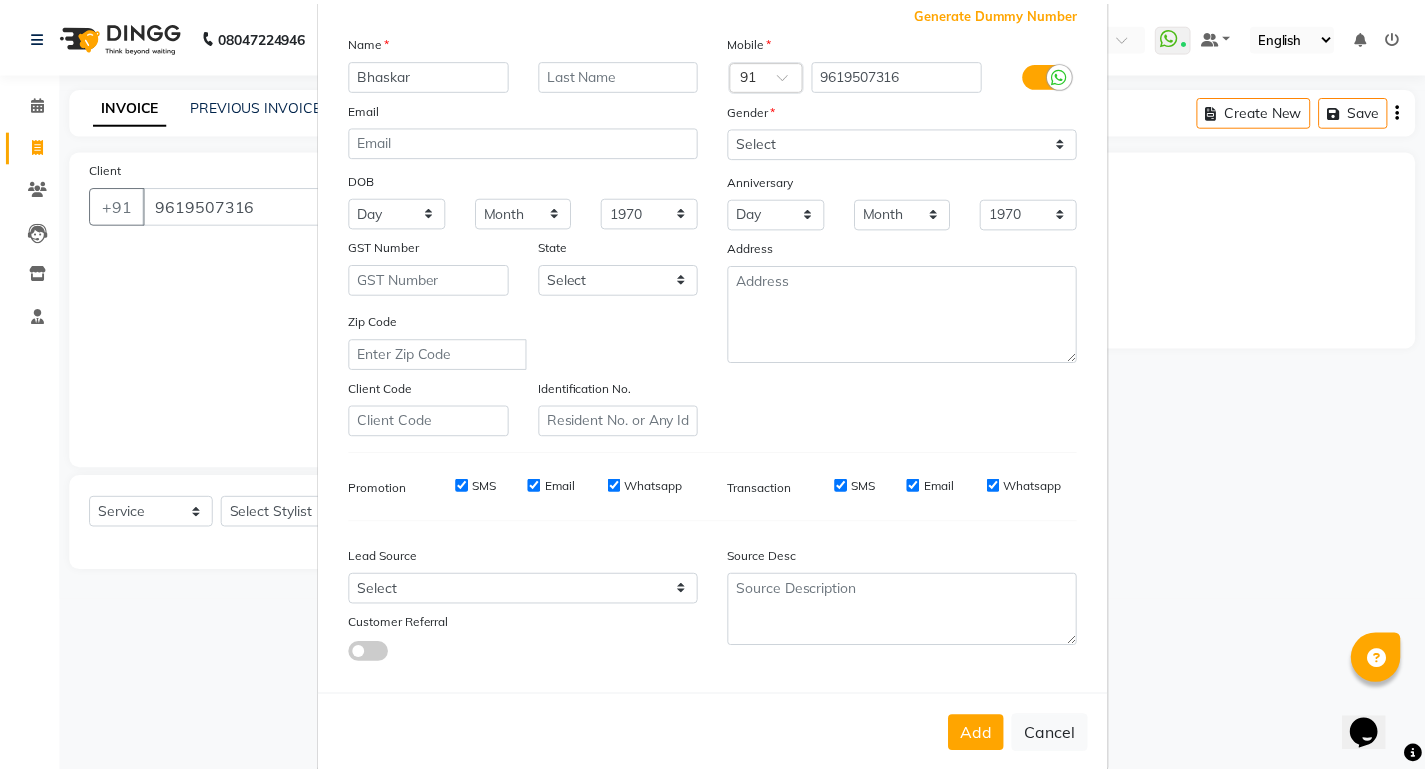 scroll, scrollTop: 150, scrollLeft: 0, axis: vertical 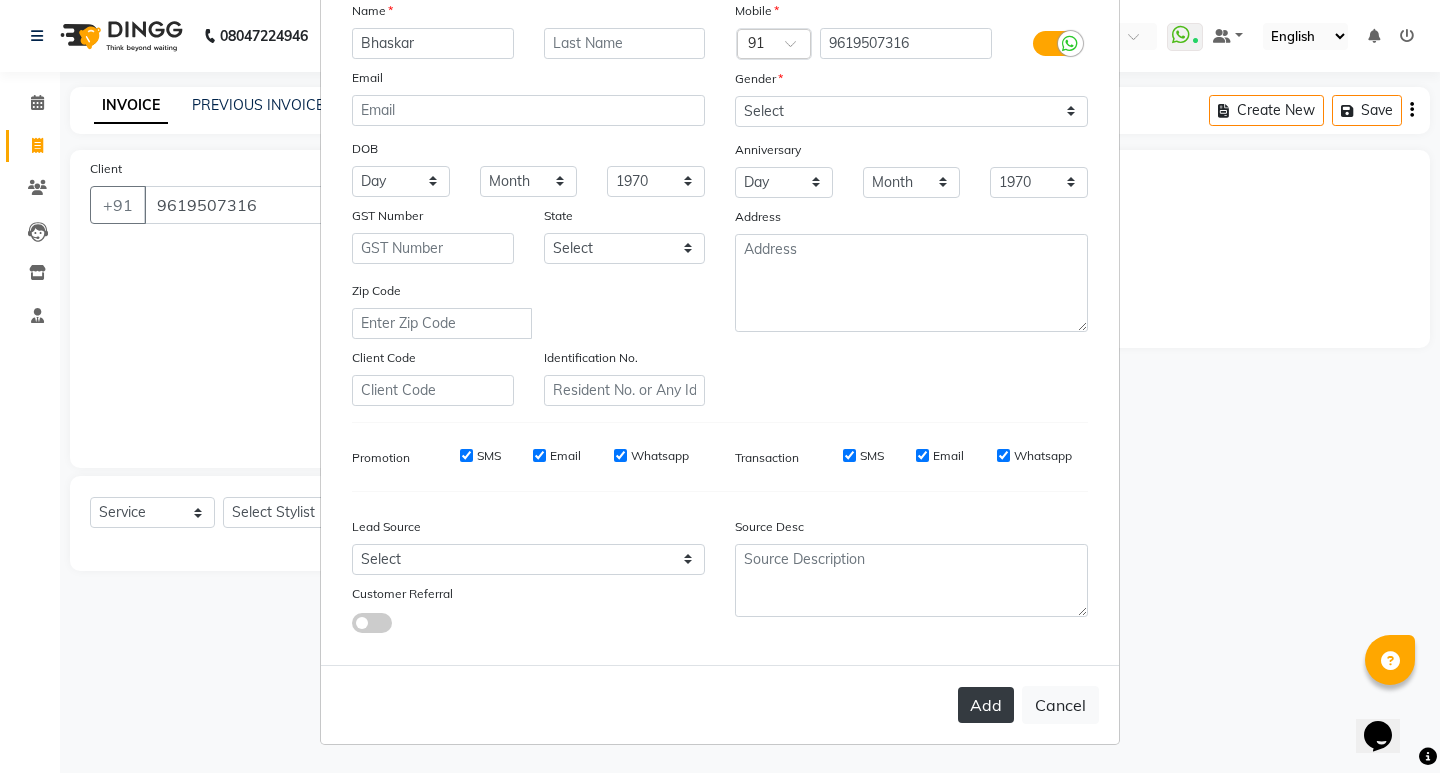 type on "Bhaskar" 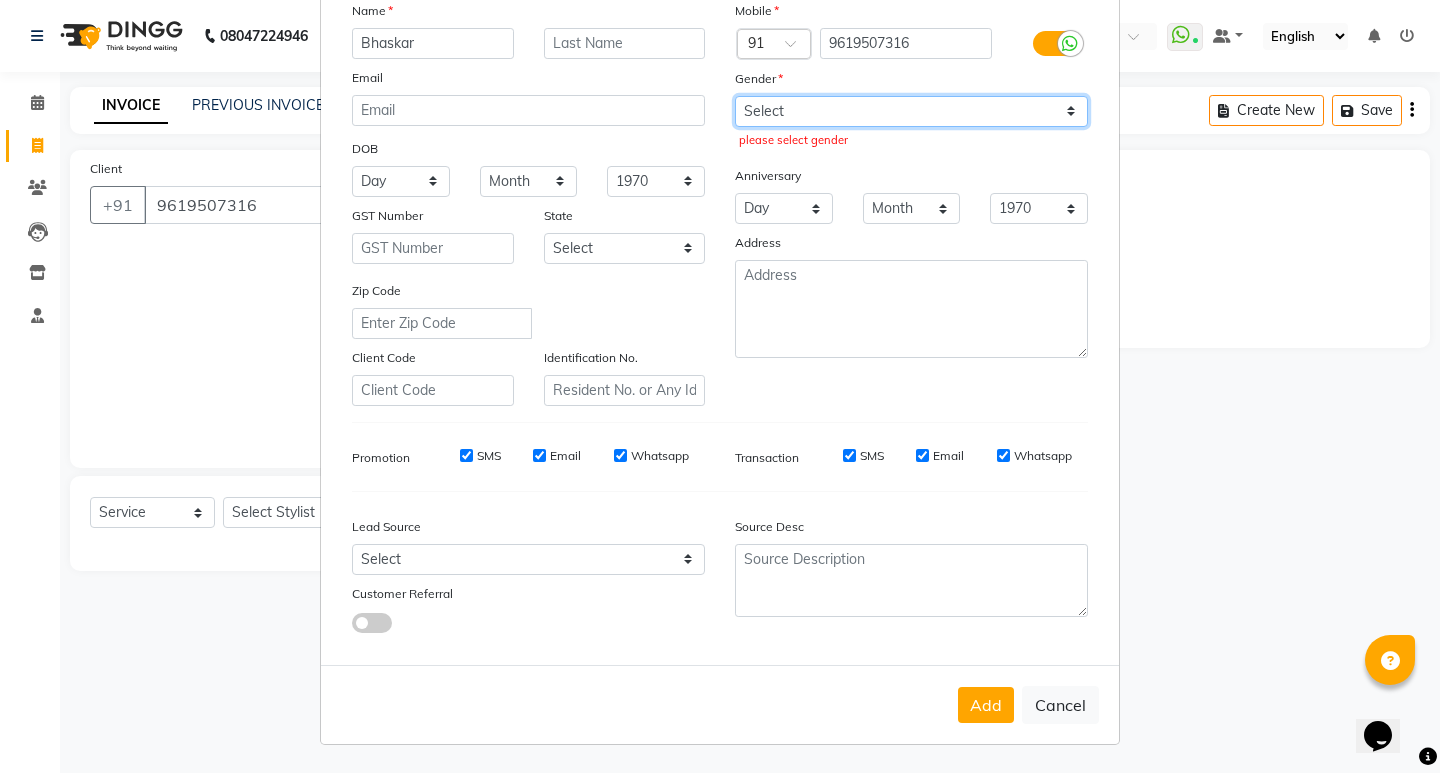 click on "Select Male Female Other Prefer Not To Say" at bounding box center (911, 111) 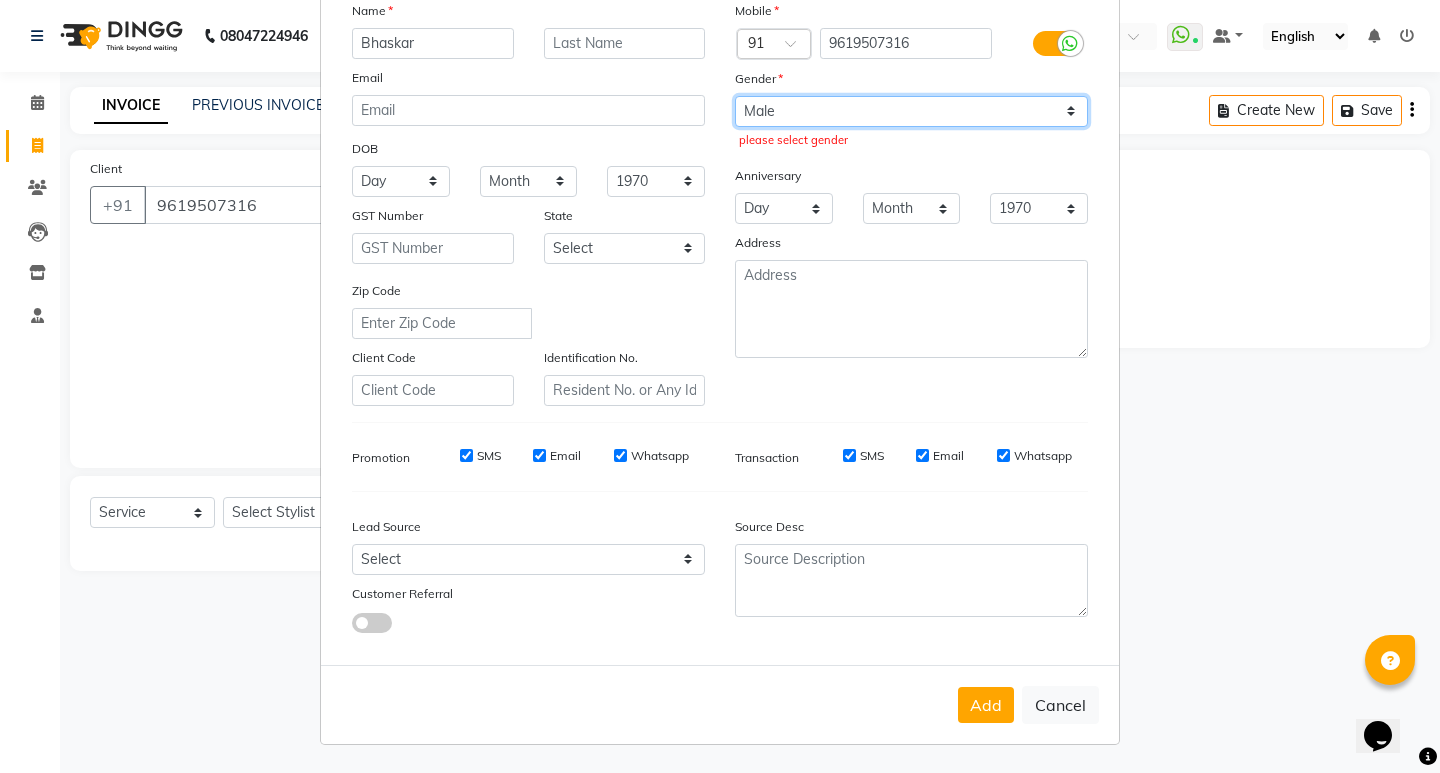 click on "Select Male Female Other Prefer Not To Say" at bounding box center [911, 111] 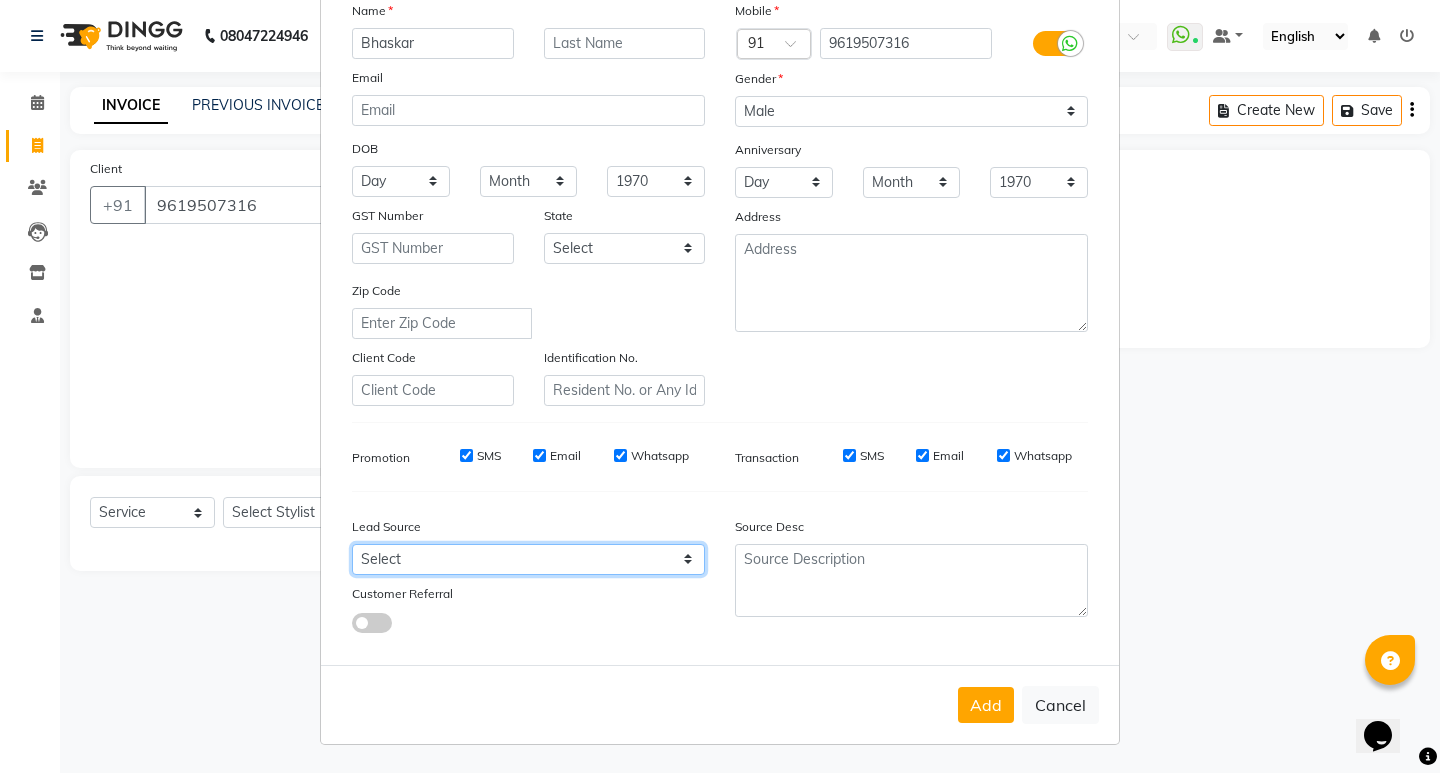click on "Select Walk-in Referral Internet Friend Word of Mouth Advertisement Facebook JustDial Google Other" at bounding box center (528, 559) 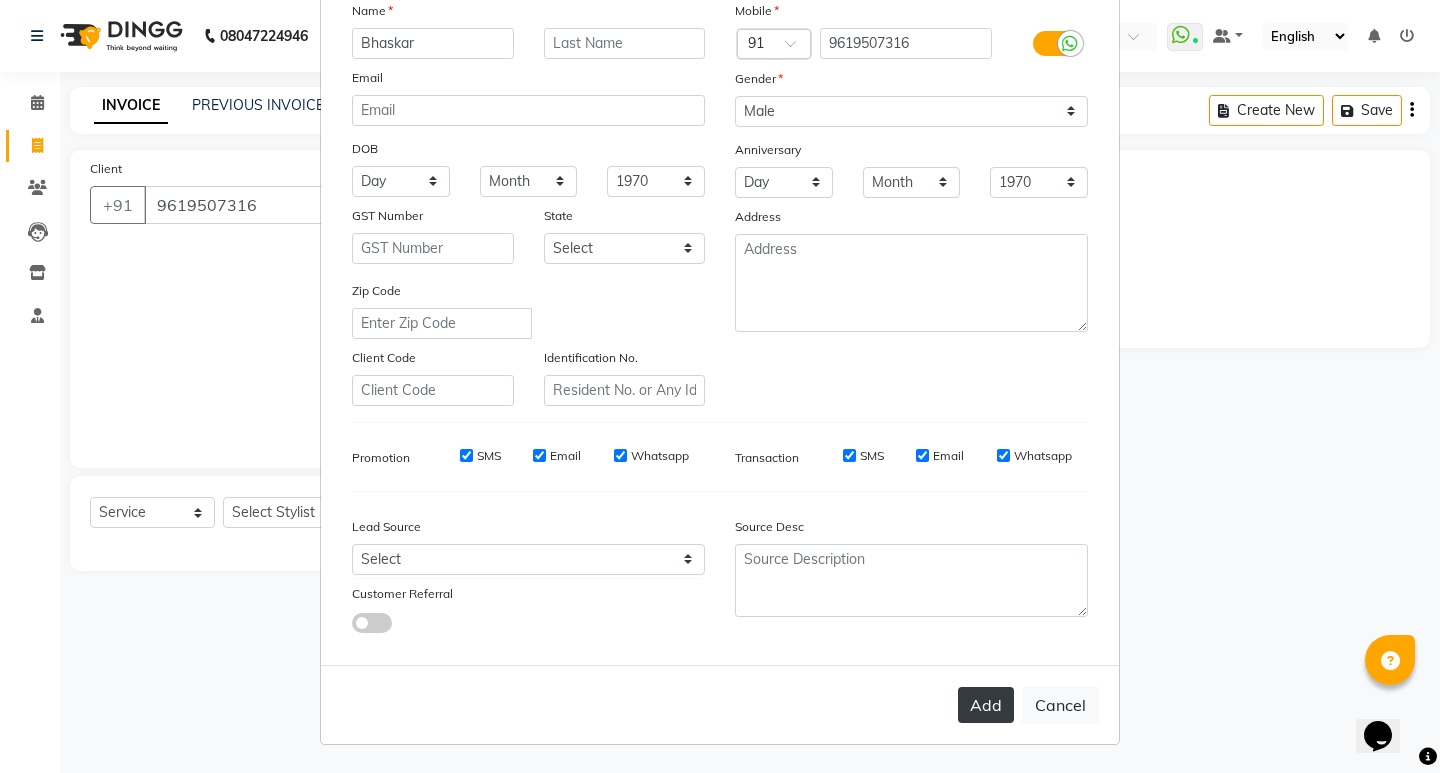 click on "Add" at bounding box center [986, 705] 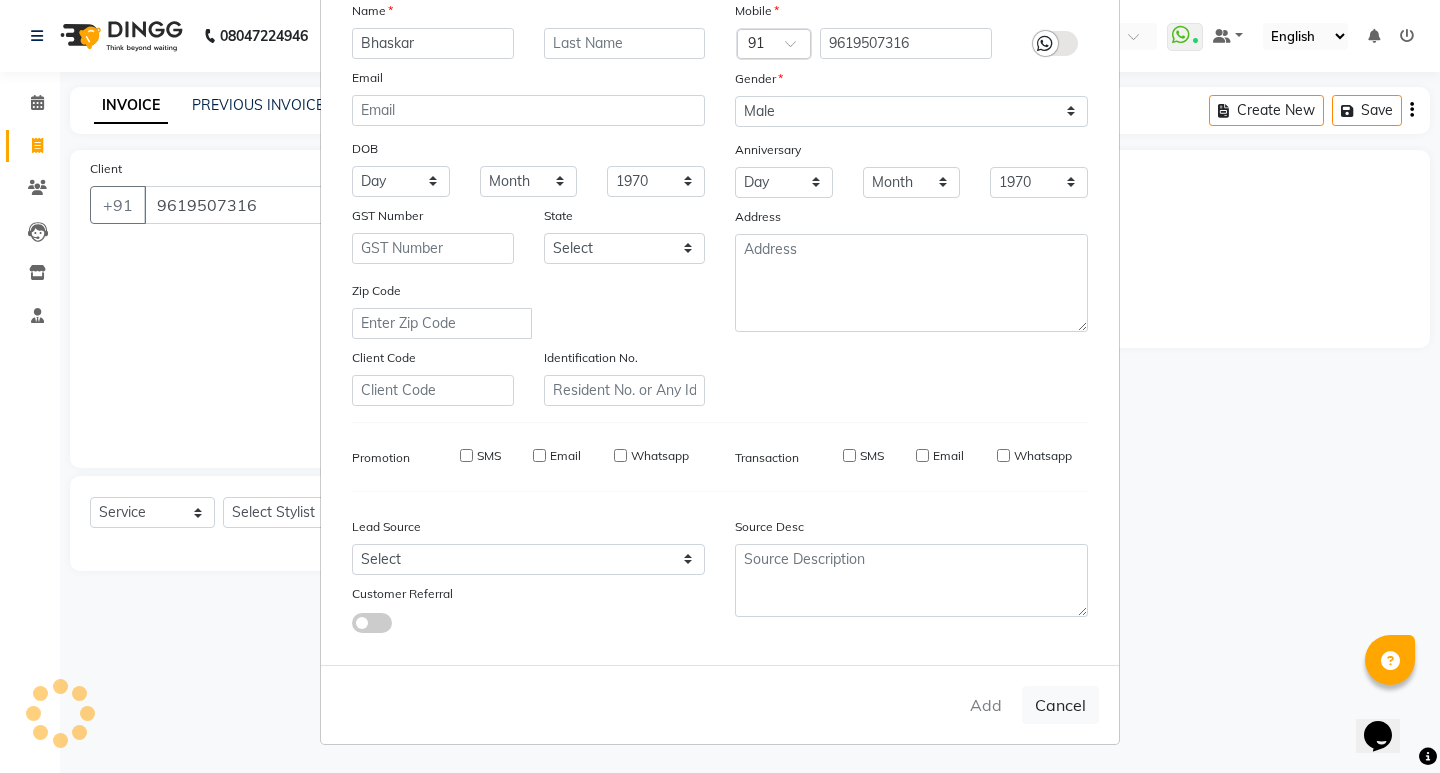 type on "96******16" 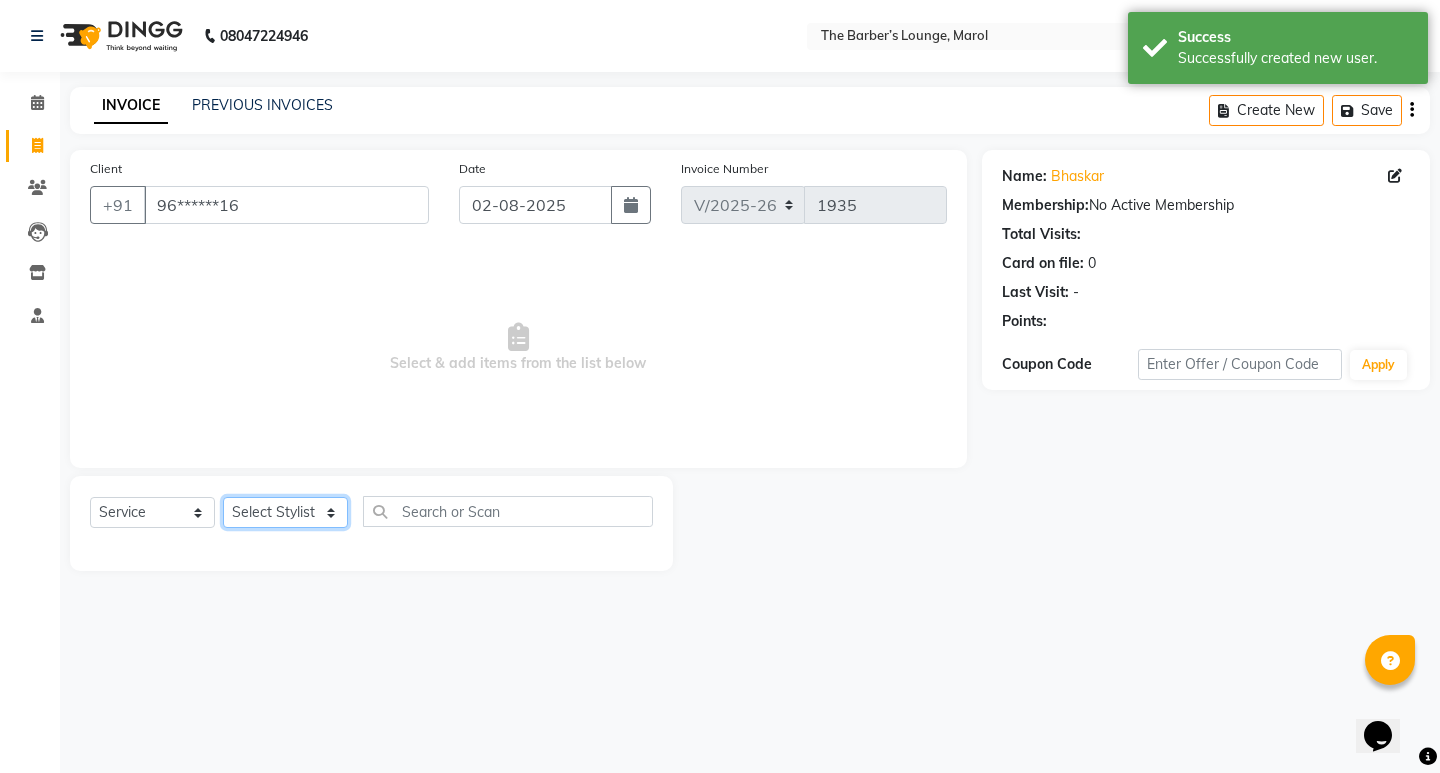 click on "Select Stylist Anjali Jafar Salmani Ketan Shinde Mohsin Akhtar Satish Tejasvi Vasundhara" 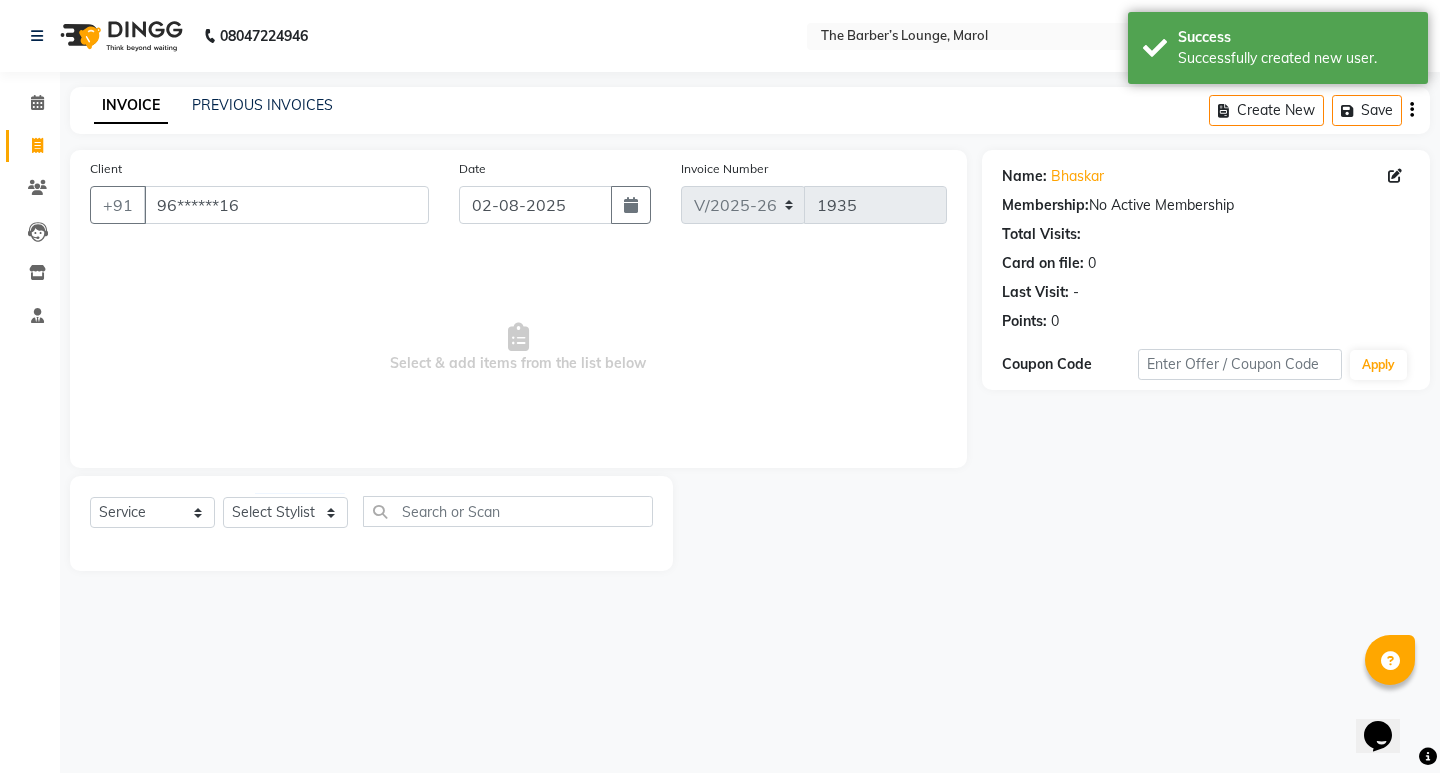 click on "[PHONE] Select Location × The Barber’s Lounge, Marol WhatsApp Status ✕ Status: Connected Most Recent Message: [DATE] [TIME] Recent Service Activity: [DATE] [TIME] Default Panel My Panel English ENGLISH Español العربية मराठी हिंदी ગુજરાતી தமிழ் 中文 Notifications nothing to show ☀ The Barber’s Lounge, Marol Calendar Invoice Clients Leads Inventory Staff Completed InProgress Upcoming Dropped Tentative Check-In Confirm Bookings Segments Page Builder INVOICE PREVIOUS INVOICES Create New Save Client +[COUNTRY CODE] [PHONE] Date [DATE] Invoice Number V/[YEAR] V/[YEAR]-[YEAR] [NUMBER] Select & add items from the list below Select Service Product Membership Package Voucher Prepaid Gift Card Select Stylist Anjali Jafar Salmani Ketan Shinde Mohsin Akhtar Satish Tejasvi Vasundhara Name: [FIRST] Membership: No Active Membership Total Visits: Card on file: [NUMBER] Points: [NUMBER] Coupon Code Apply" at bounding box center (720, 386) 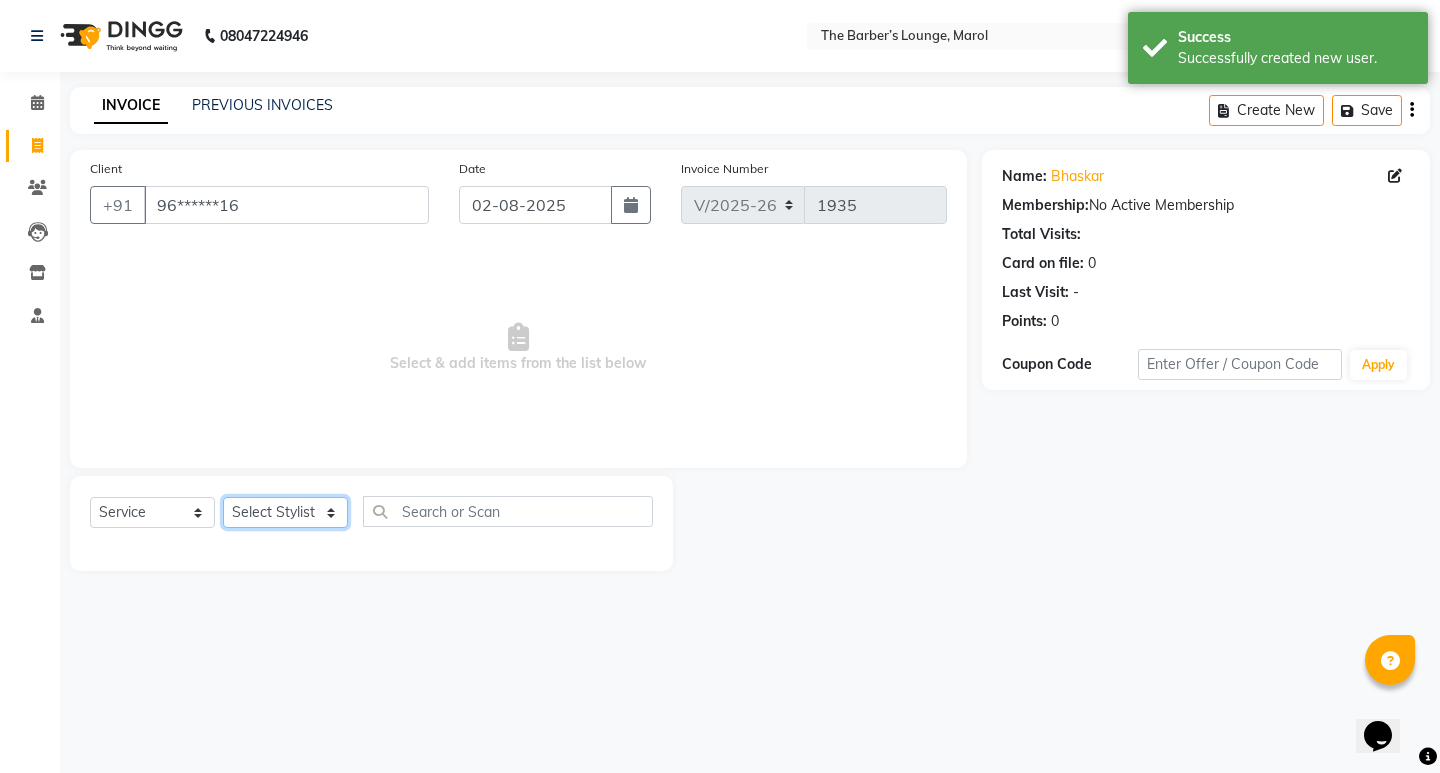 click on "Select Stylist Anjali Jafar Salmani Ketan Shinde Mohsin Akhtar Satish Tejasvi Vasundhara" 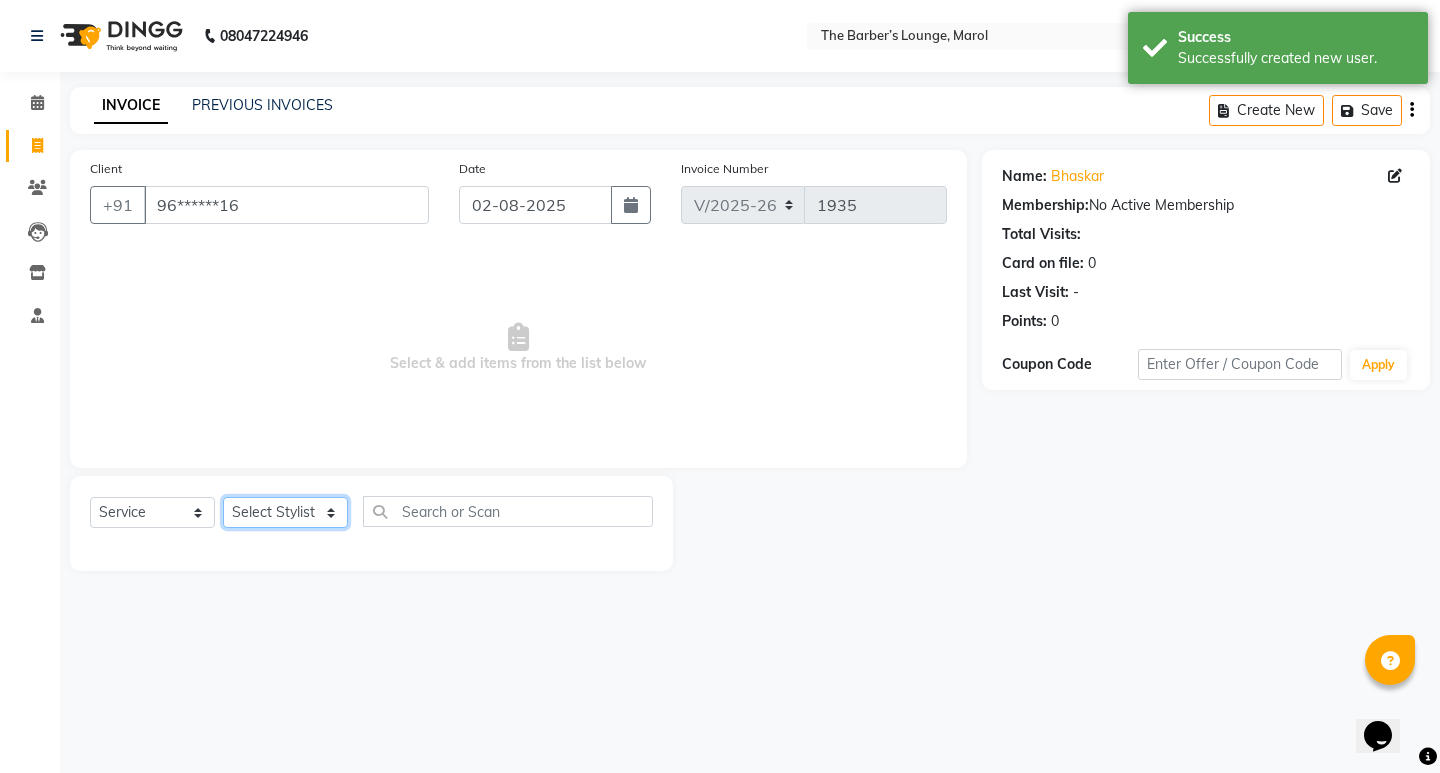 select on "64222" 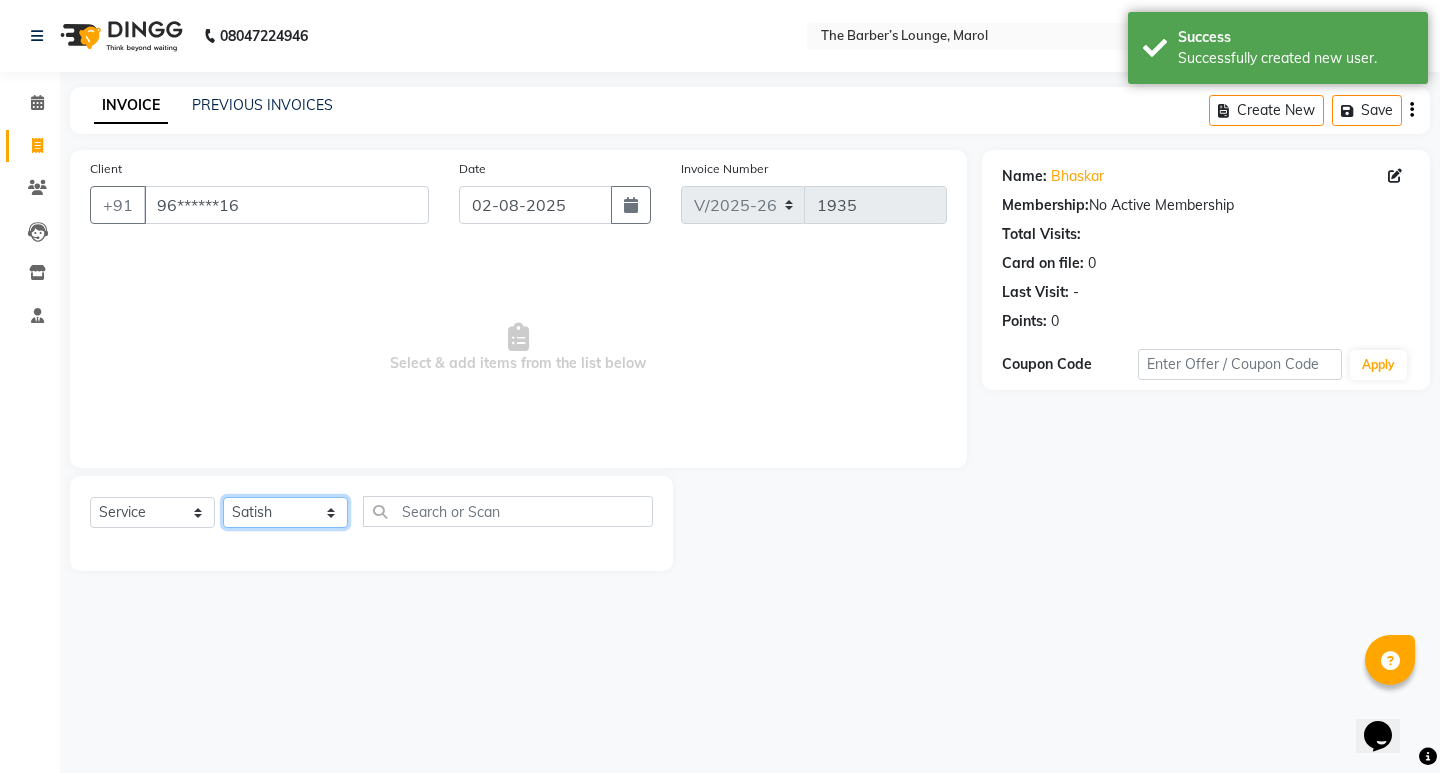 click on "Select Stylist Anjali Jafar Salmani Ketan Shinde Mohsin Akhtar Satish Tejasvi Vasundhara" 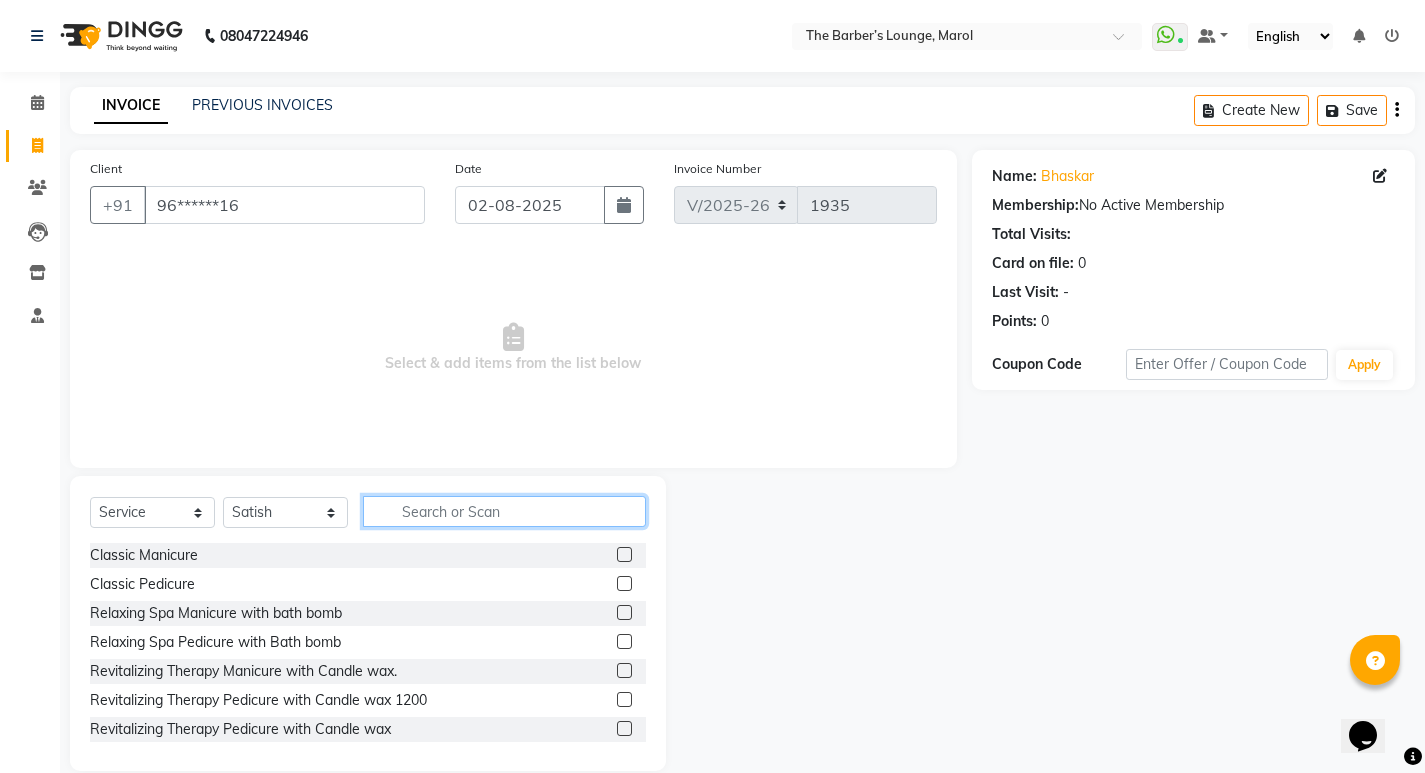 click 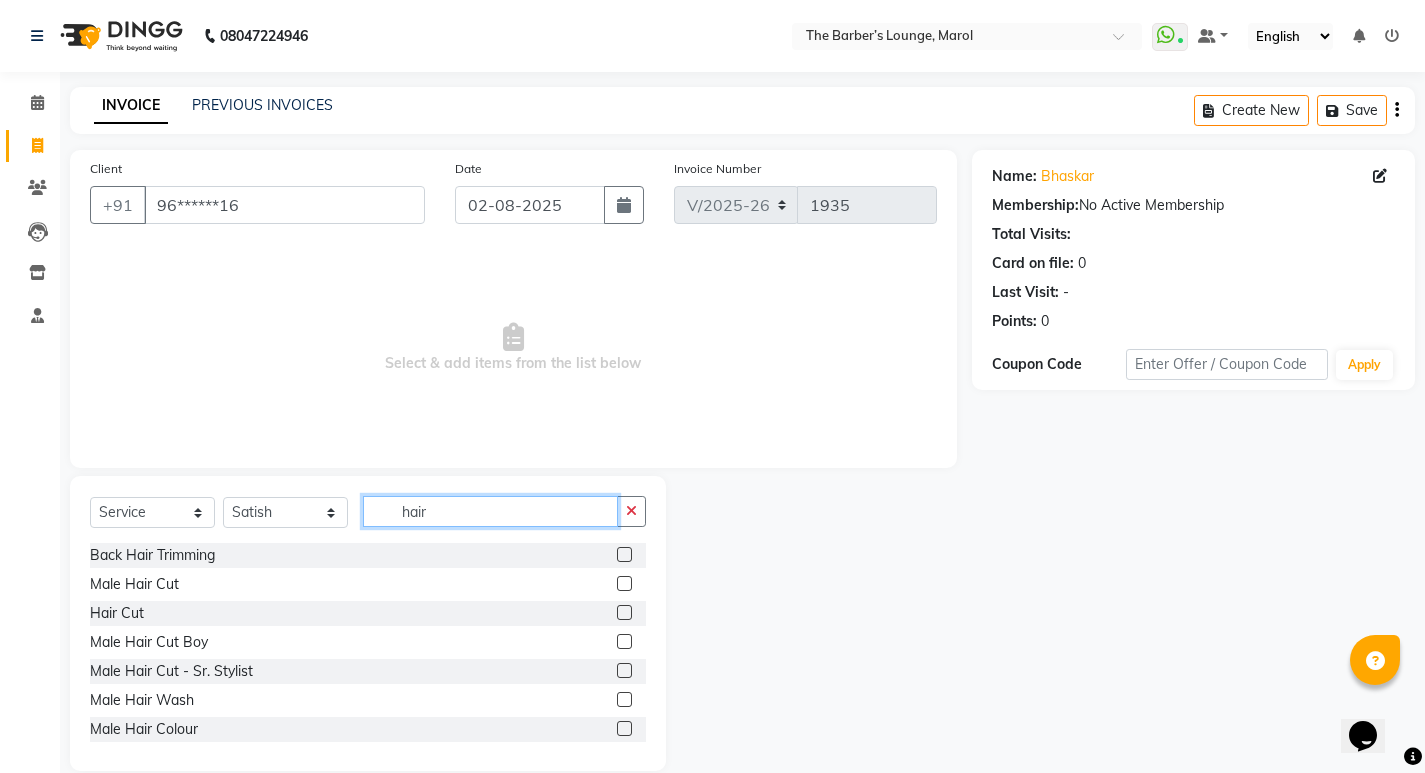 type on "hair" 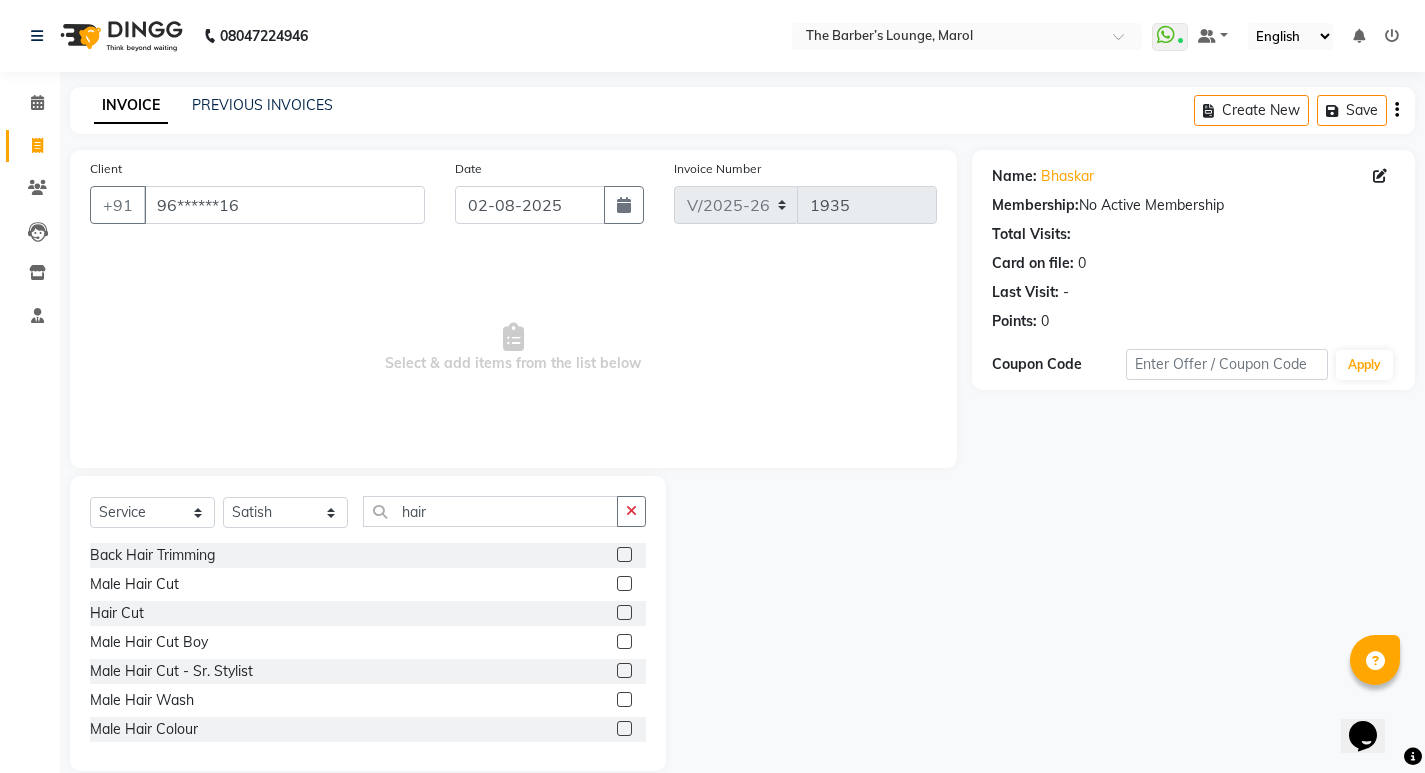 click 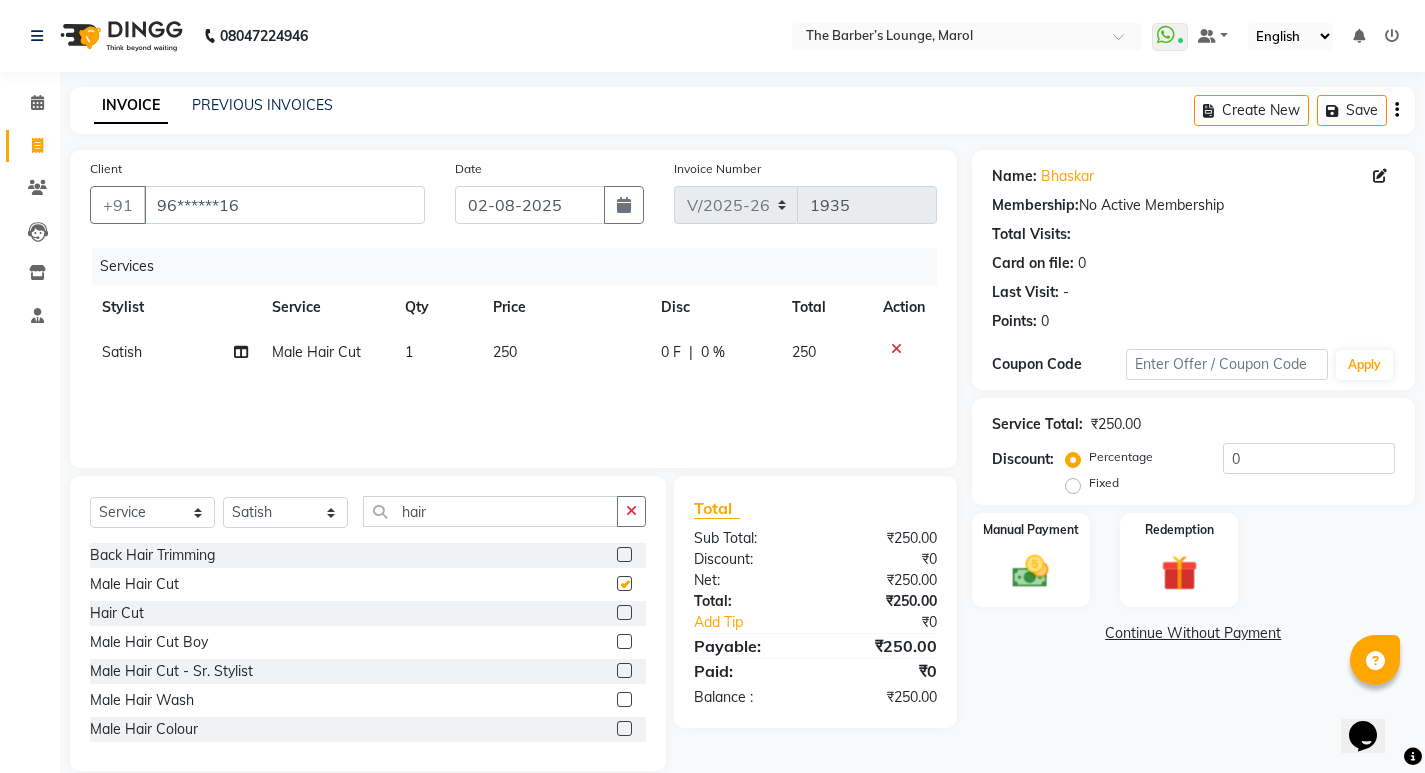 checkbox on "false" 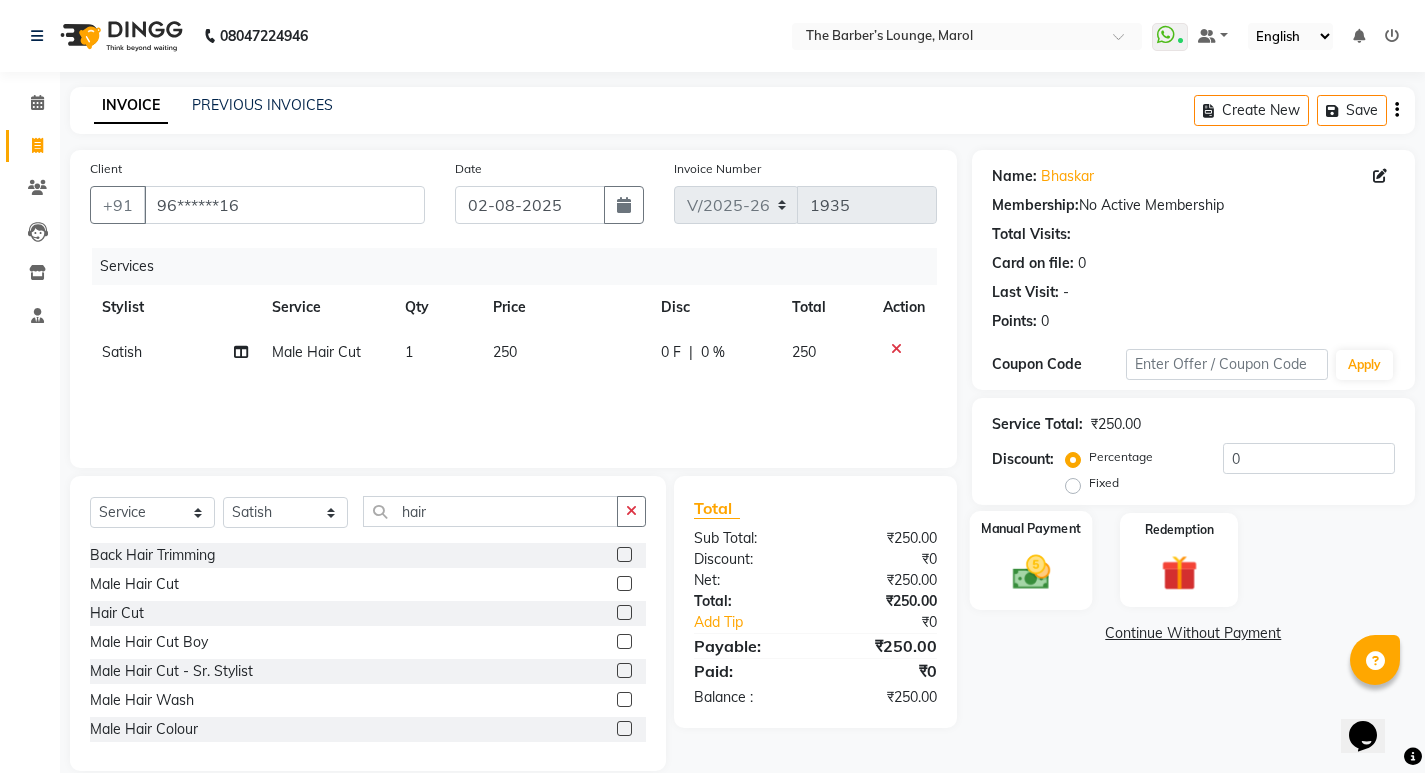 click on "Manual Payment" 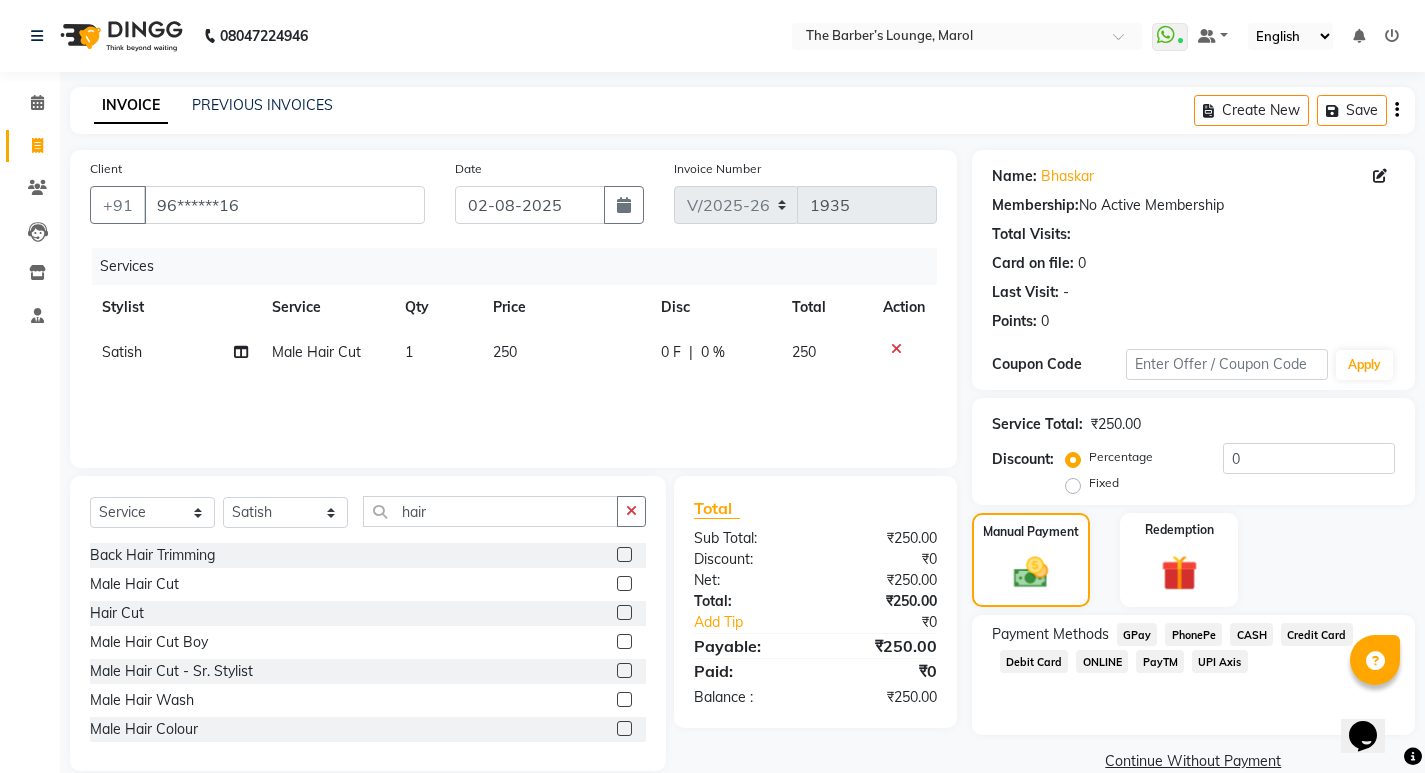 click on "PayTM" 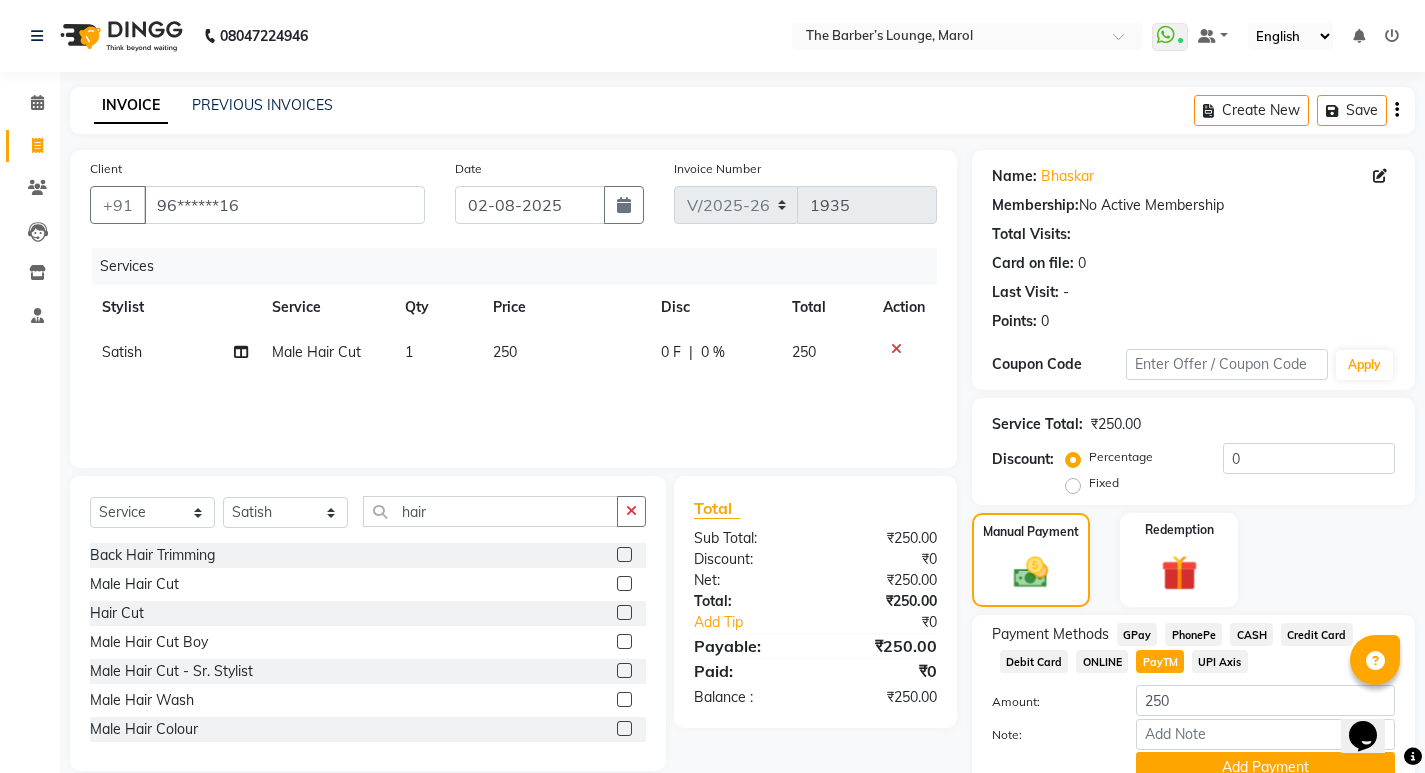 scroll, scrollTop: 89, scrollLeft: 0, axis: vertical 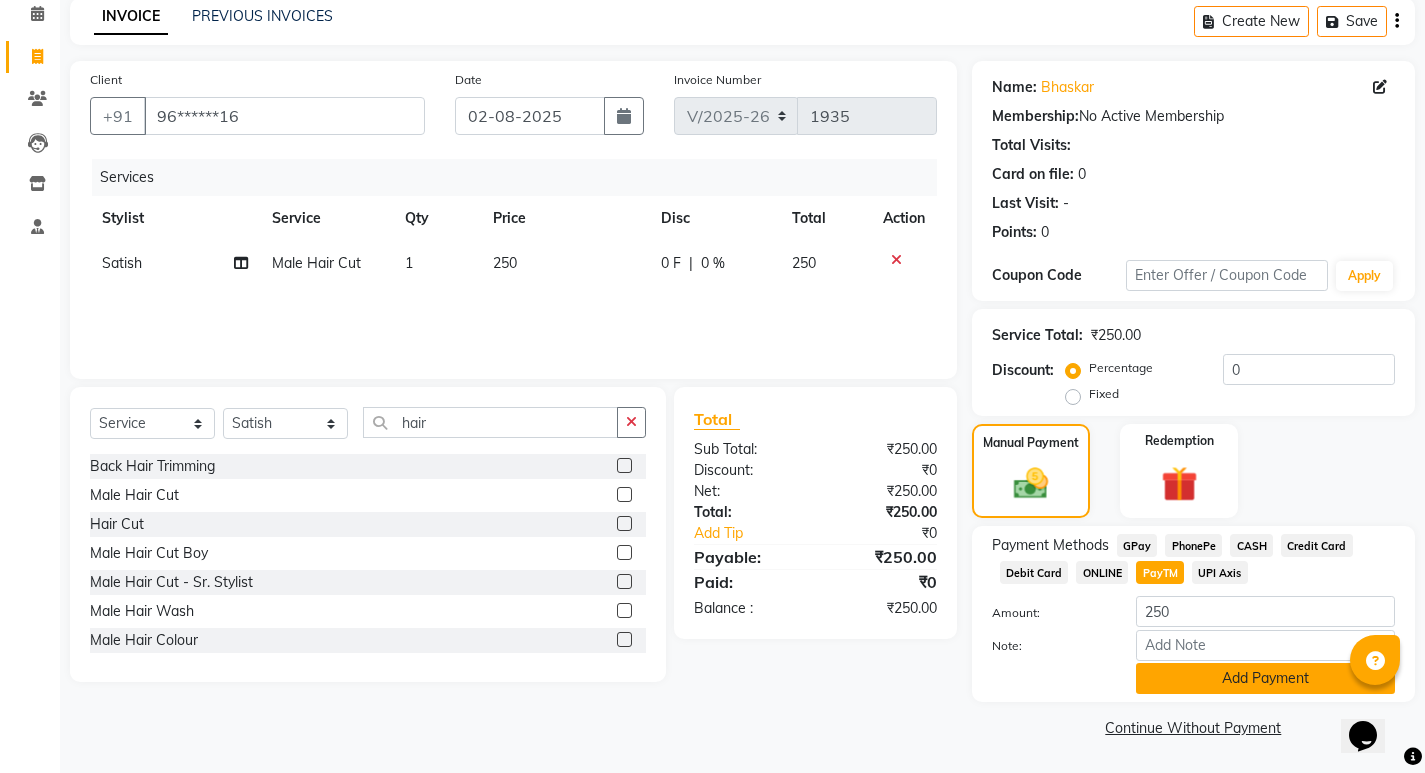 click on "Add Payment" 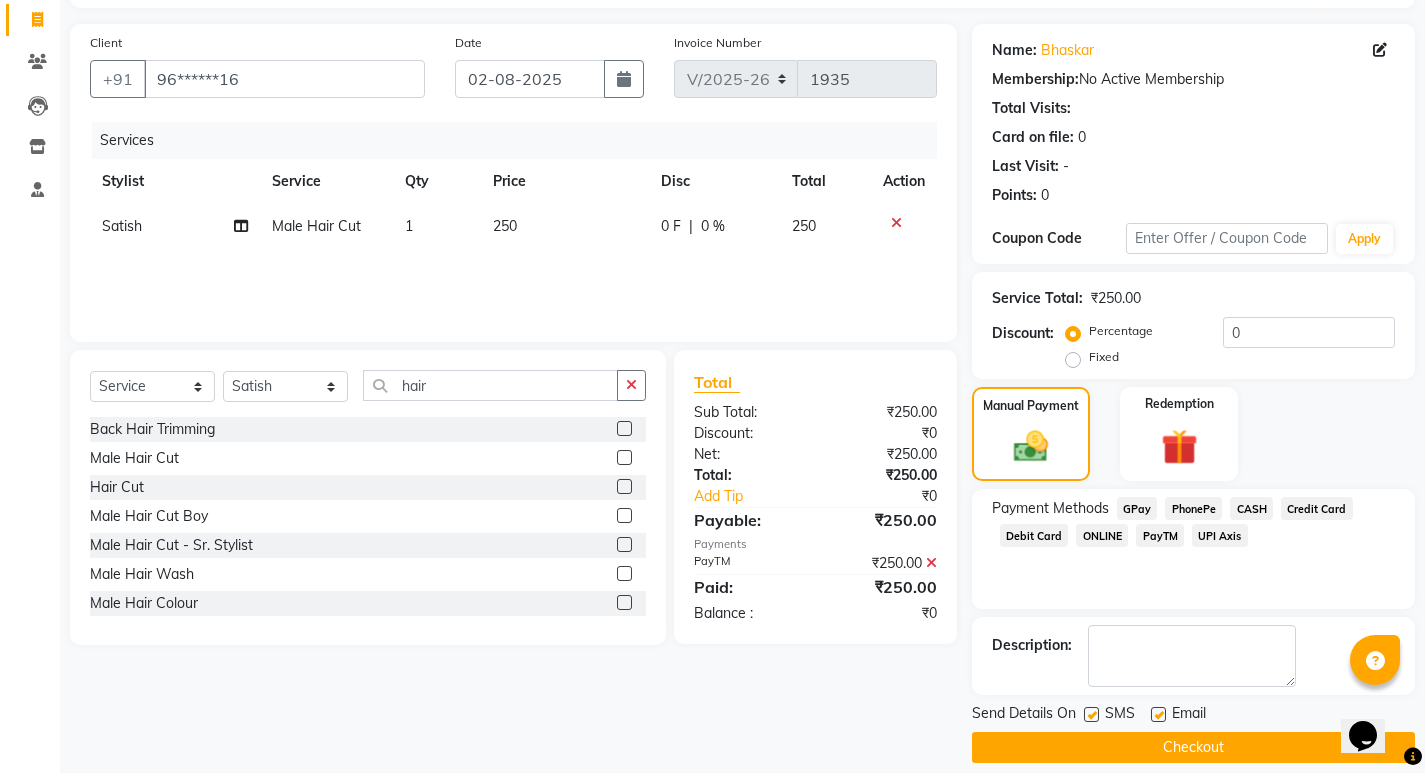 scroll, scrollTop: 146, scrollLeft: 0, axis: vertical 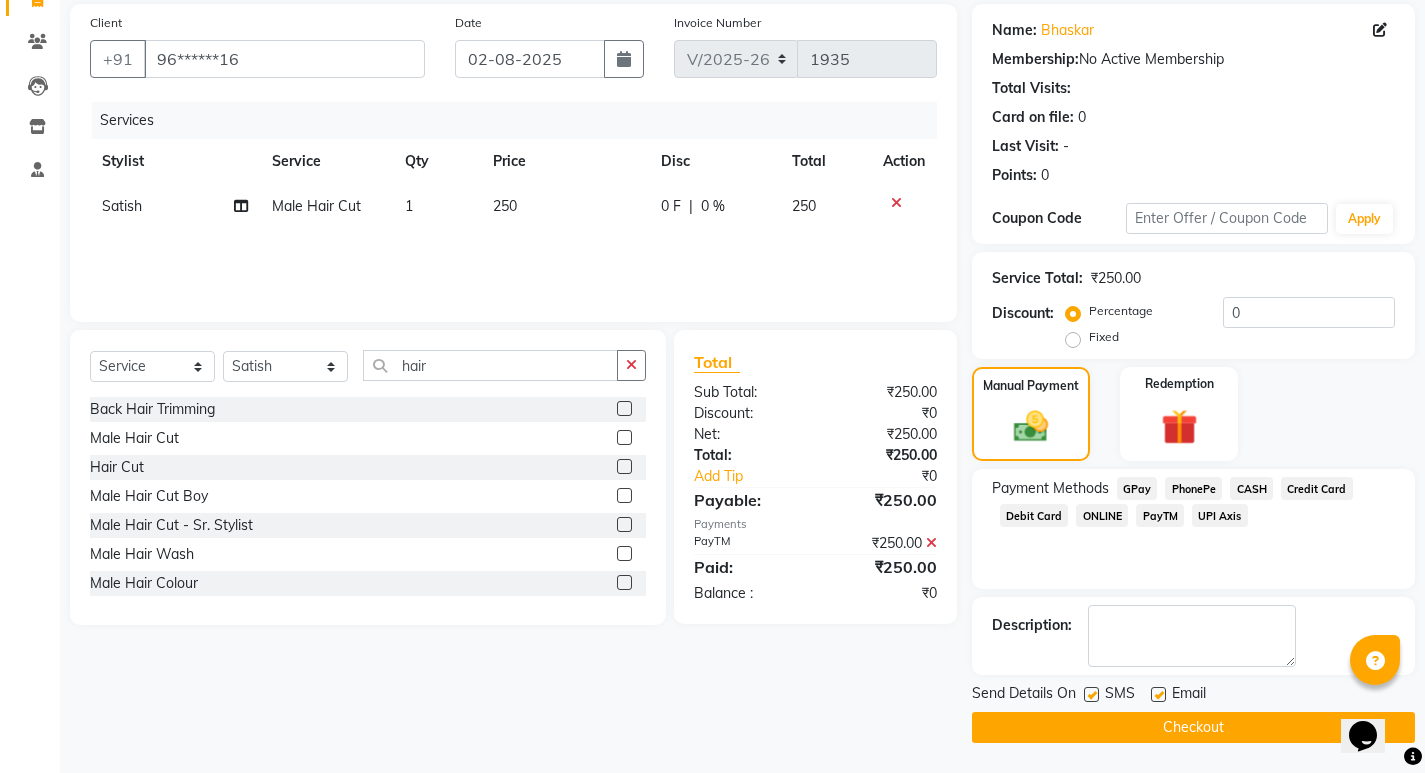 click on "Checkout" 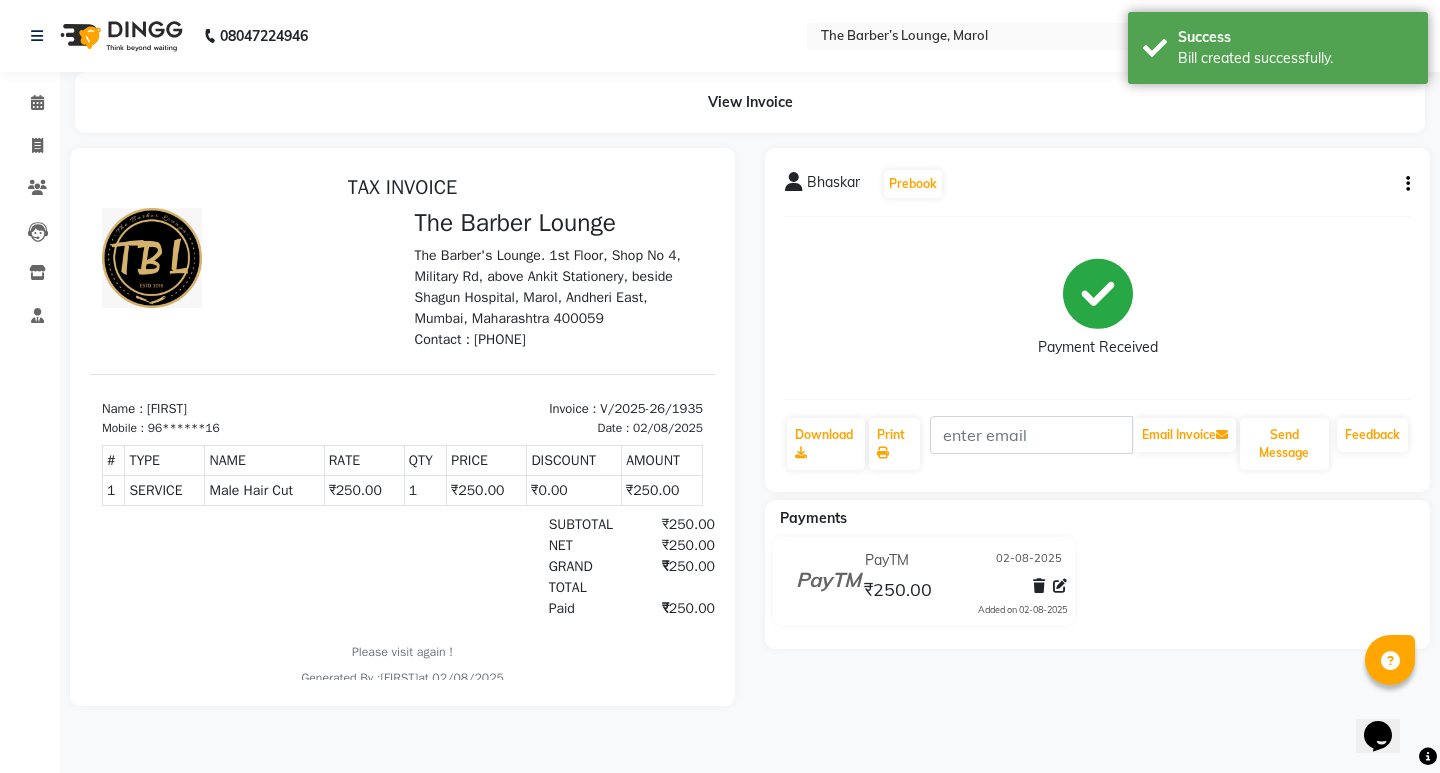 scroll, scrollTop: 0, scrollLeft: 0, axis: both 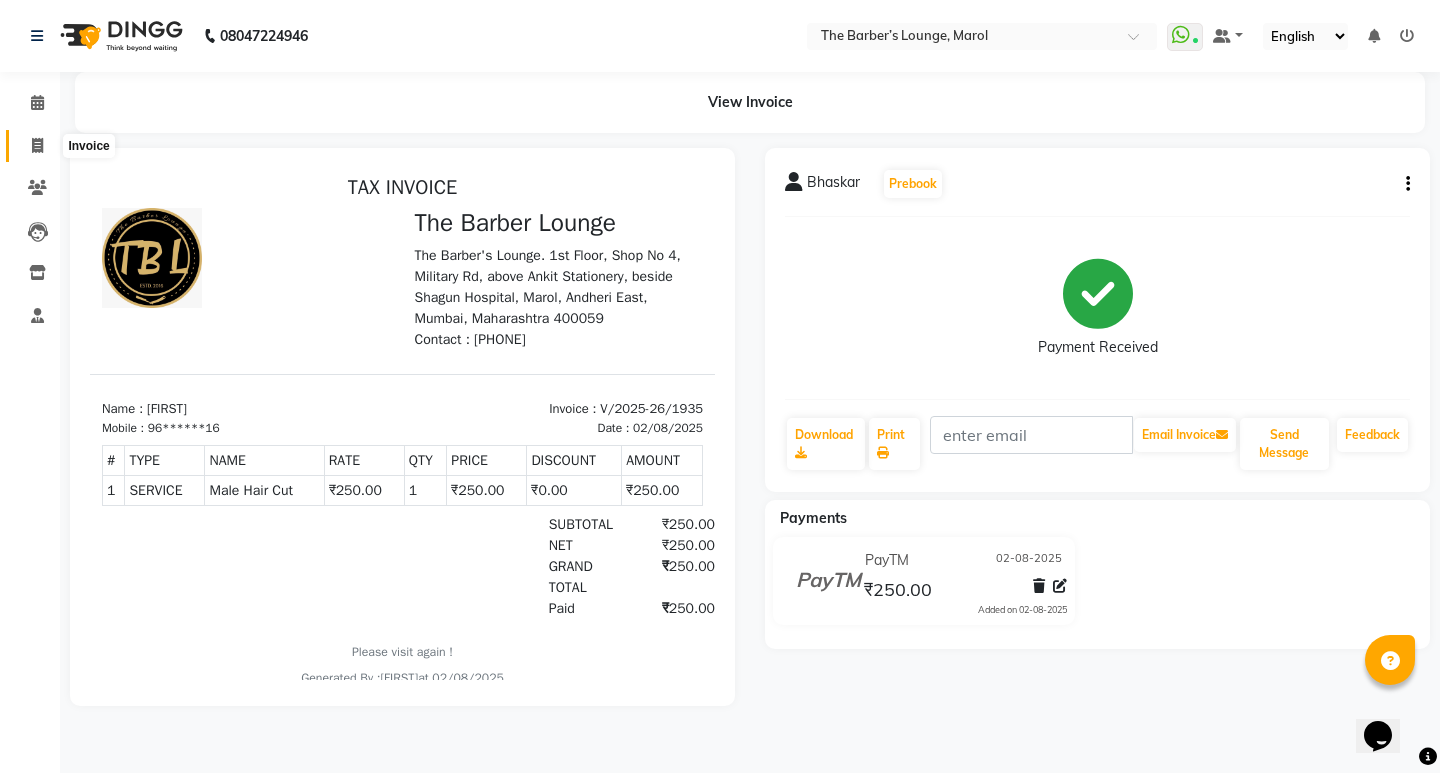 click 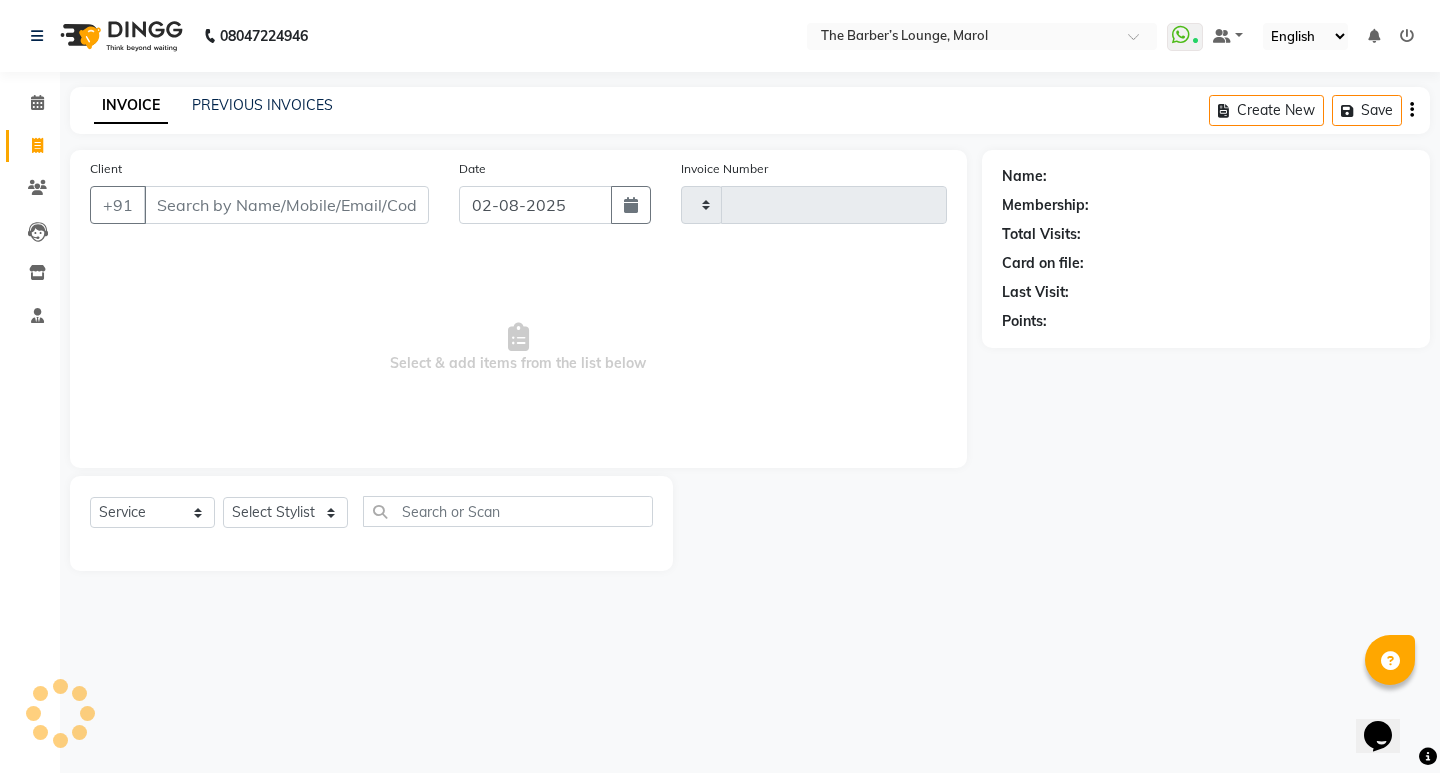 type on "1936" 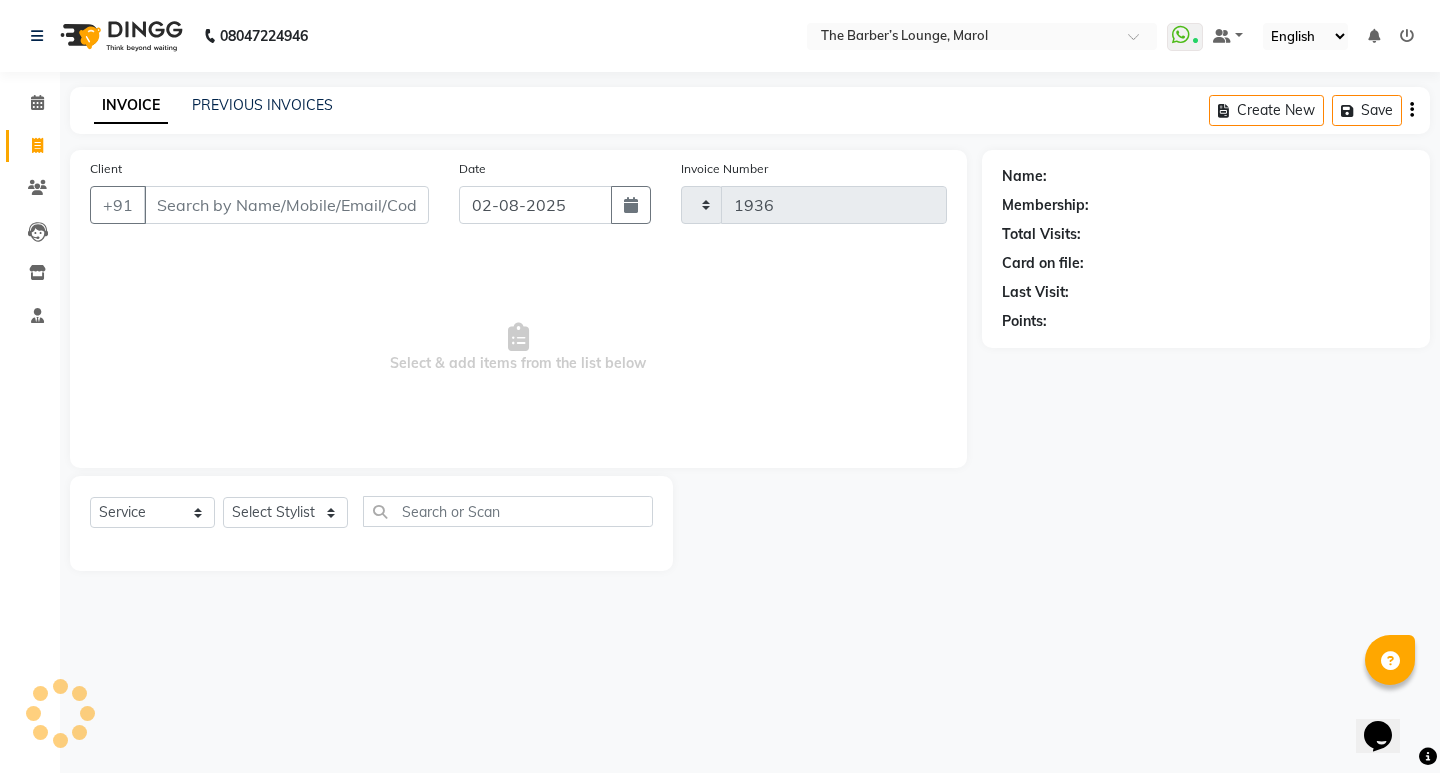 select on "7188" 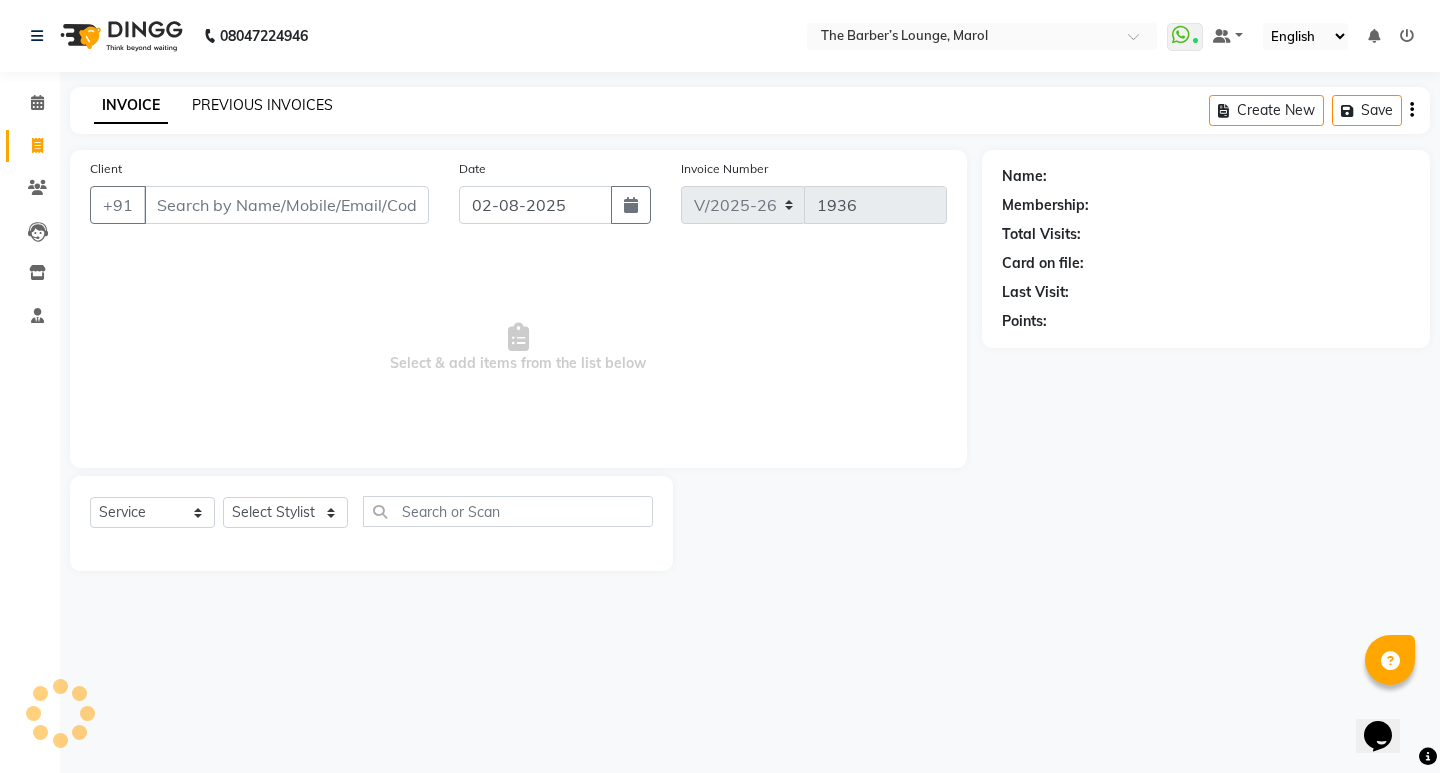 click on "PREVIOUS INVOICES" 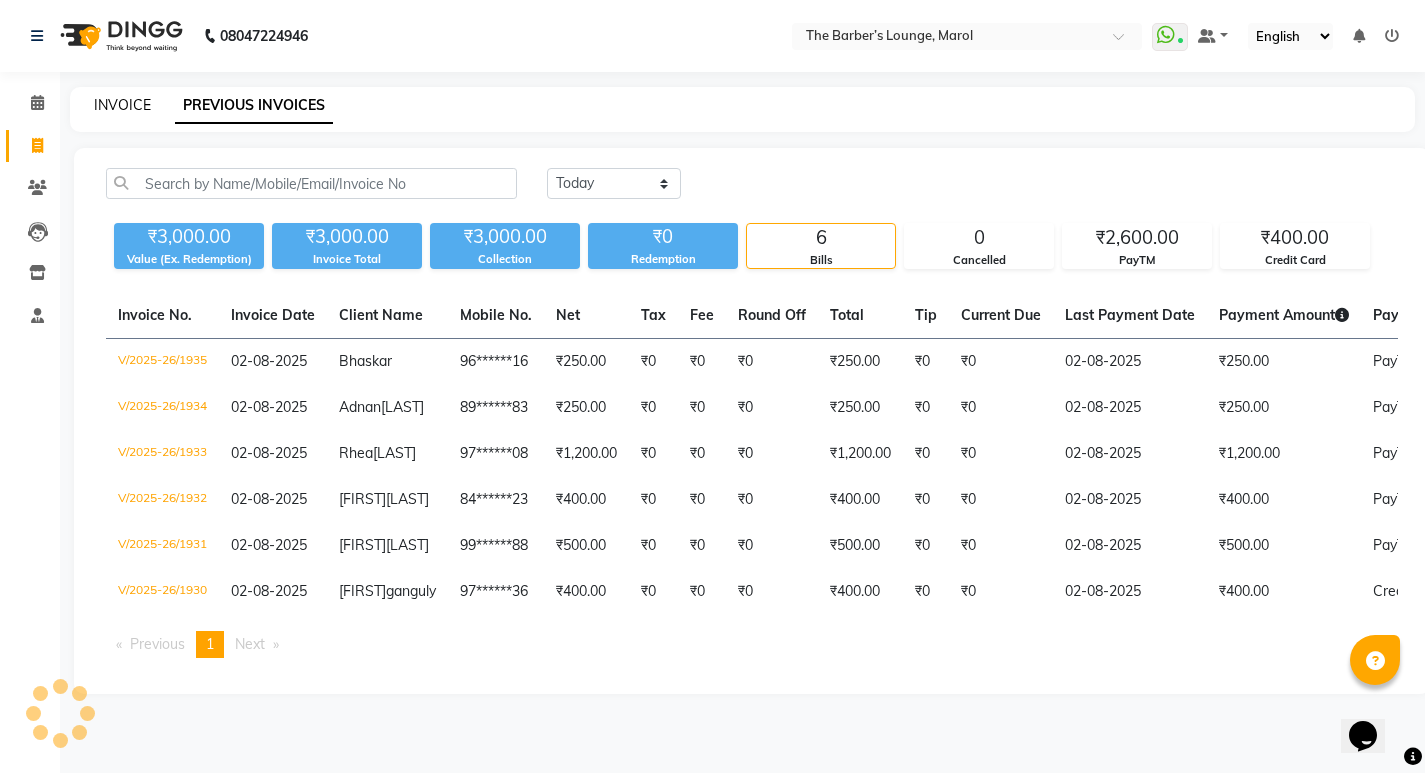 click on "INVOICE" 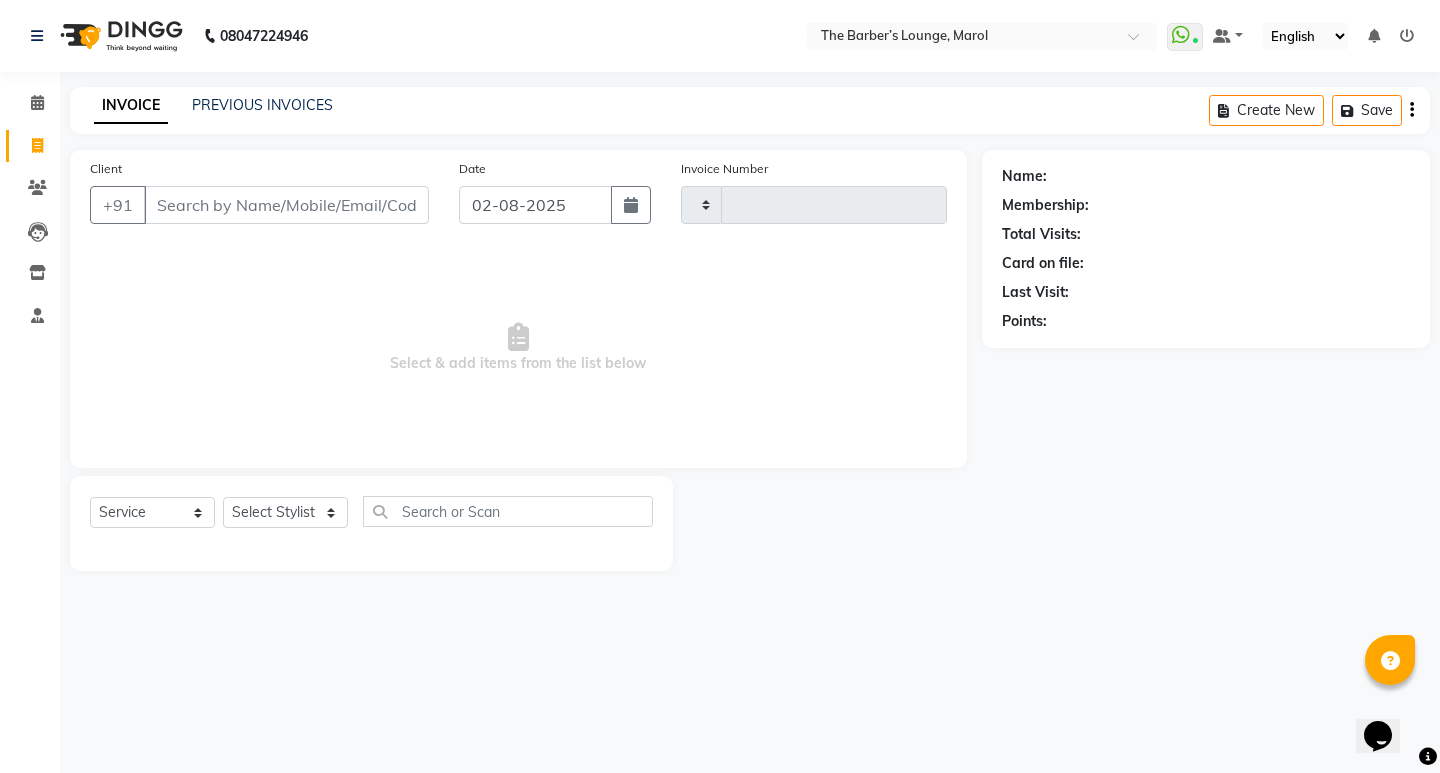 type on "1936" 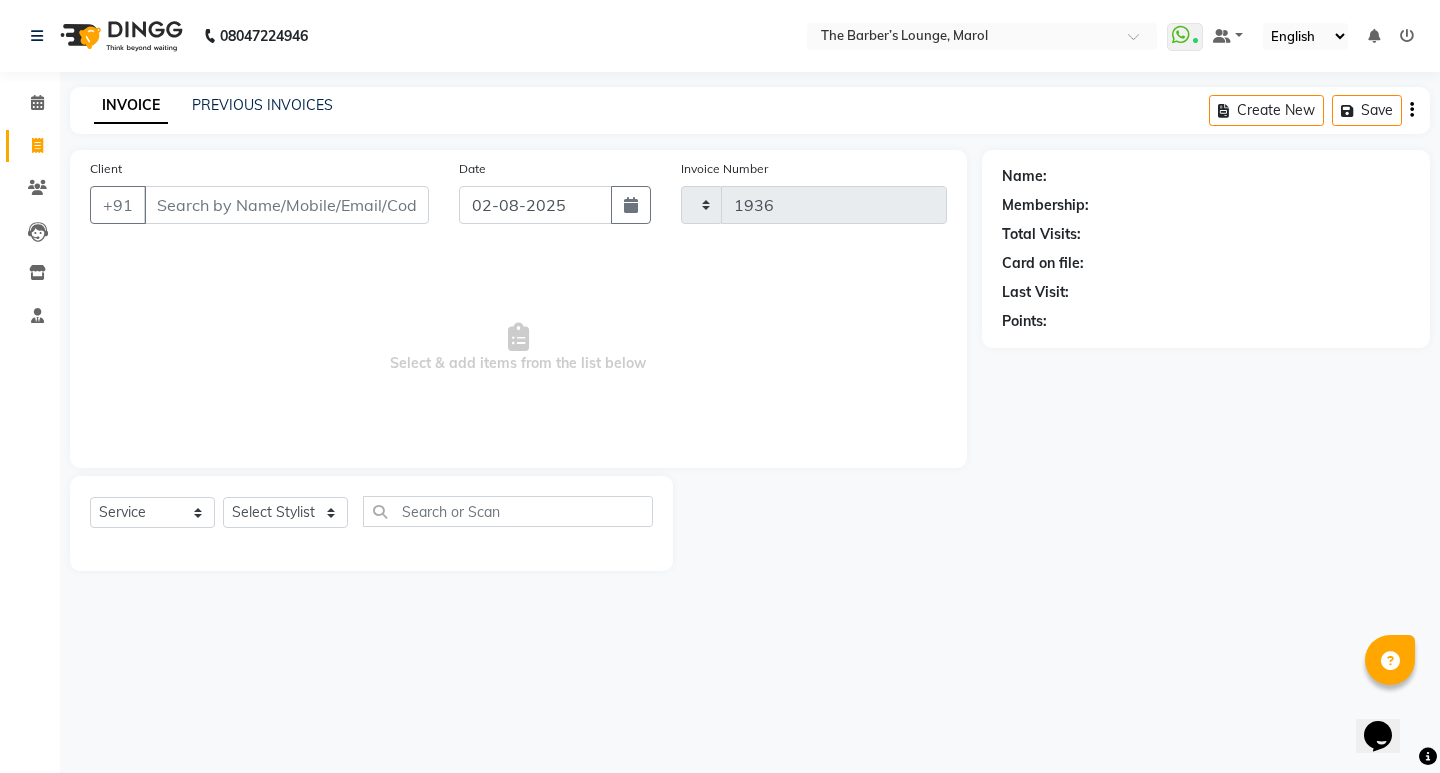 select on "7188" 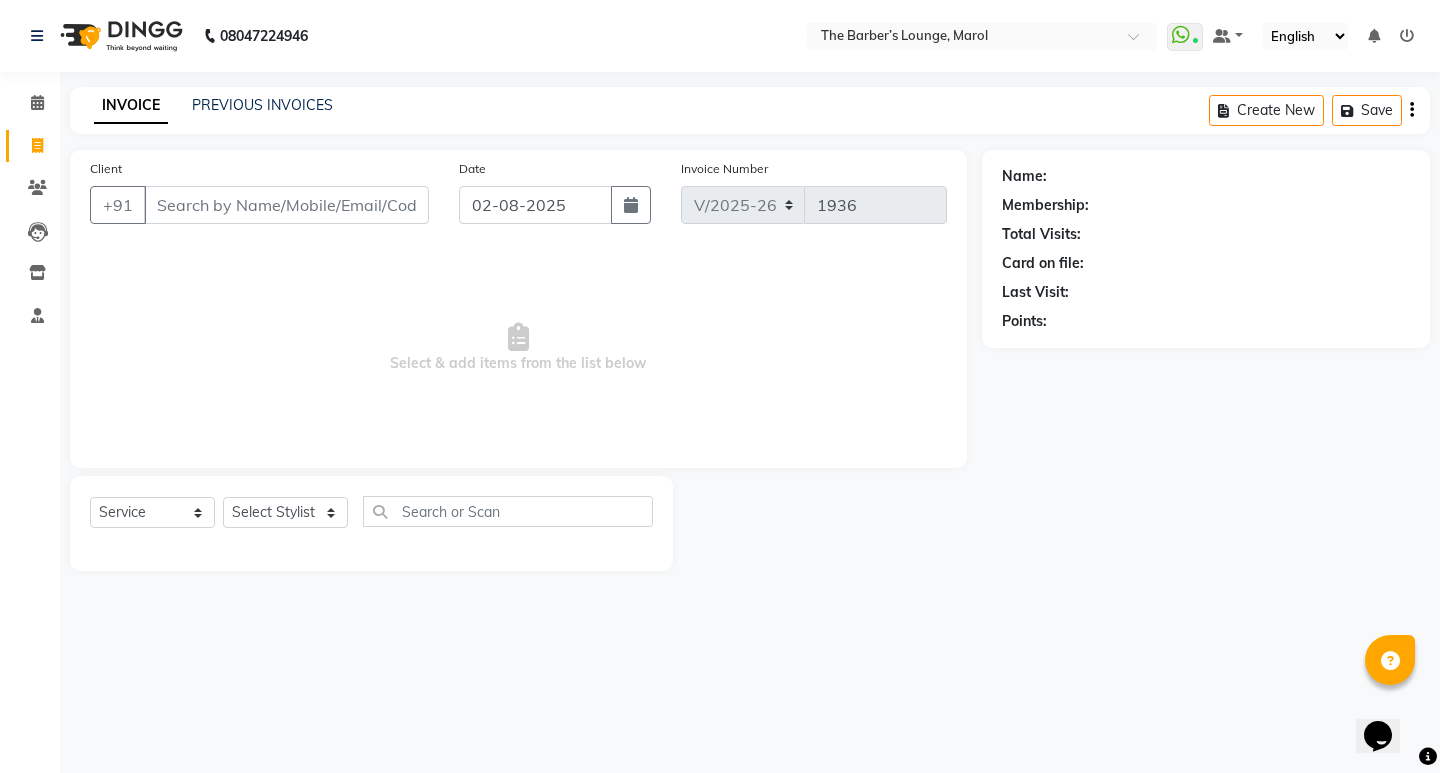 click on "Client" at bounding box center [286, 205] 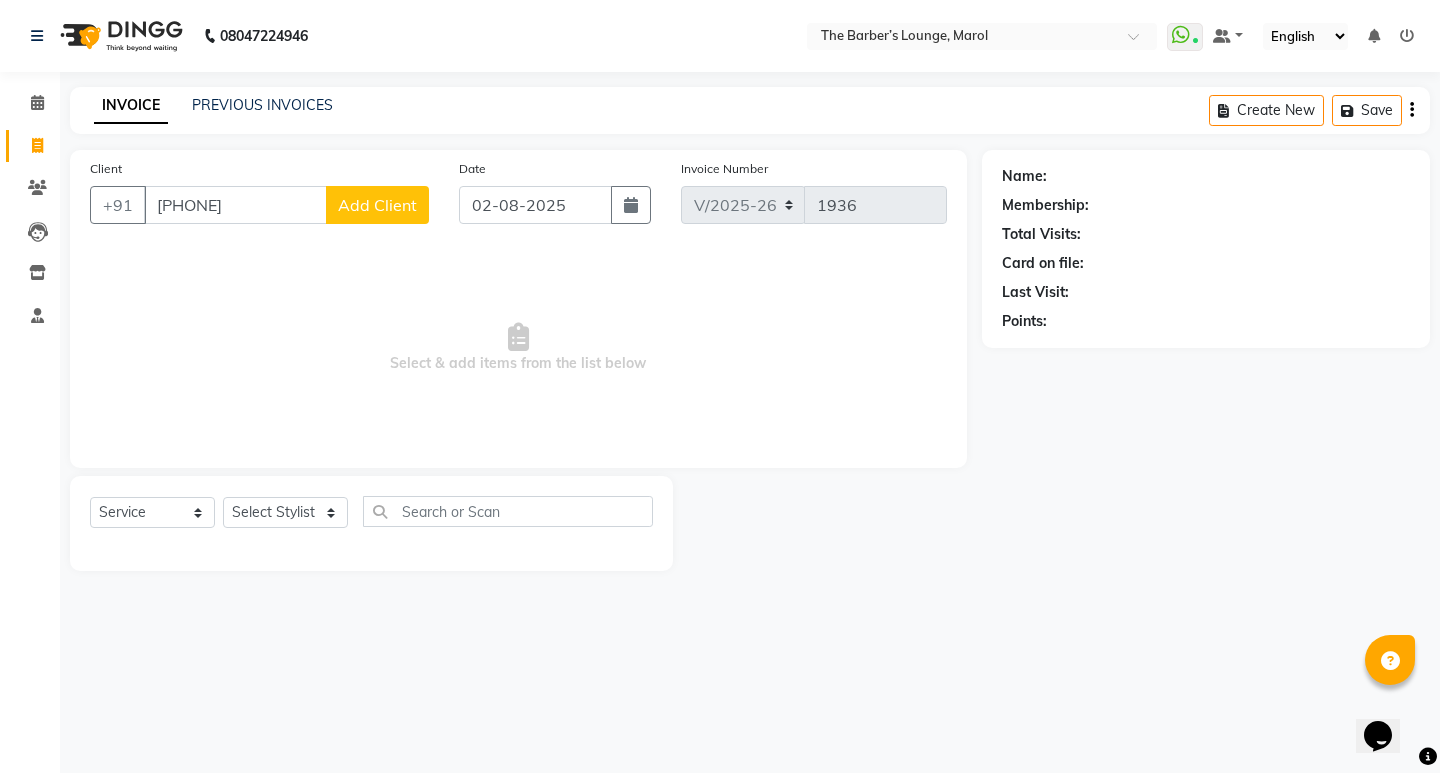 type on "[PHONE]" 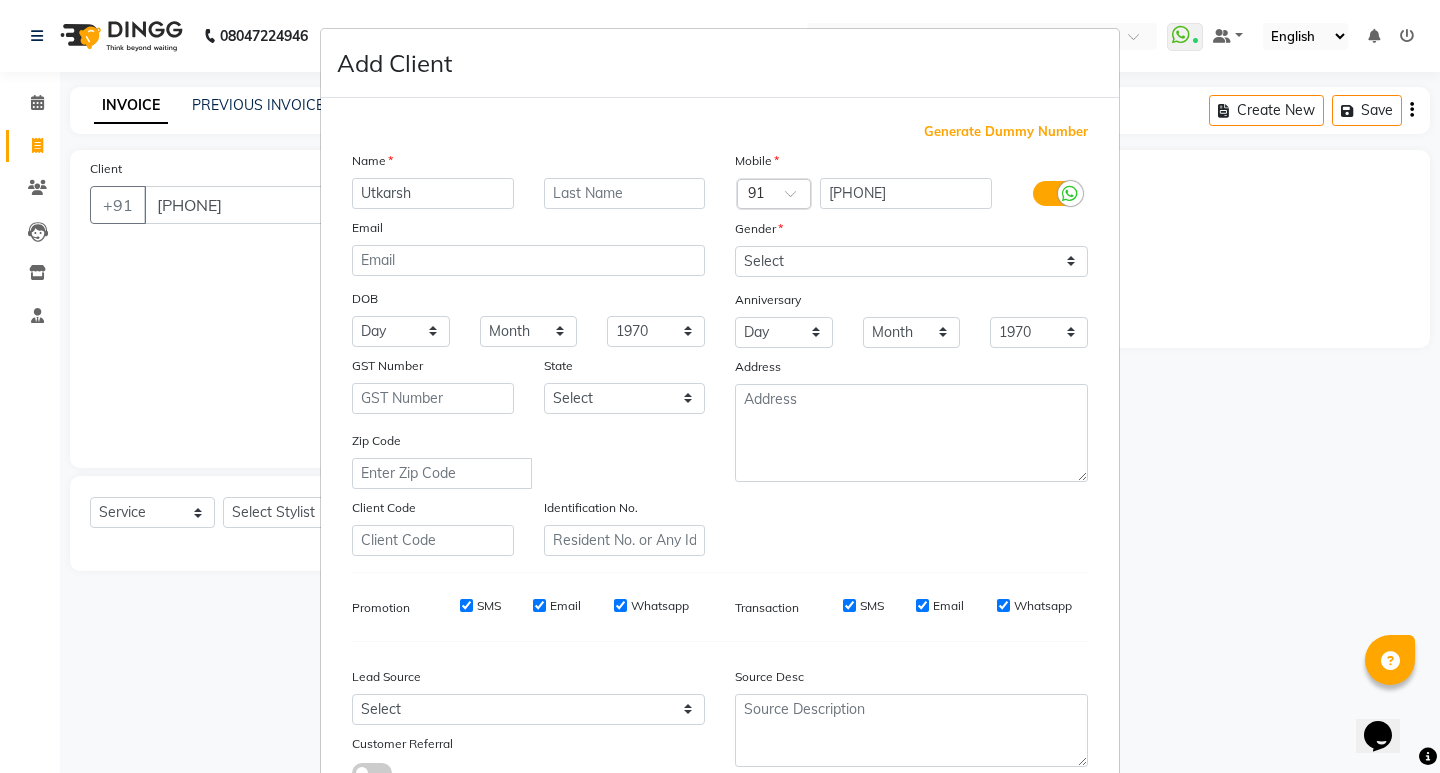 type on "Utkarsh" 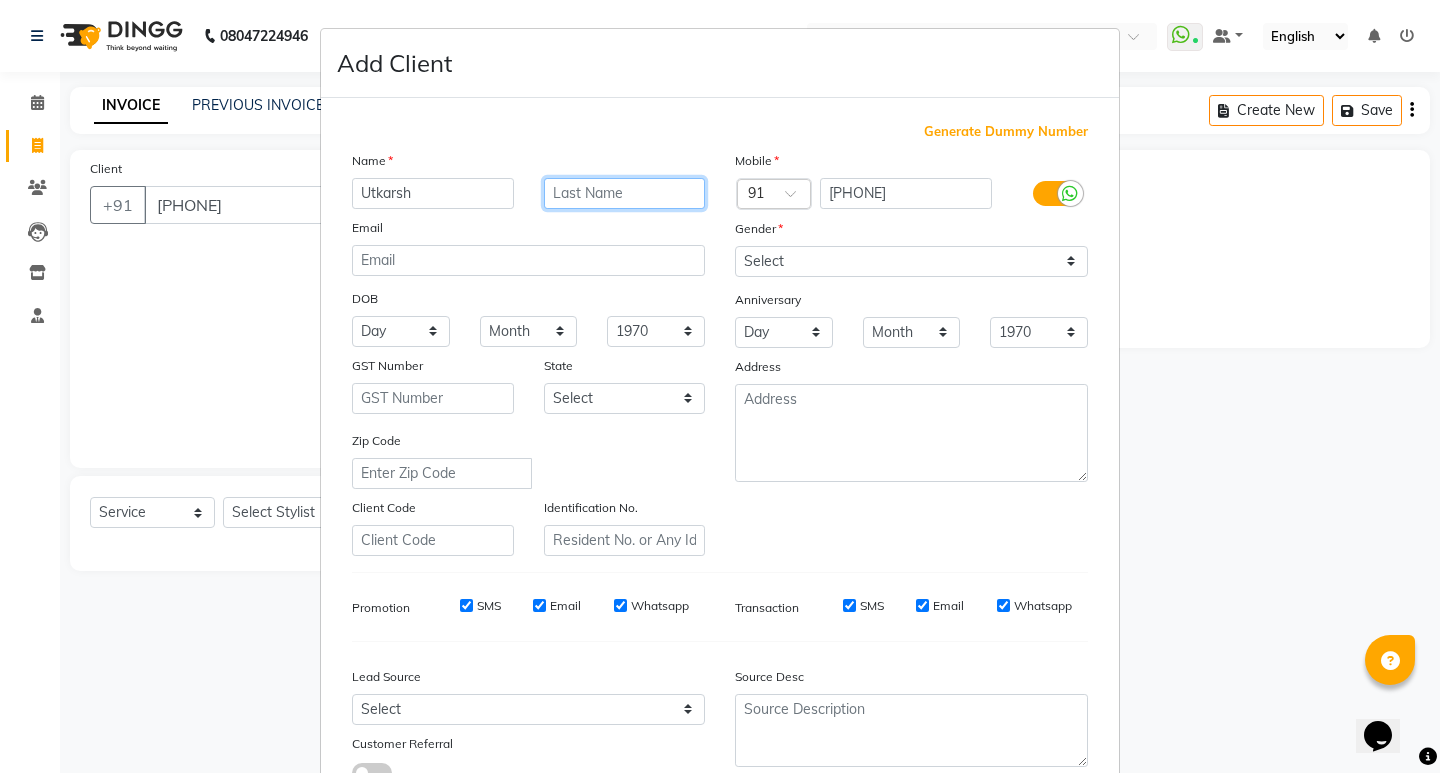click at bounding box center [625, 193] 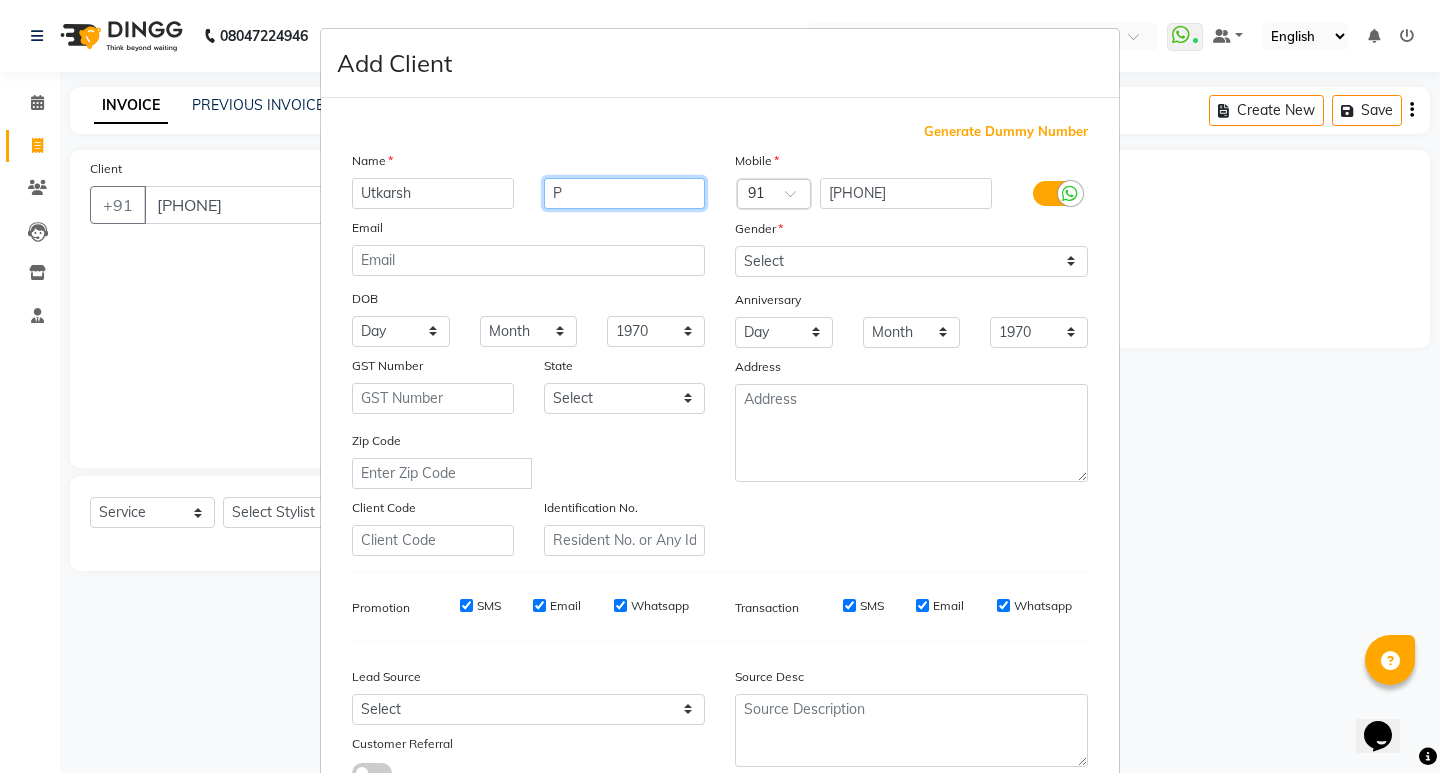 type on "P" 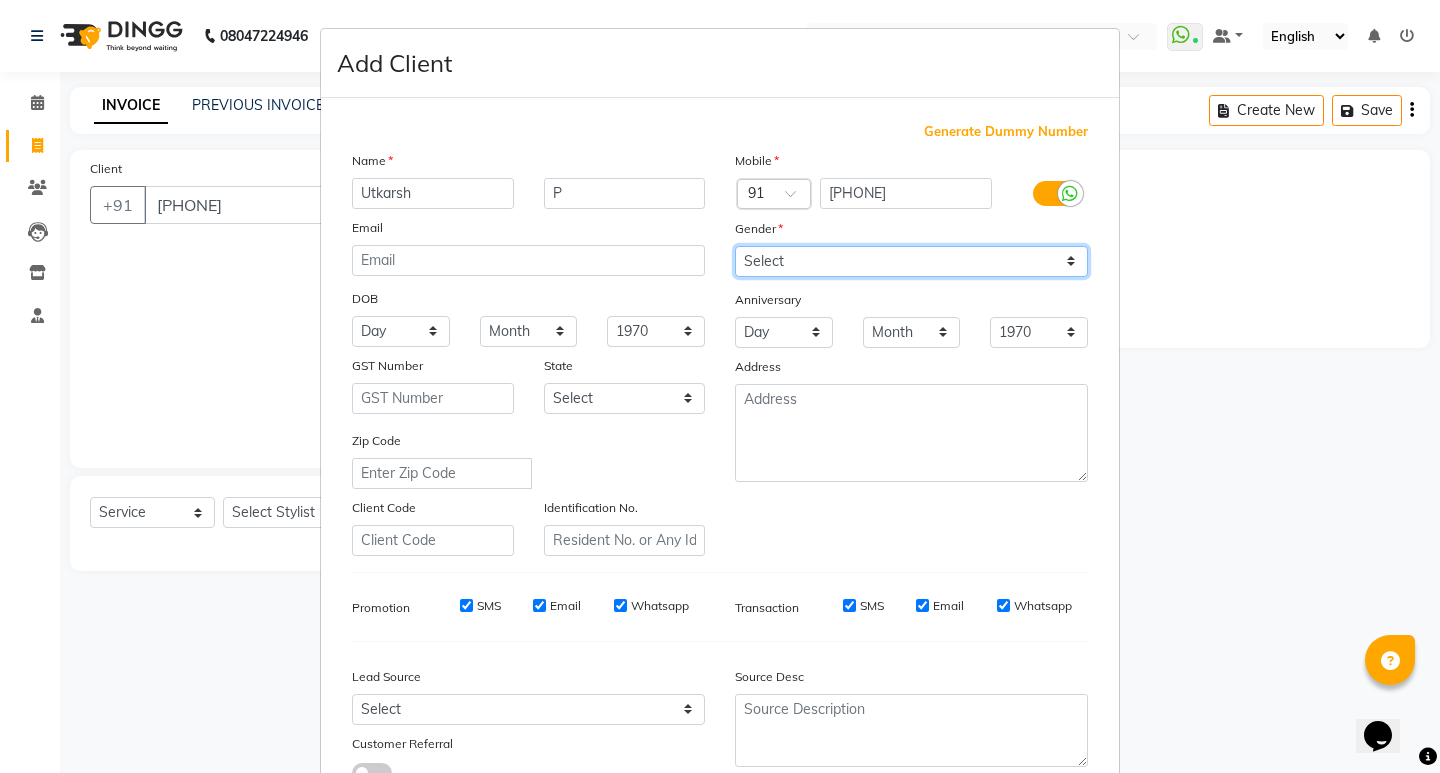 click on "Select Male Female Other Prefer Not To Say" at bounding box center (911, 261) 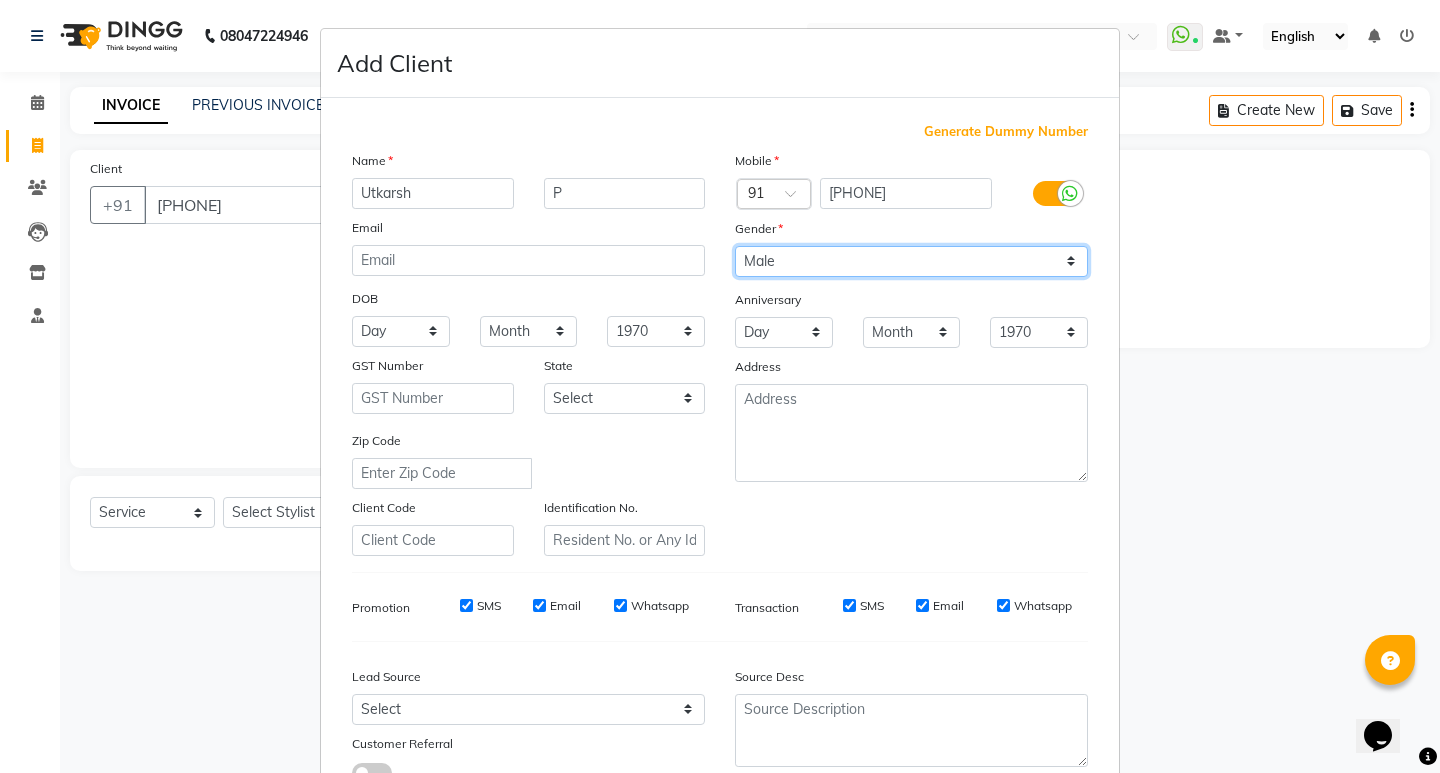 click on "Select Male Female Other Prefer Not To Say" at bounding box center [911, 261] 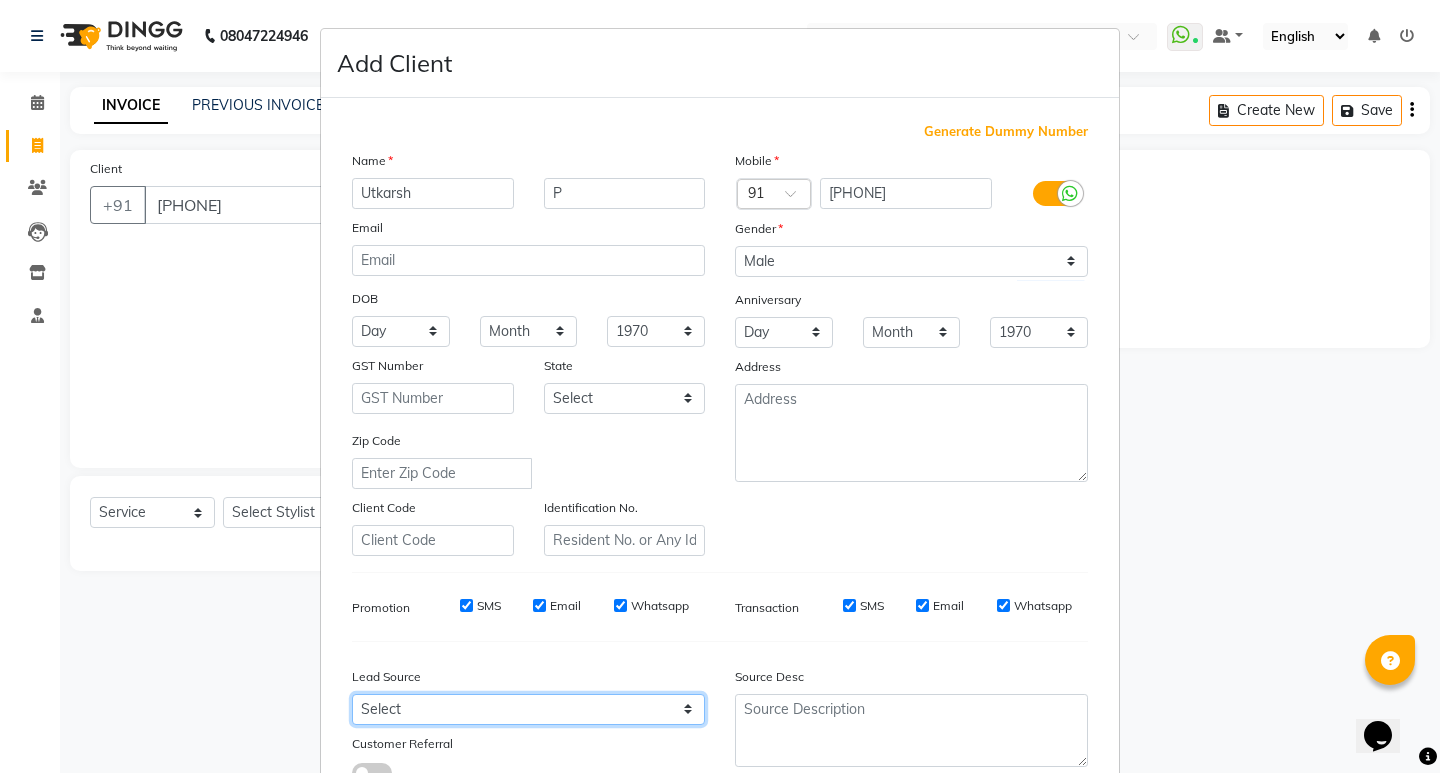 click on "Select Walk-in Referral Internet Friend Word of Mouth Advertisement Facebook JustDial Google Other" at bounding box center (528, 709) 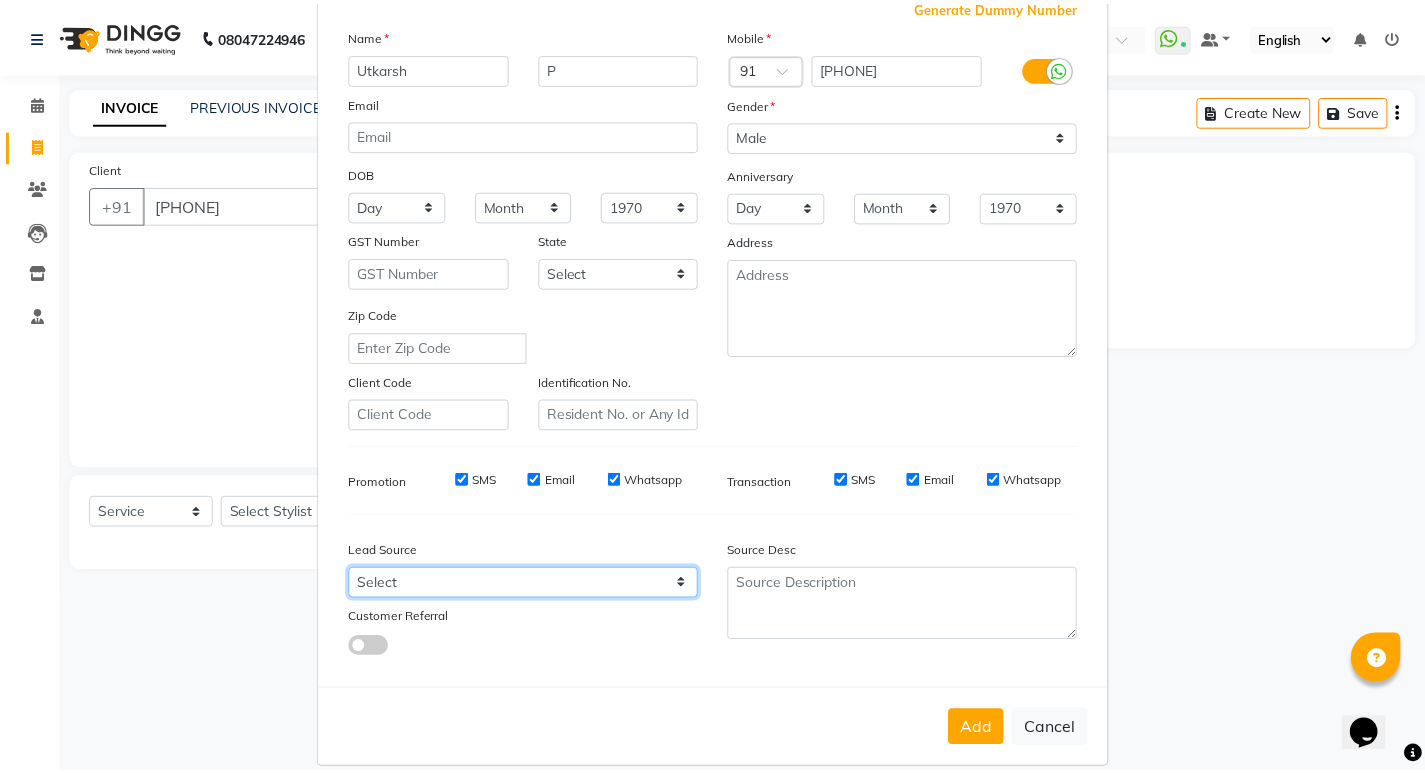 scroll, scrollTop: 150, scrollLeft: 0, axis: vertical 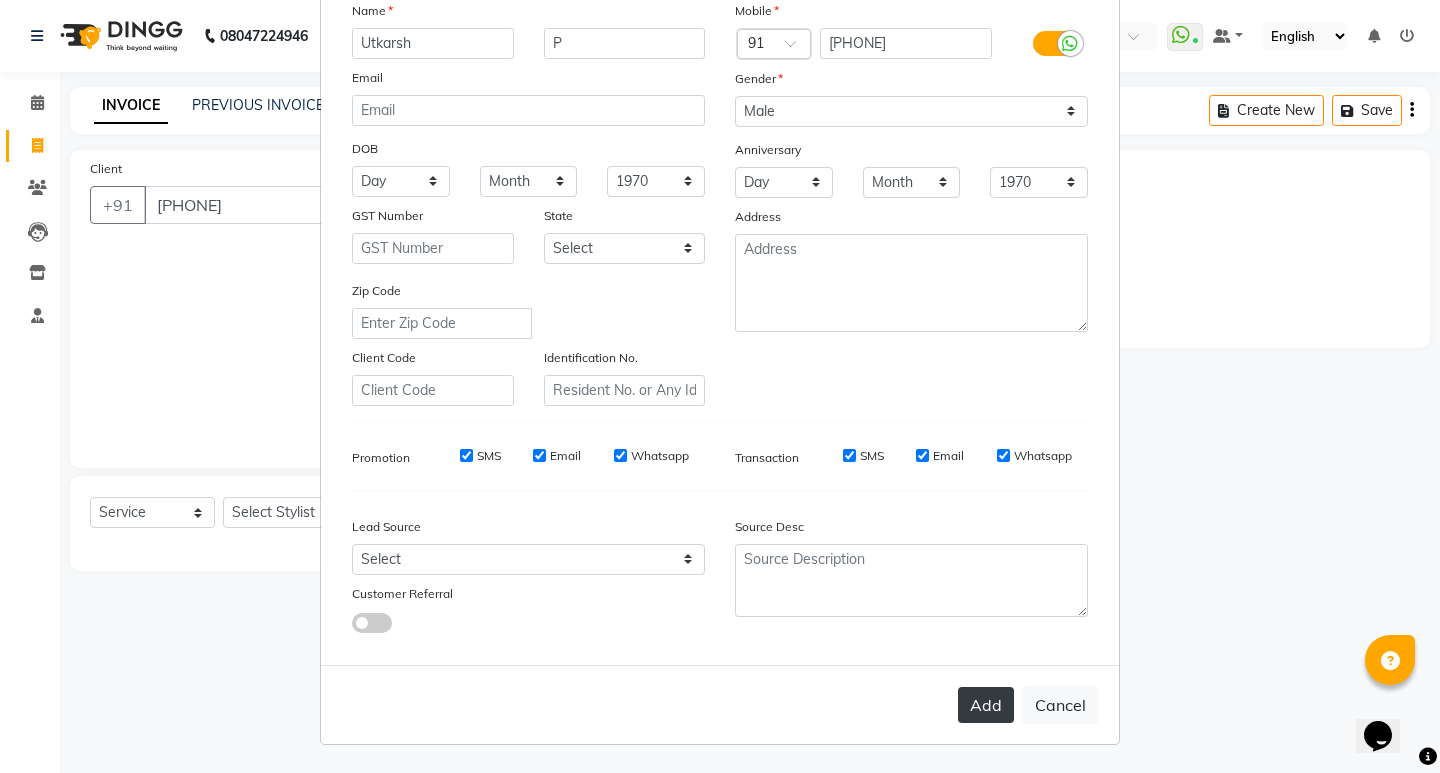 click on "Add" at bounding box center (986, 705) 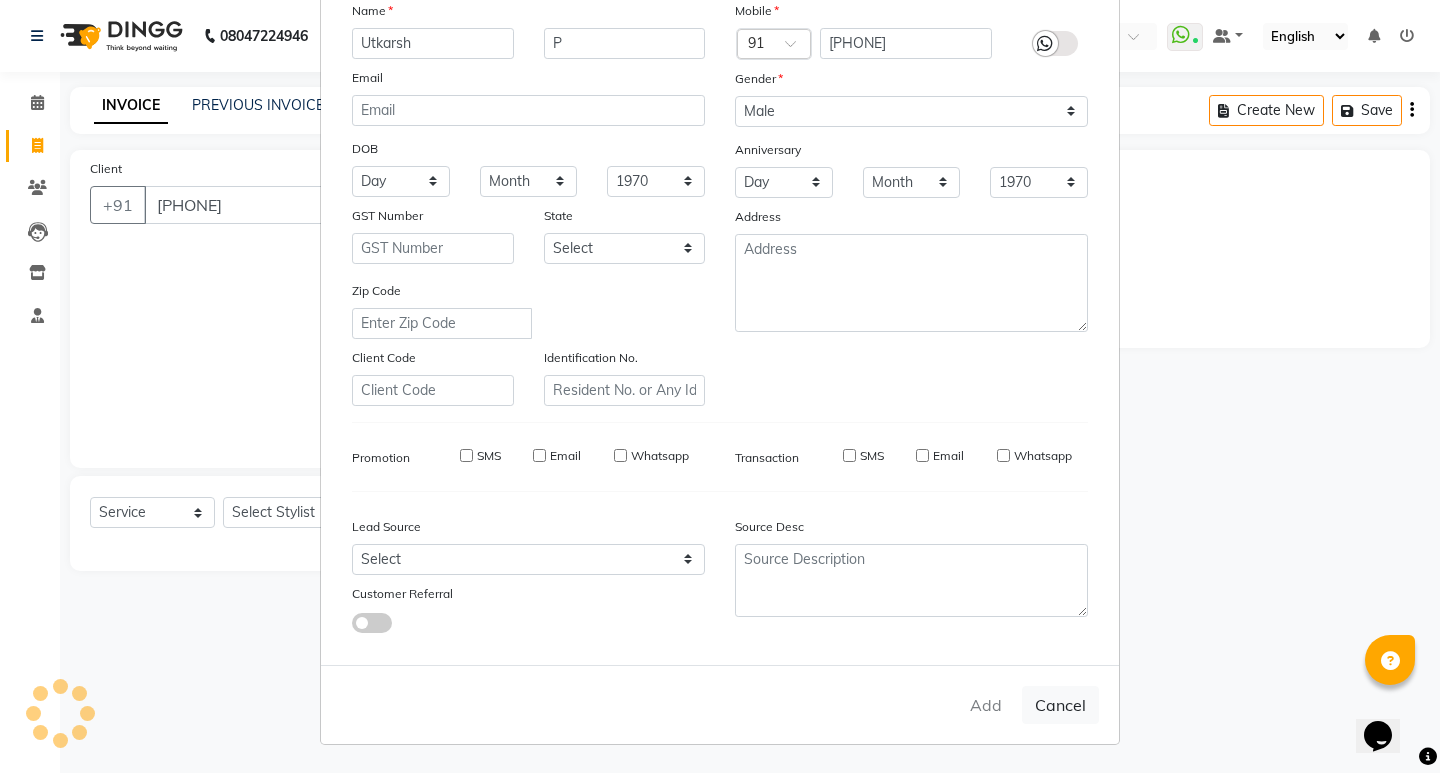 type on "98******95" 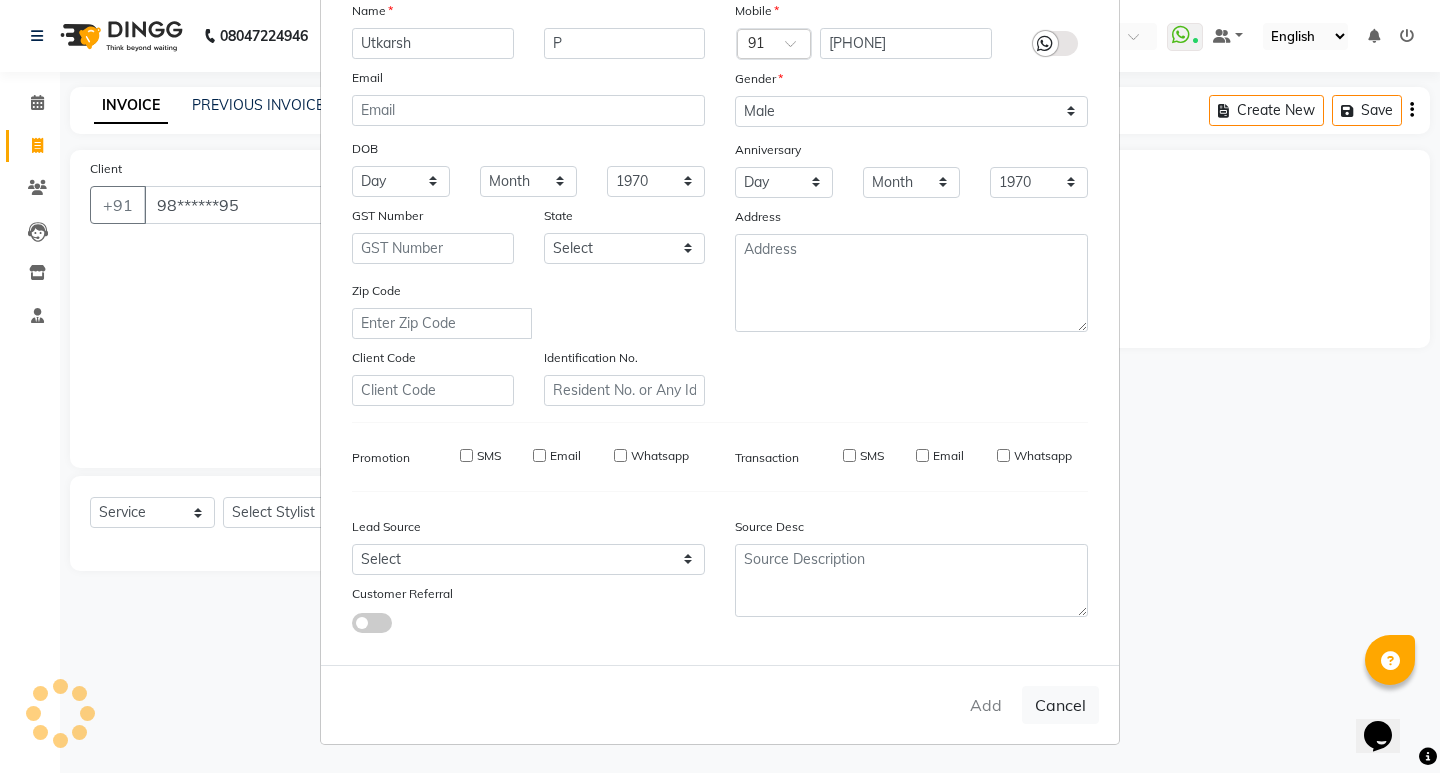 type 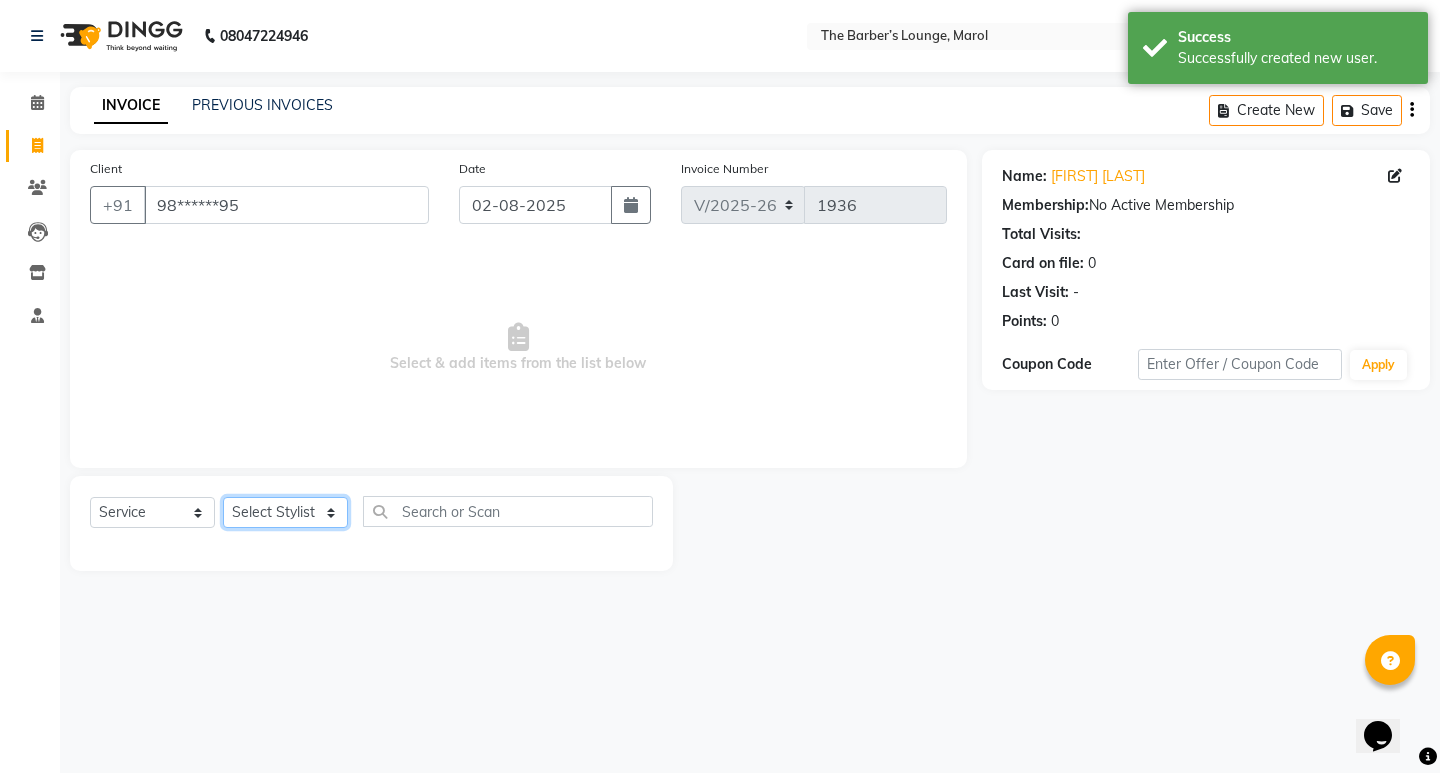 click on "Select Stylist Anjali Jafar Salmani Ketan Shinde Mohsin Akhtar Satish Tejasvi Vasundhara" 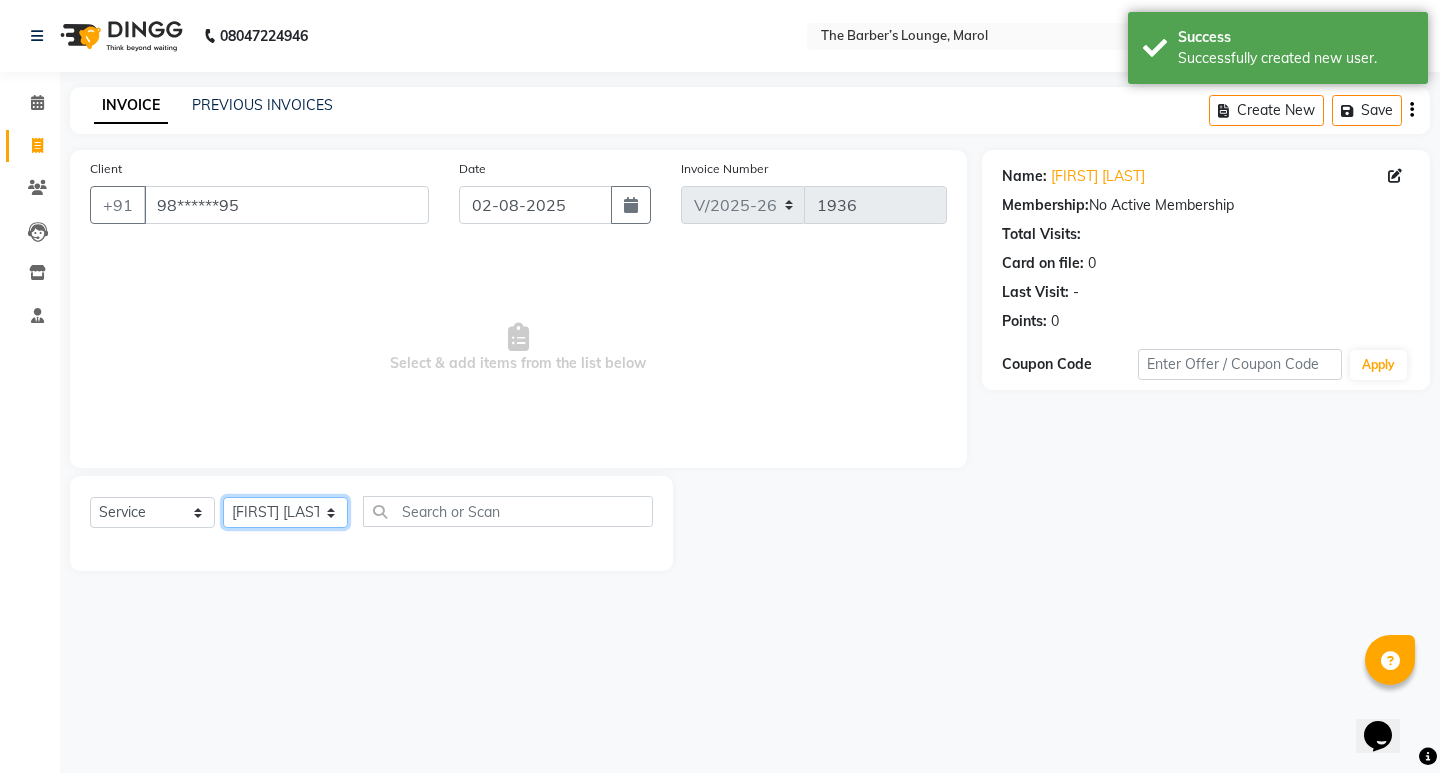 click on "Select Stylist Anjali Jafar Salmani Ketan Shinde Mohsin Akhtar Satish Tejasvi Vasundhara" 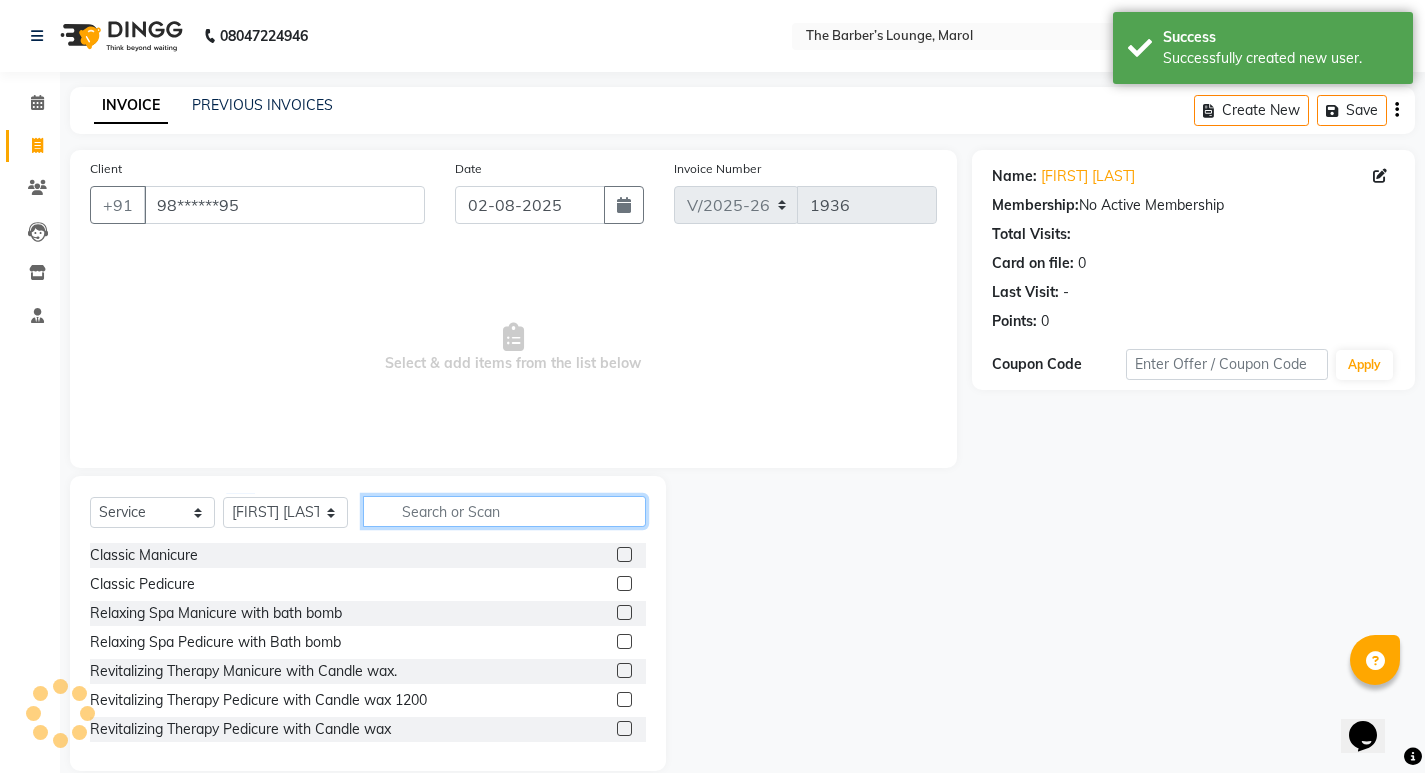 click 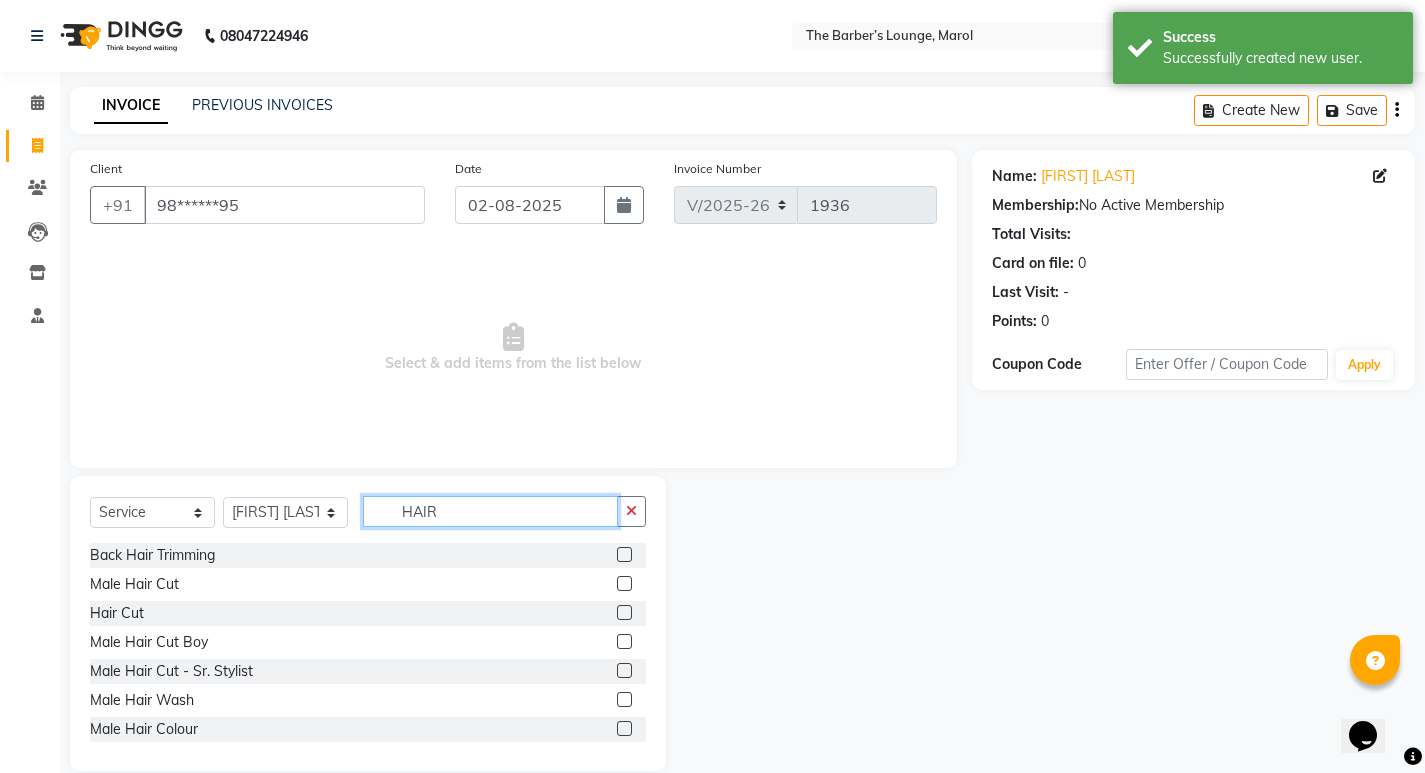 type on "HAIR" 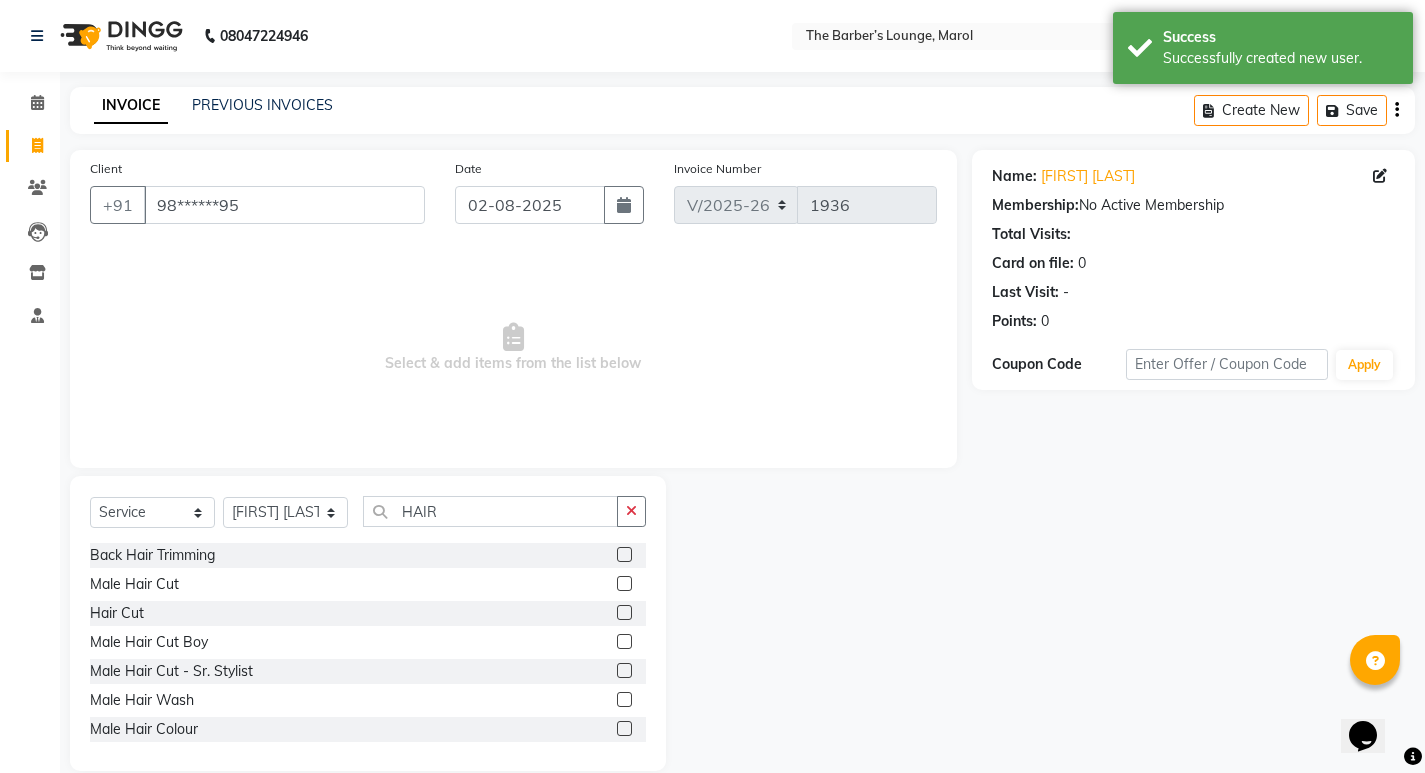 click 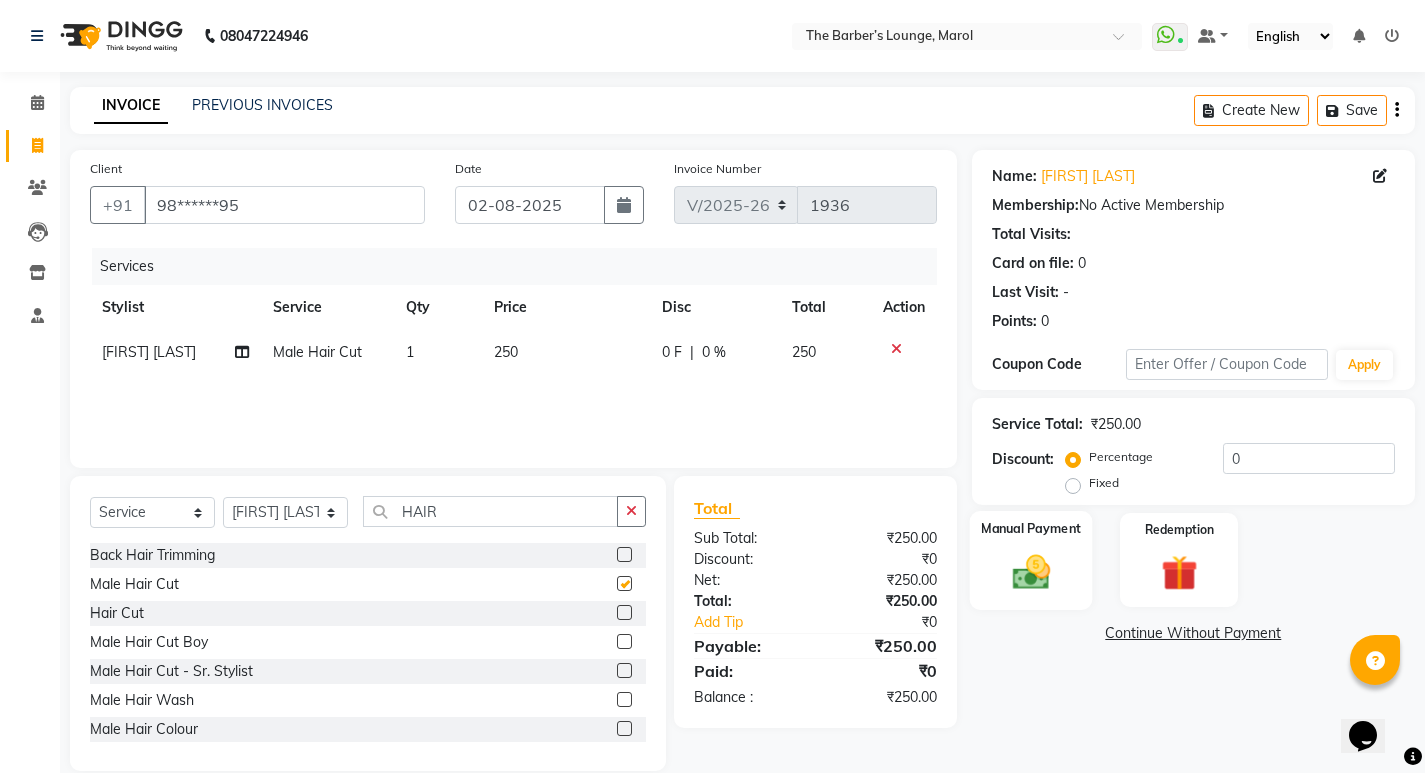 checkbox on "false" 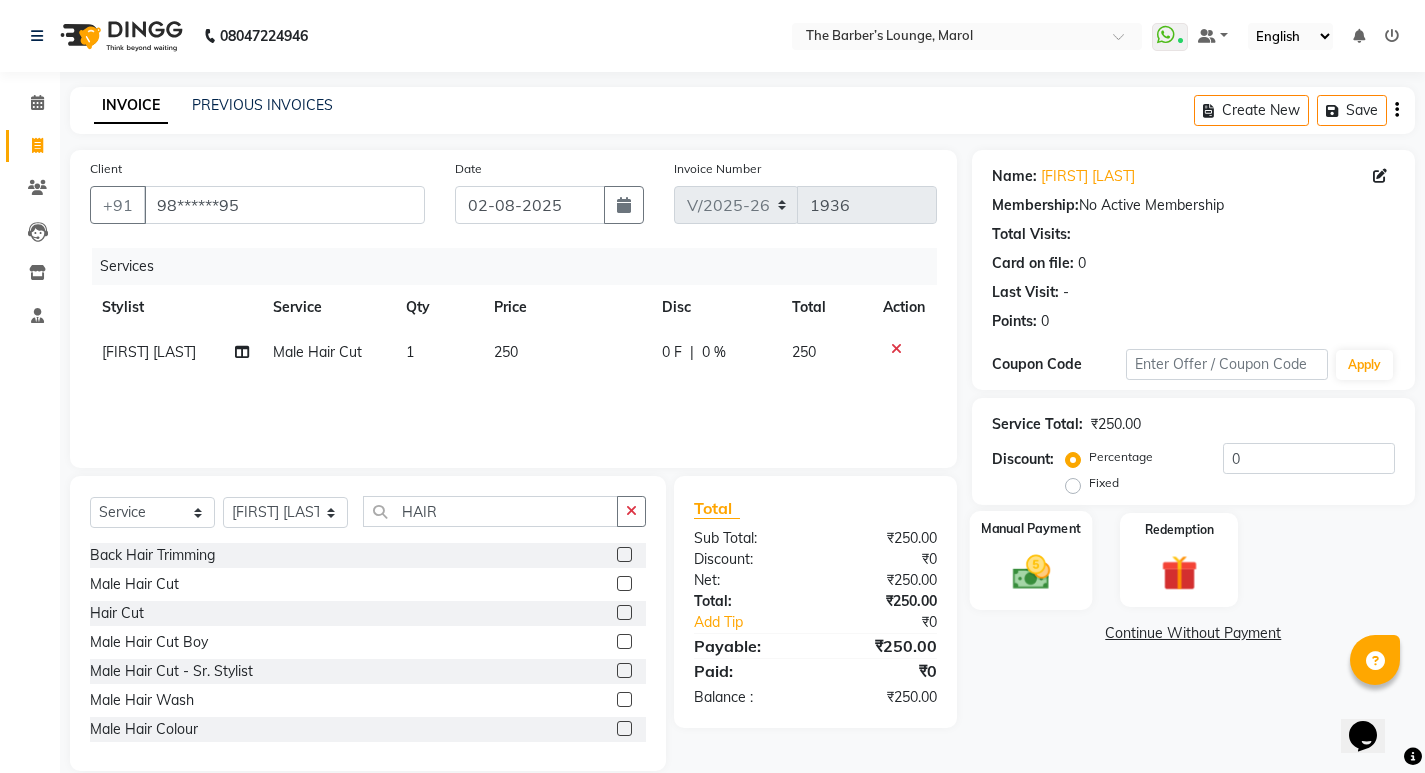 click on "Manual Payment" 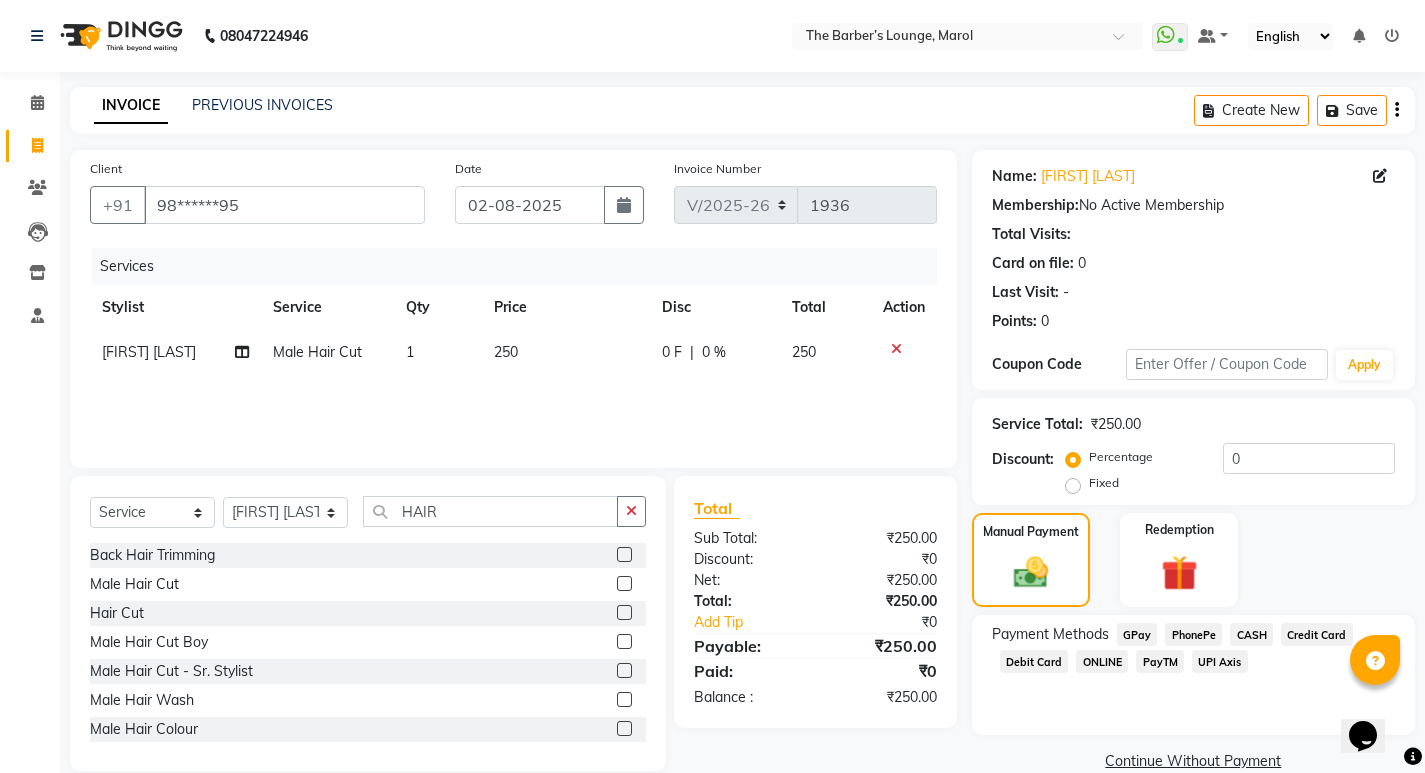 click on "PayTM" 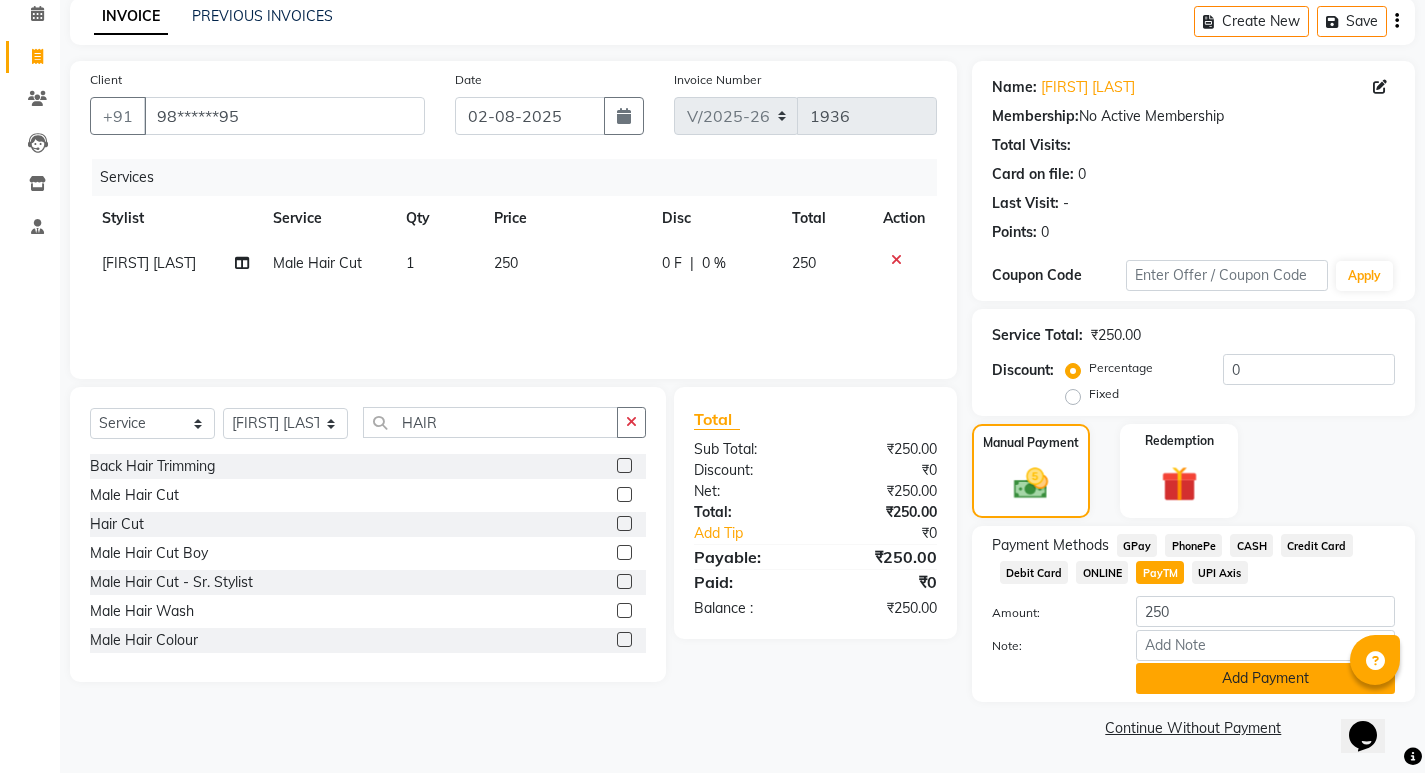 click on "Add Payment" 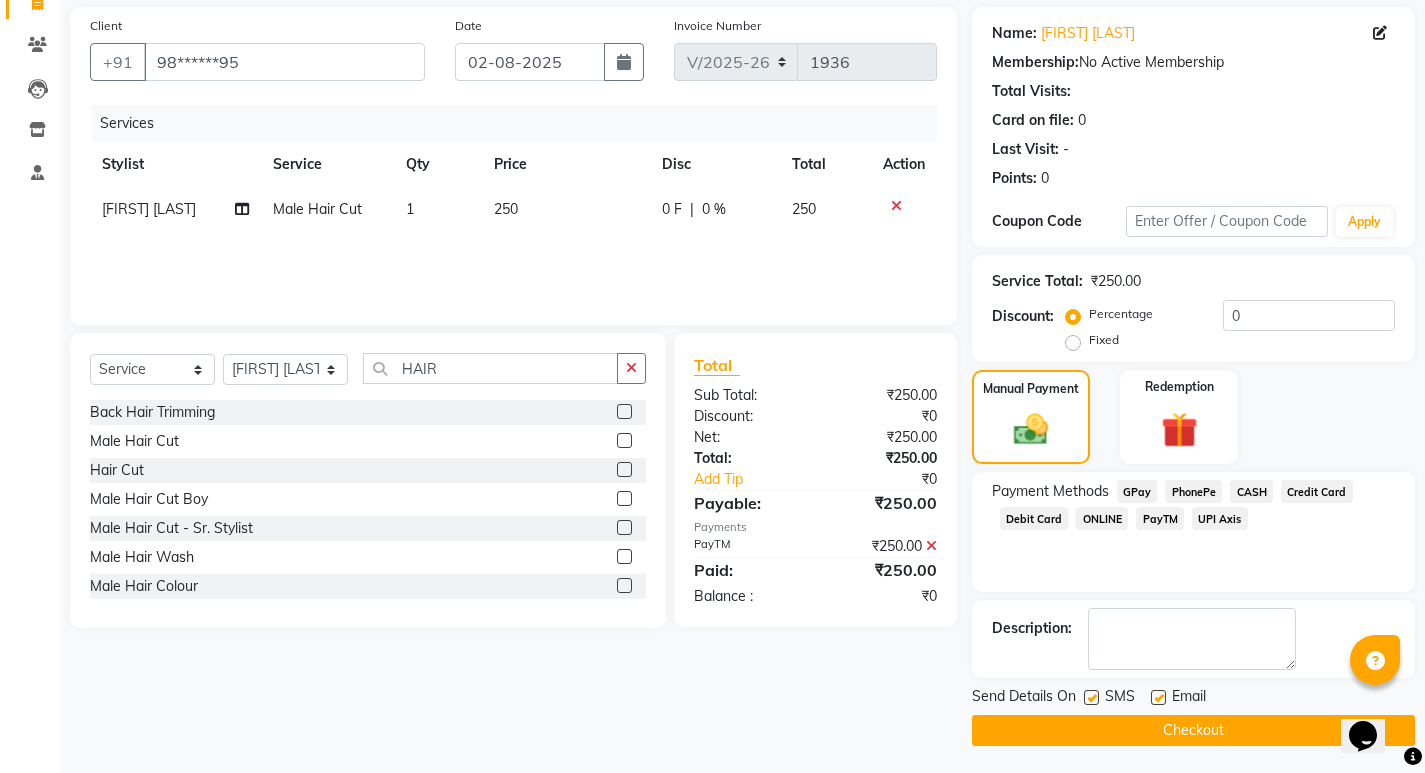 scroll, scrollTop: 146, scrollLeft: 0, axis: vertical 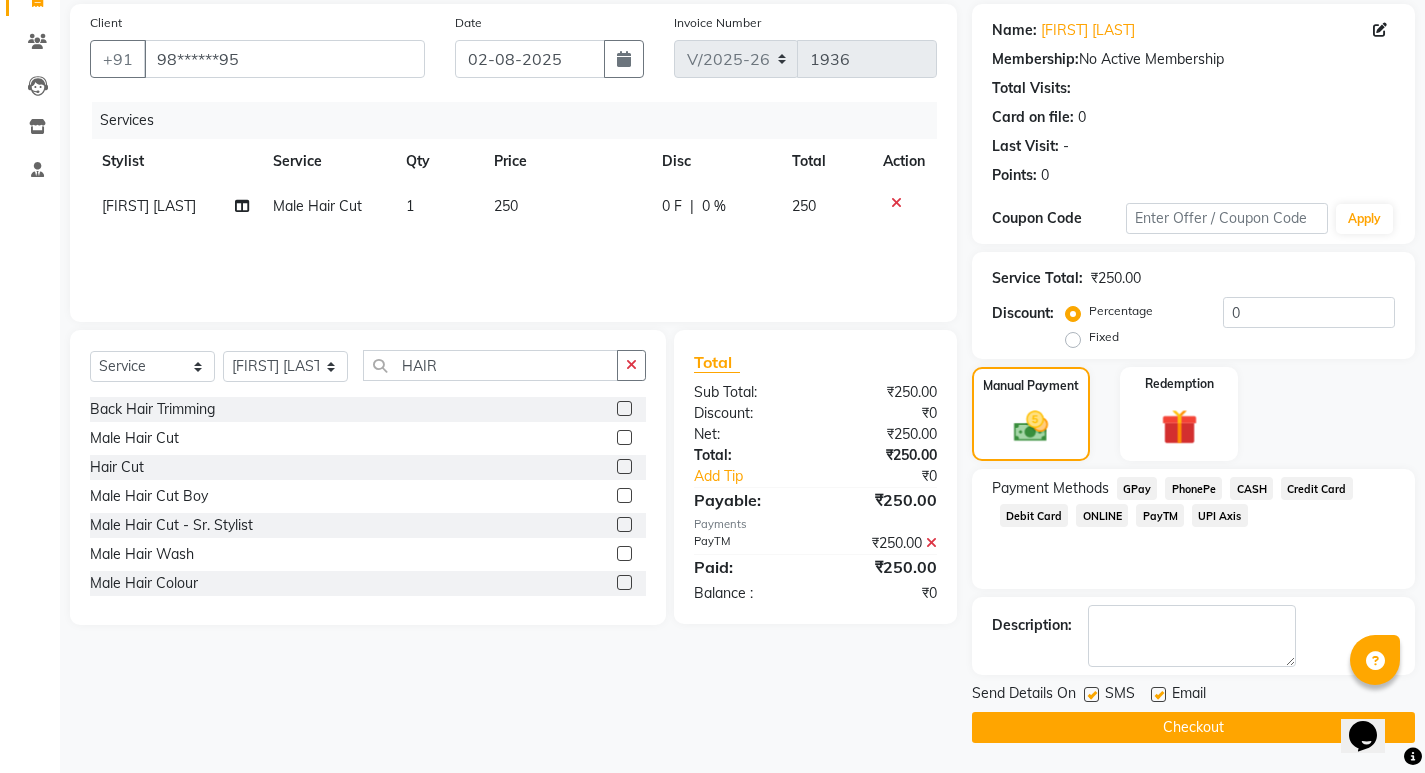 click on "Checkout" 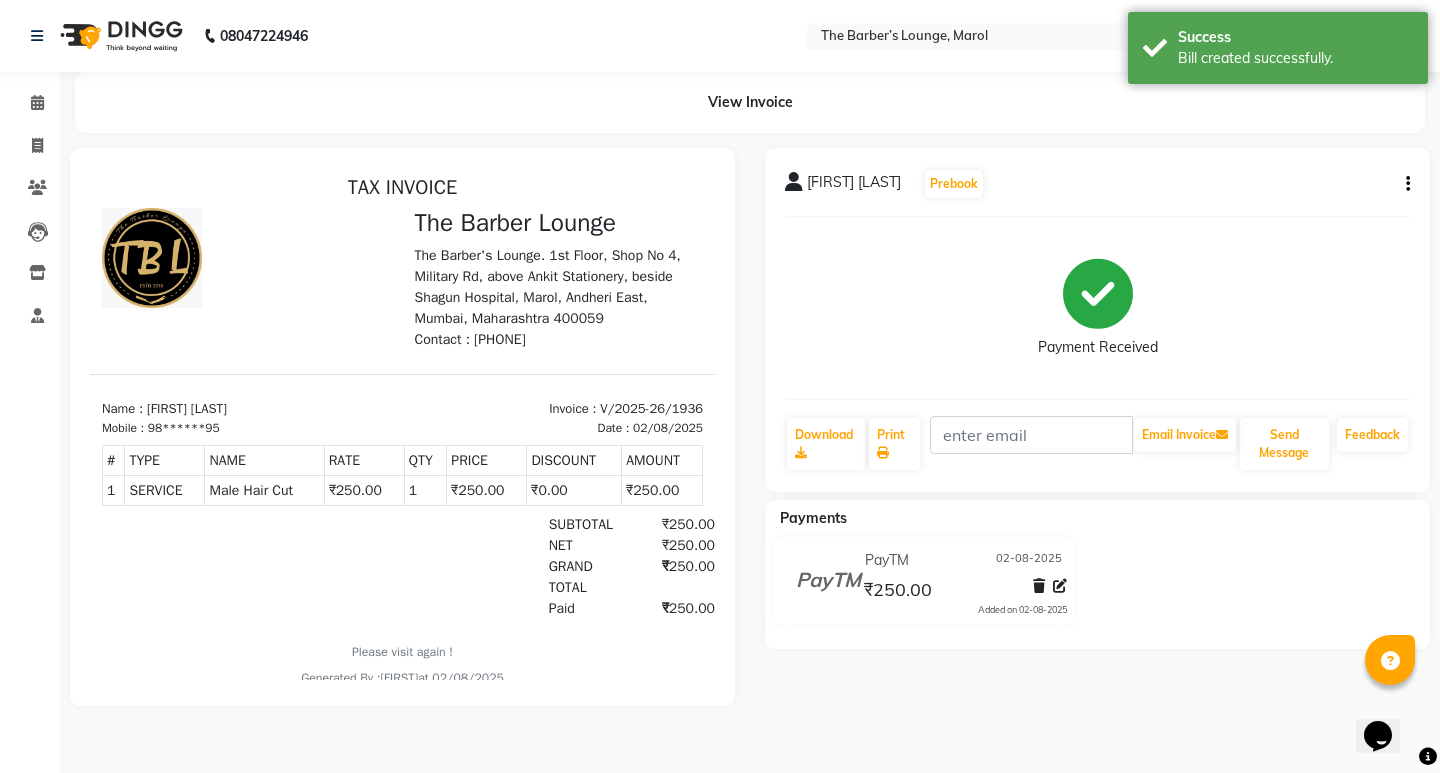 scroll, scrollTop: 0, scrollLeft: 0, axis: both 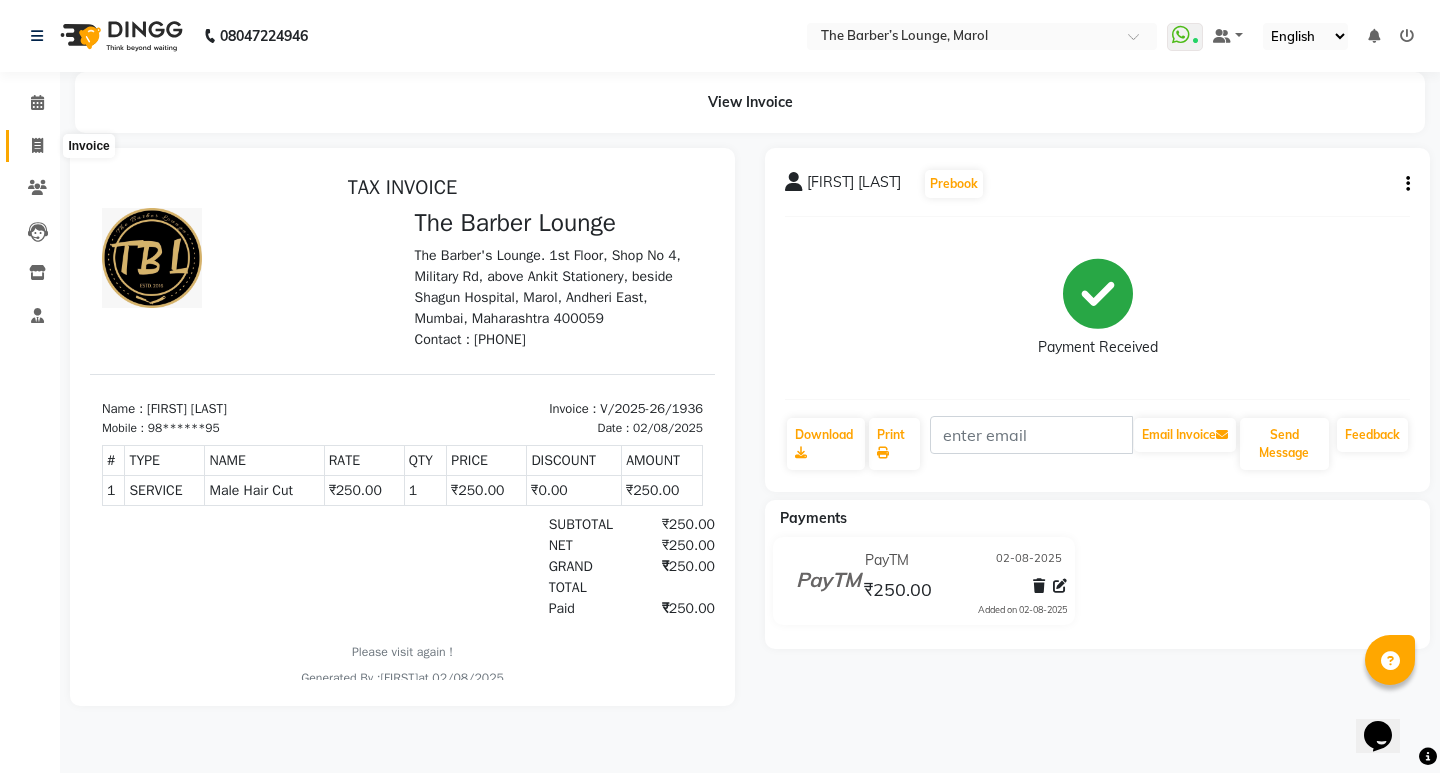 click 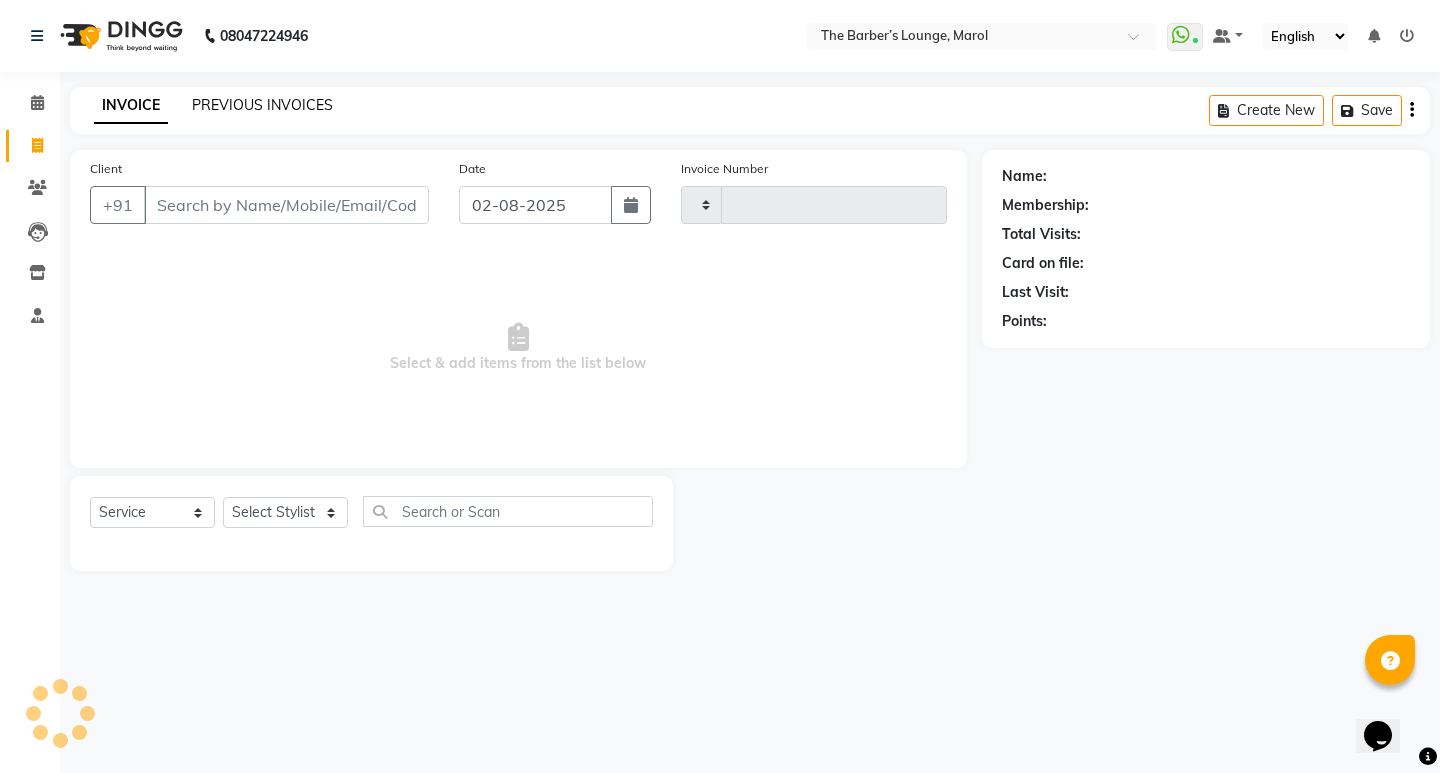click on "PREVIOUS INVOICES" 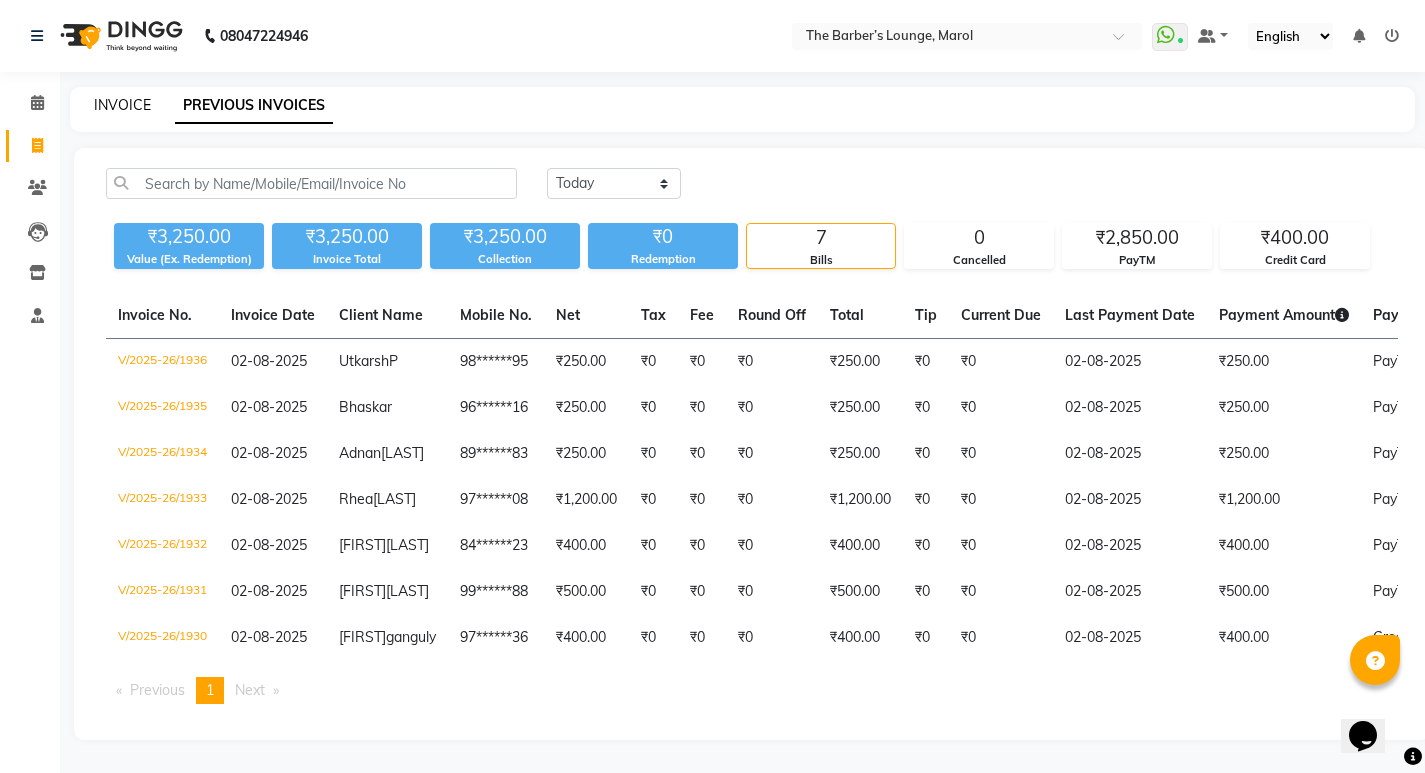 click on "INVOICE" 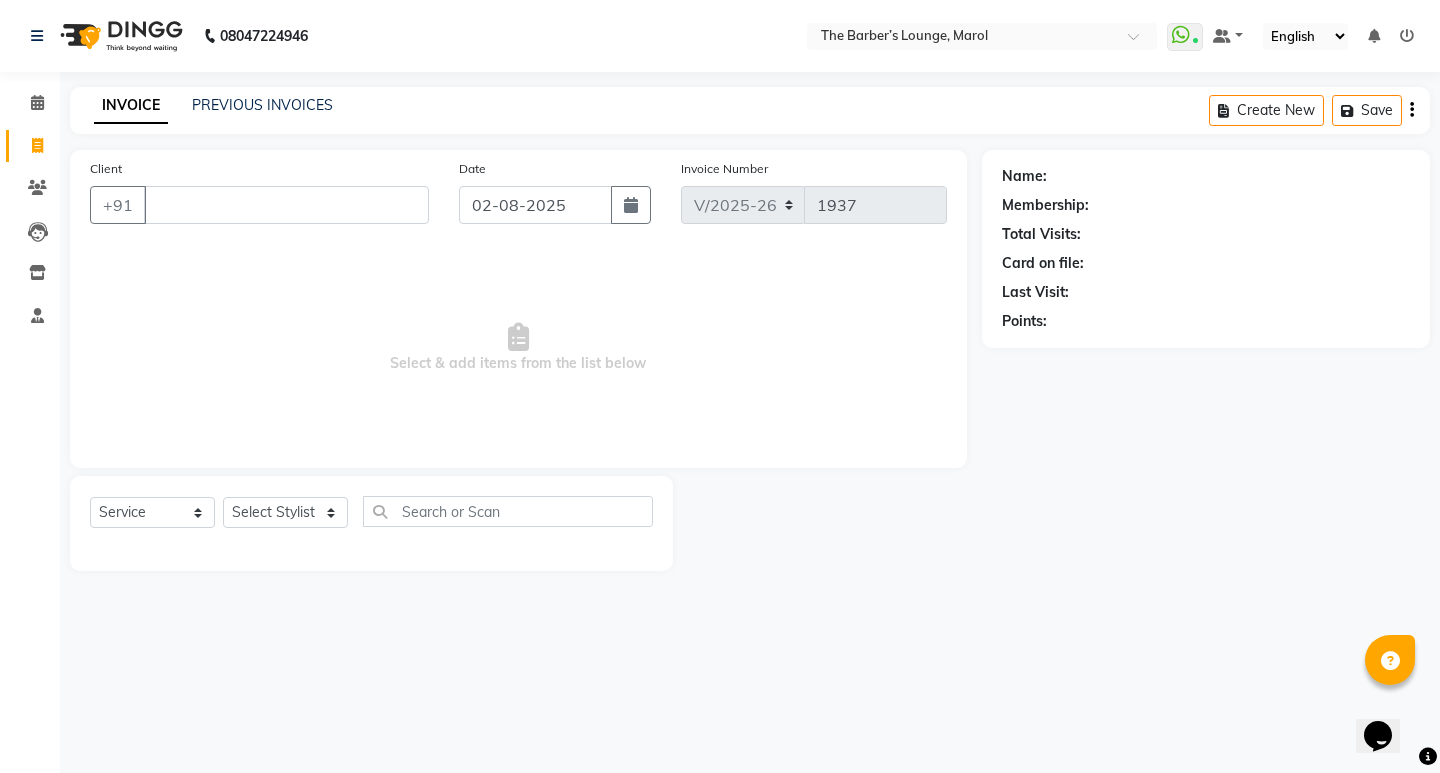 type 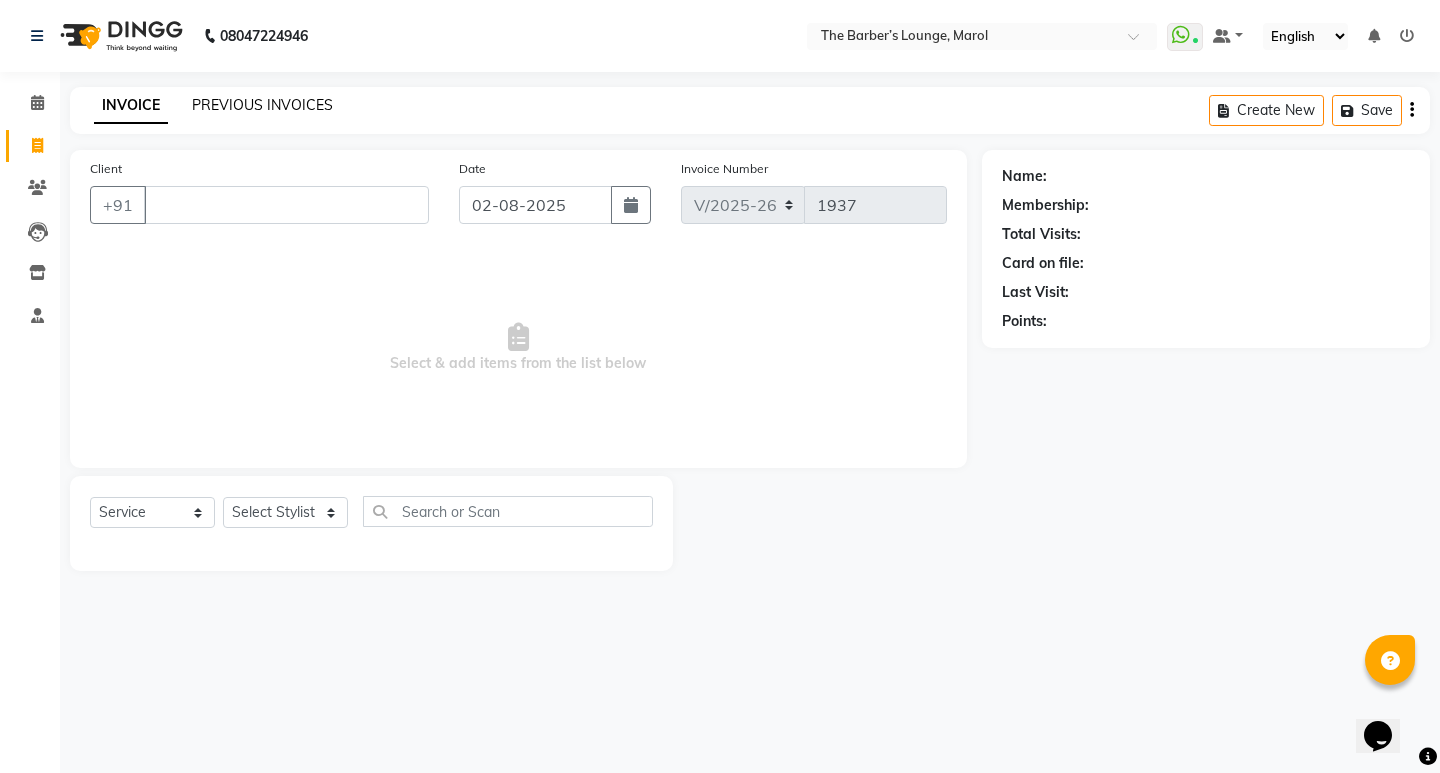 click on "PREVIOUS INVOICES" 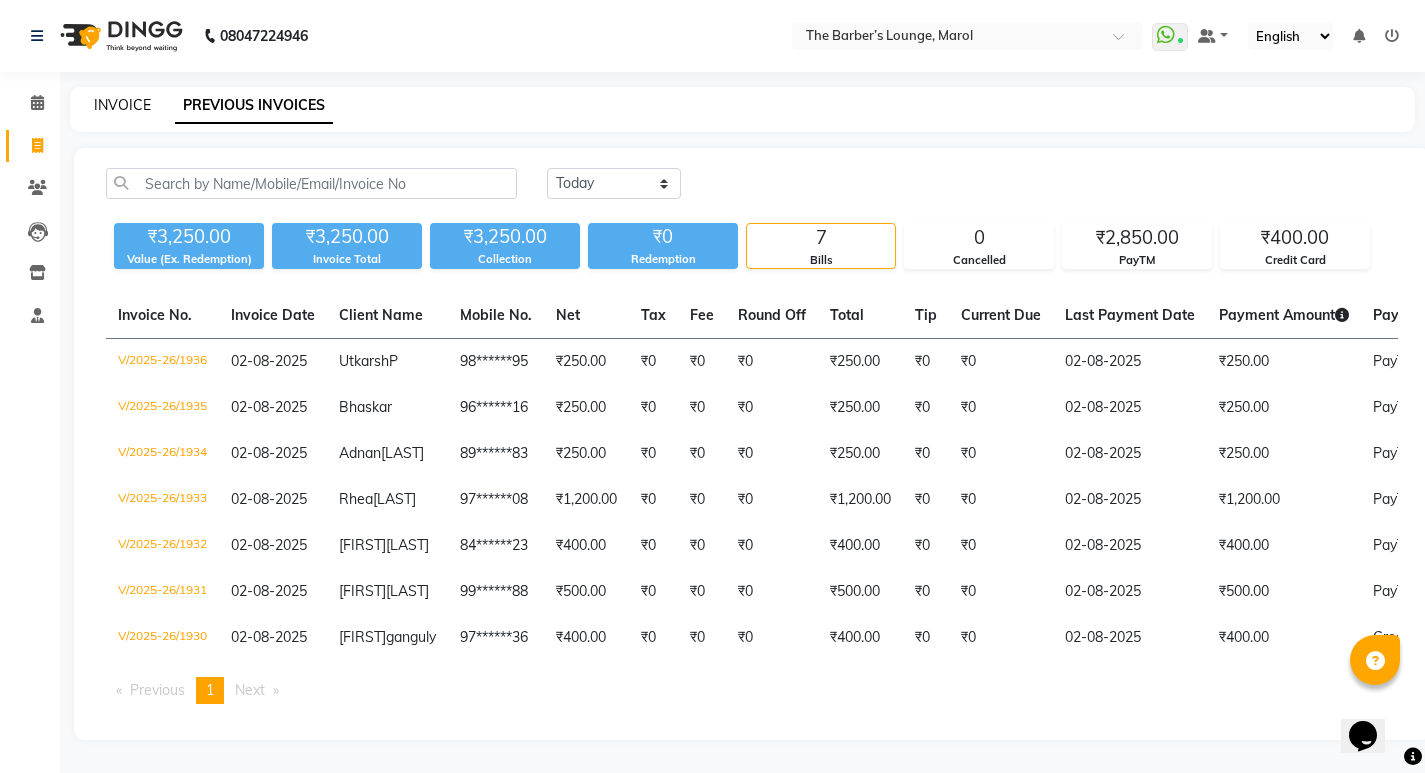 click on "INVOICE" 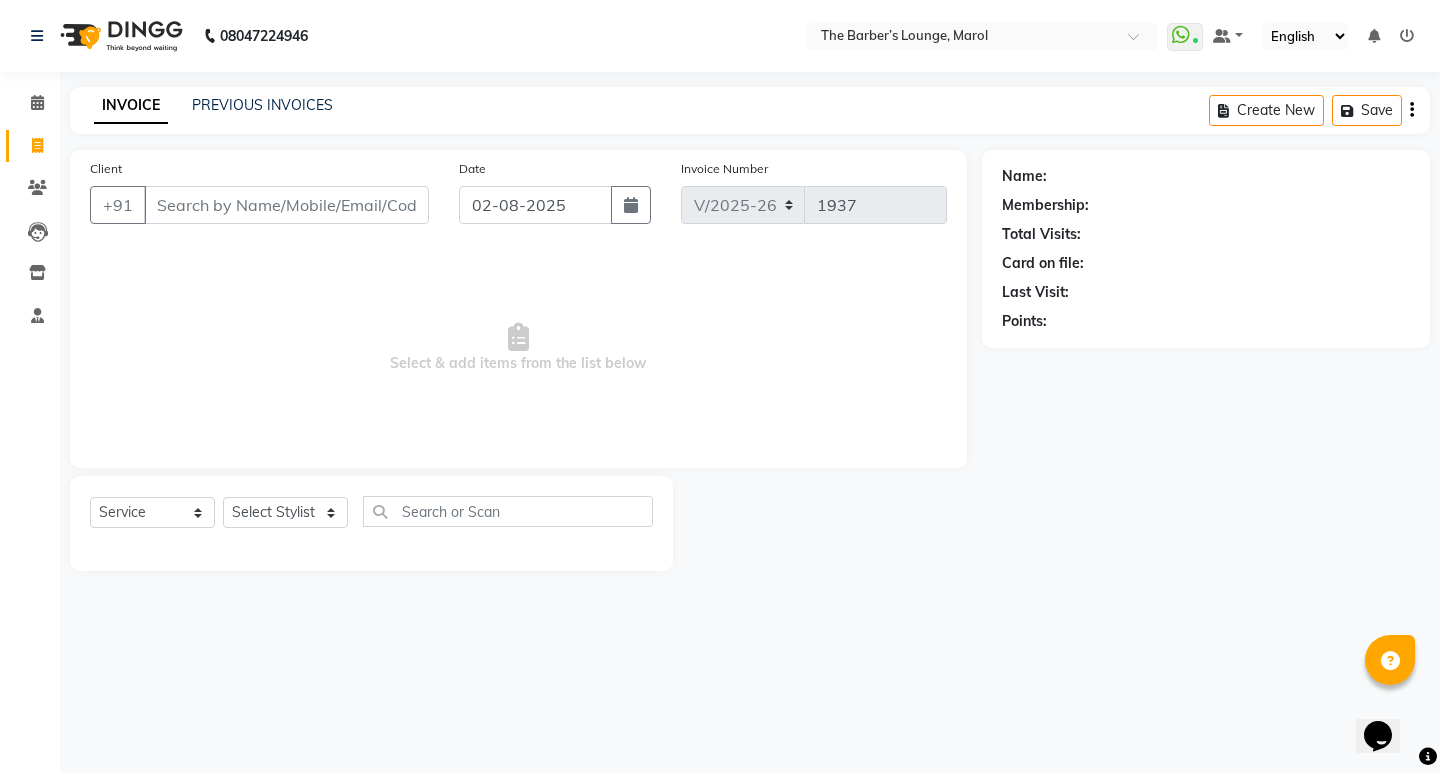 click on "Client" at bounding box center (286, 205) 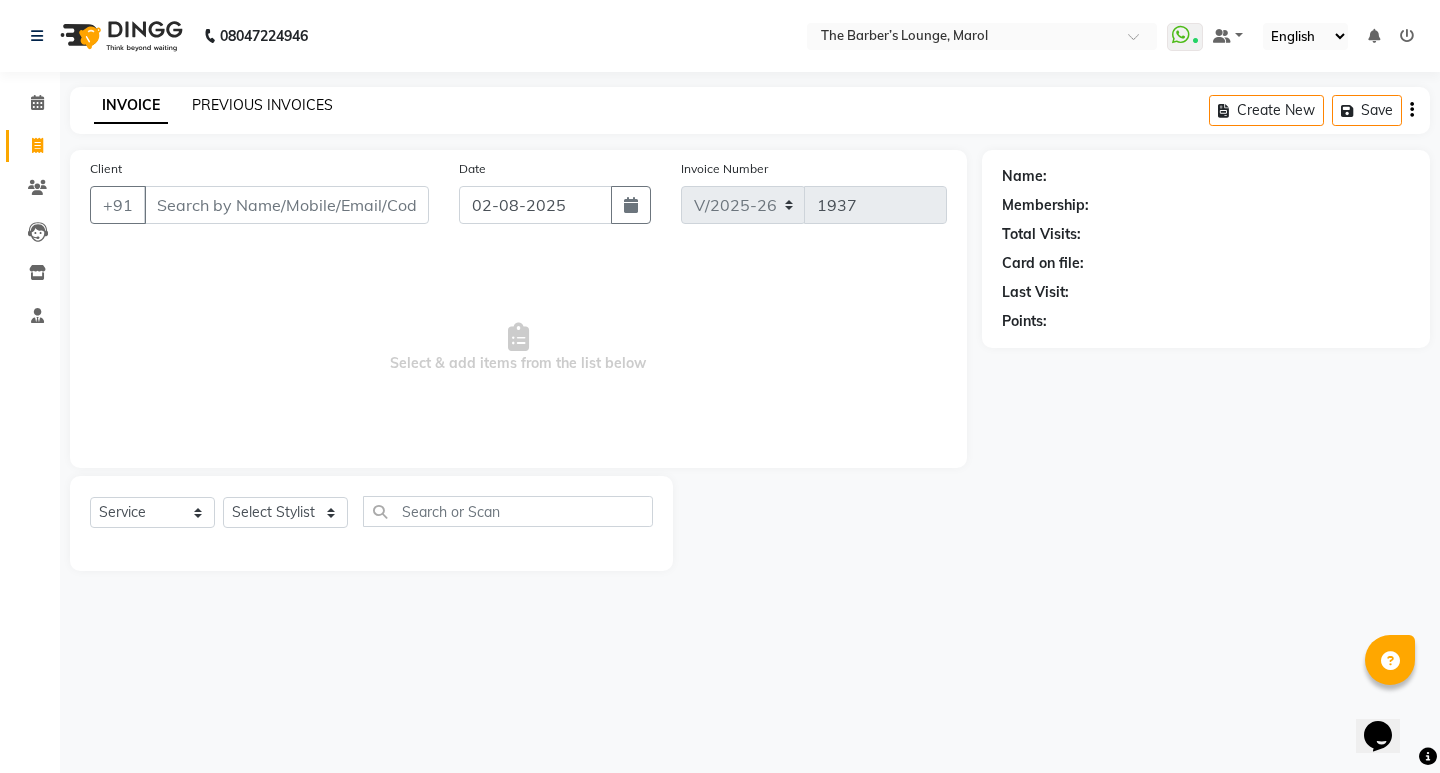 click on "PREVIOUS INVOICES" 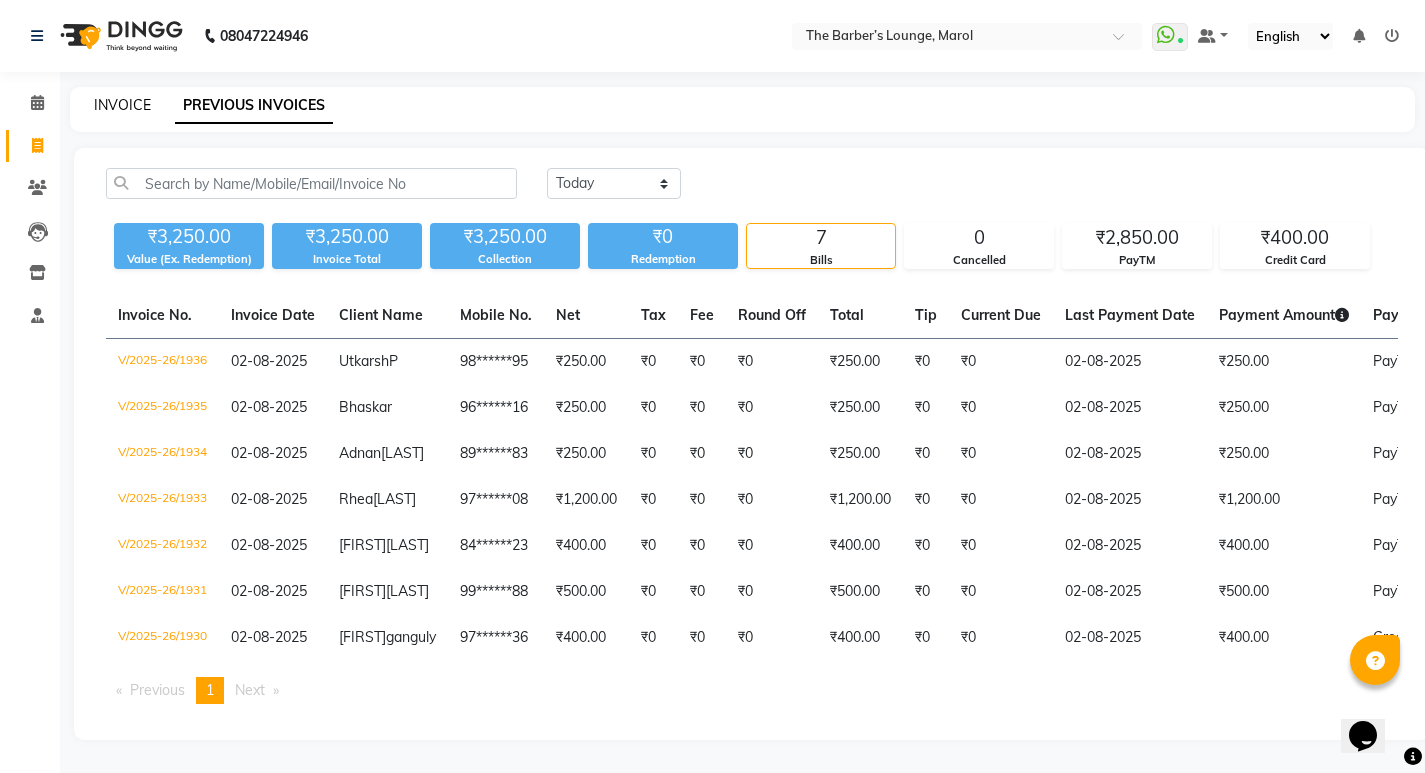 click on "INVOICE" 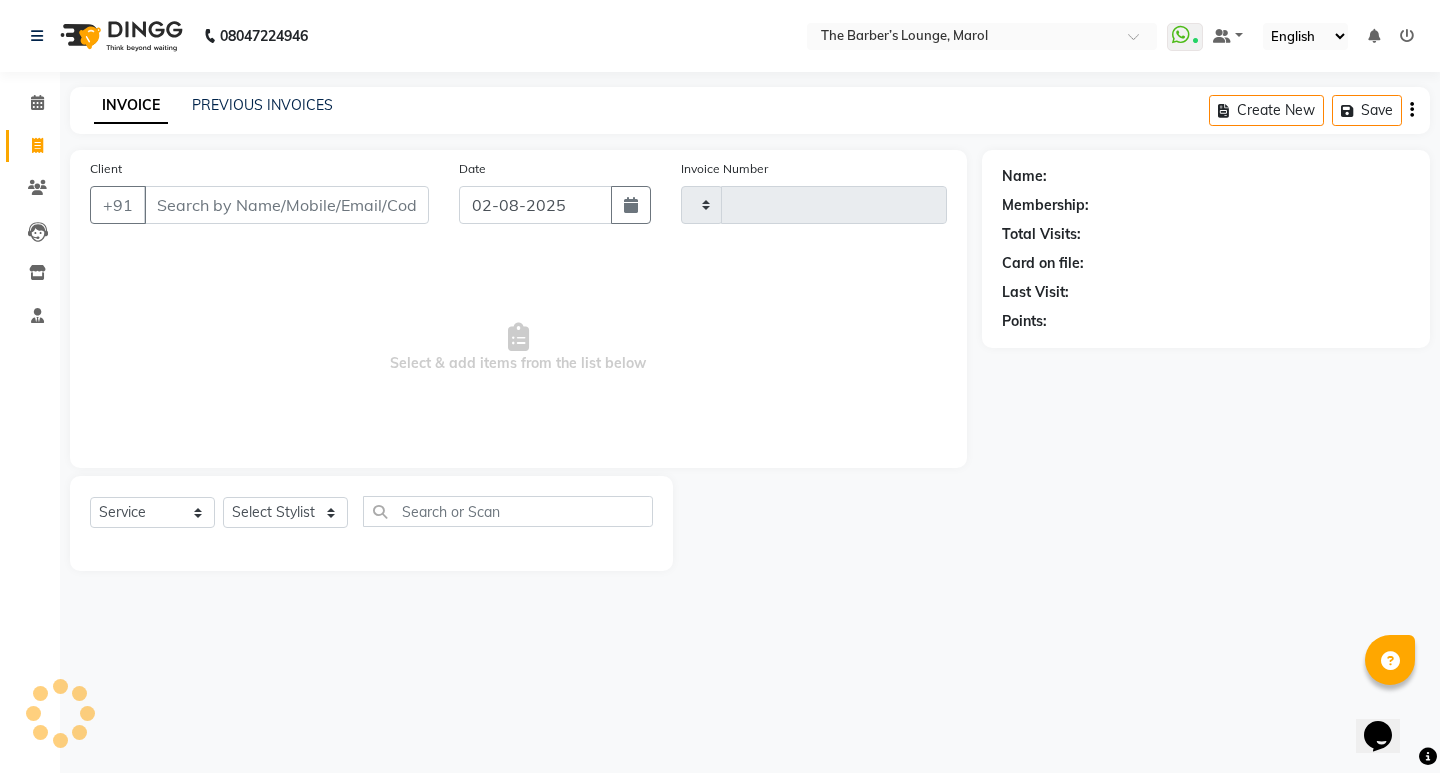 type on "1937" 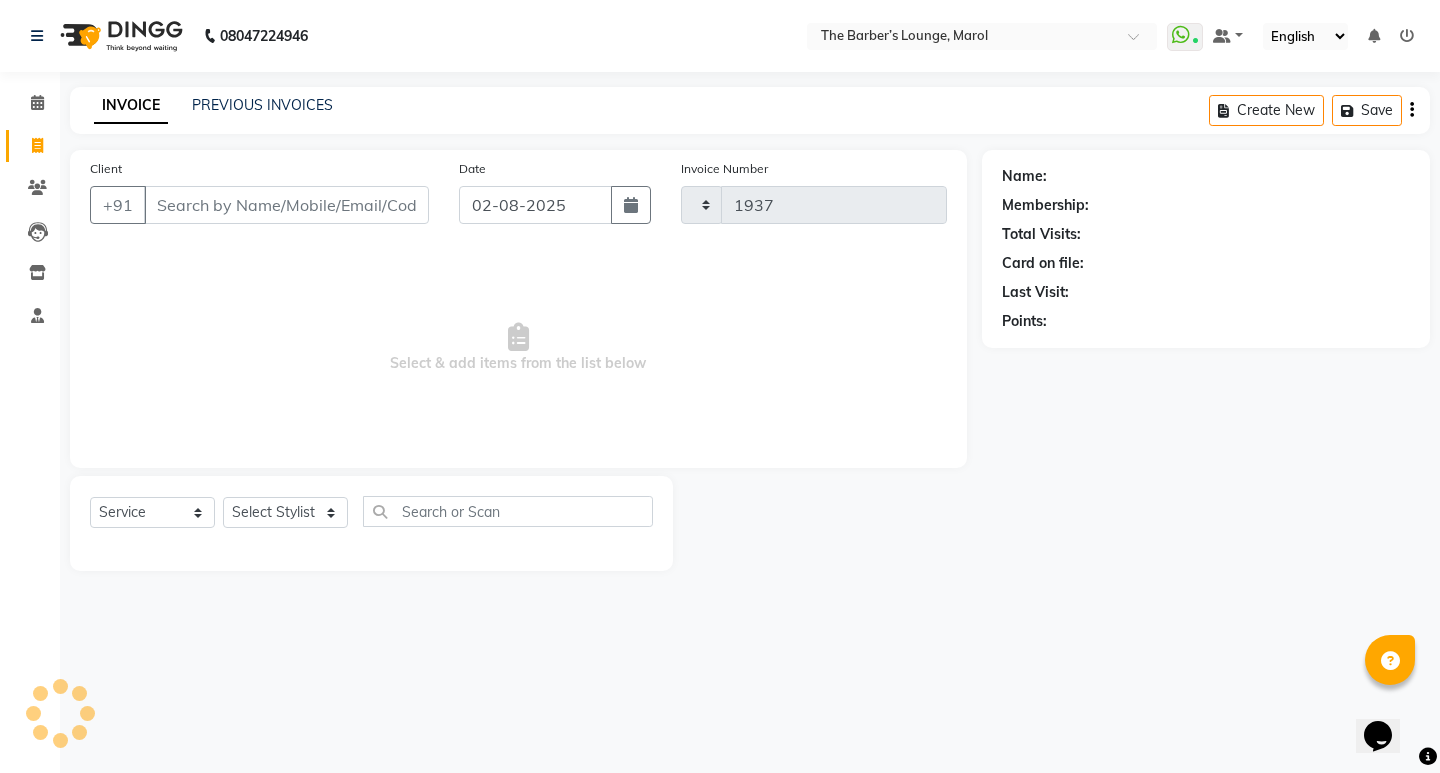 select on "7188" 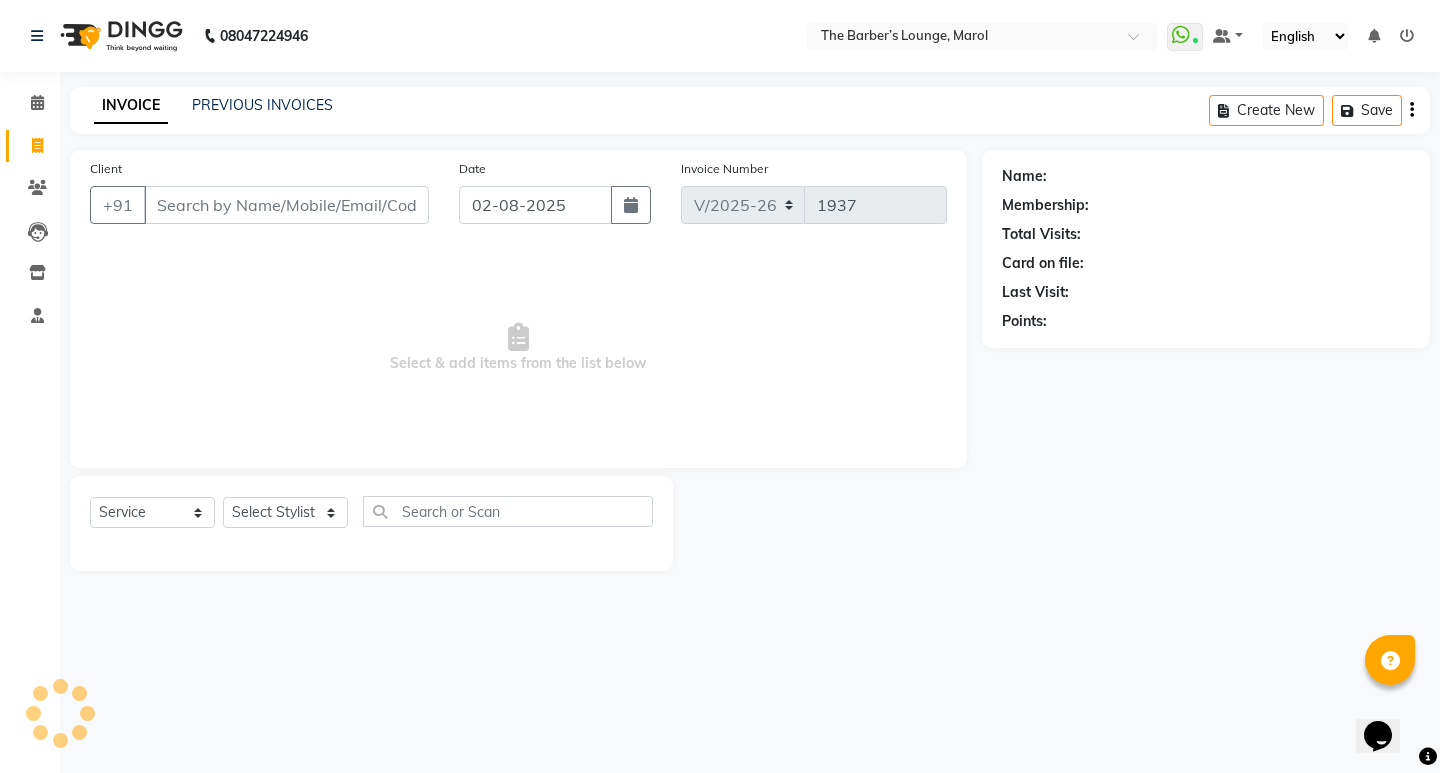 click on "Client" at bounding box center (286, 205) 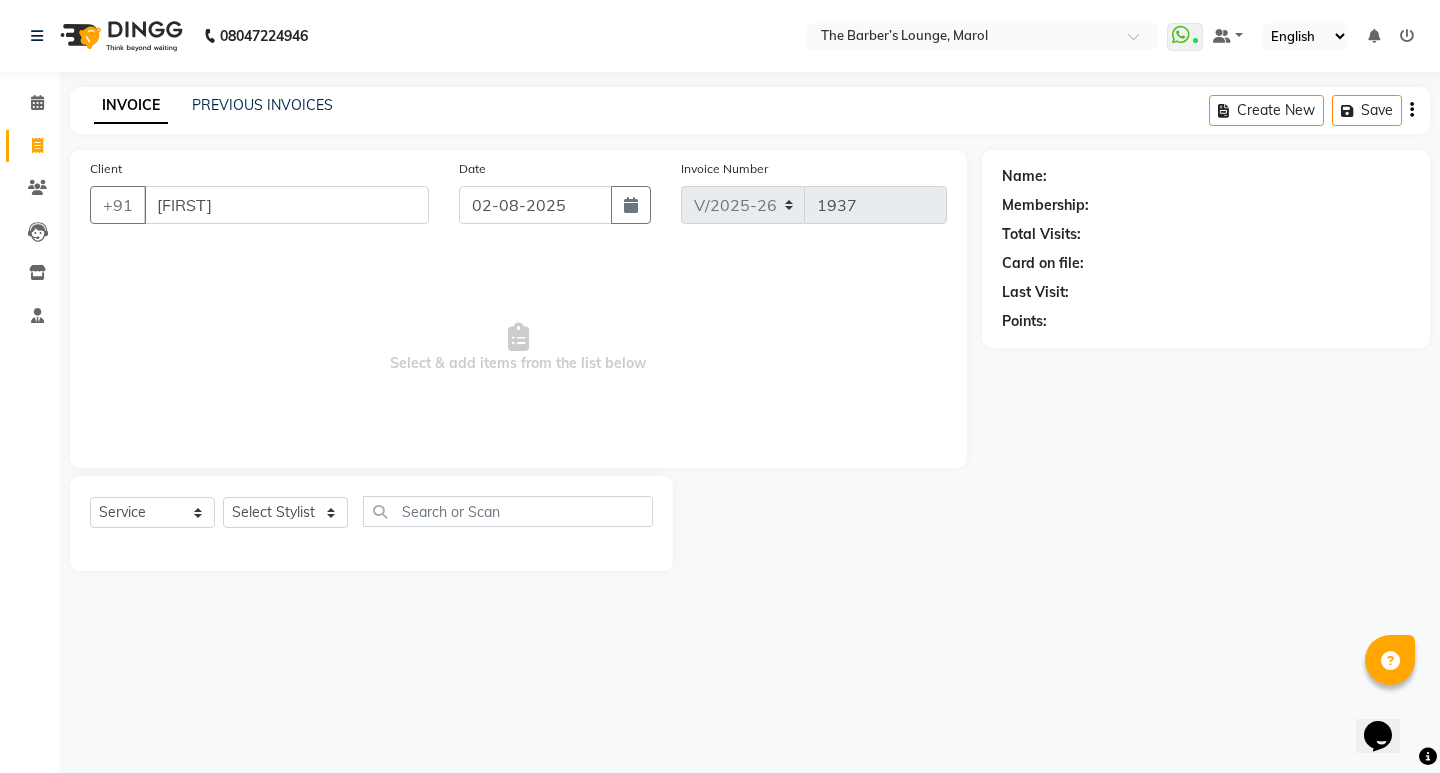 type on "v" 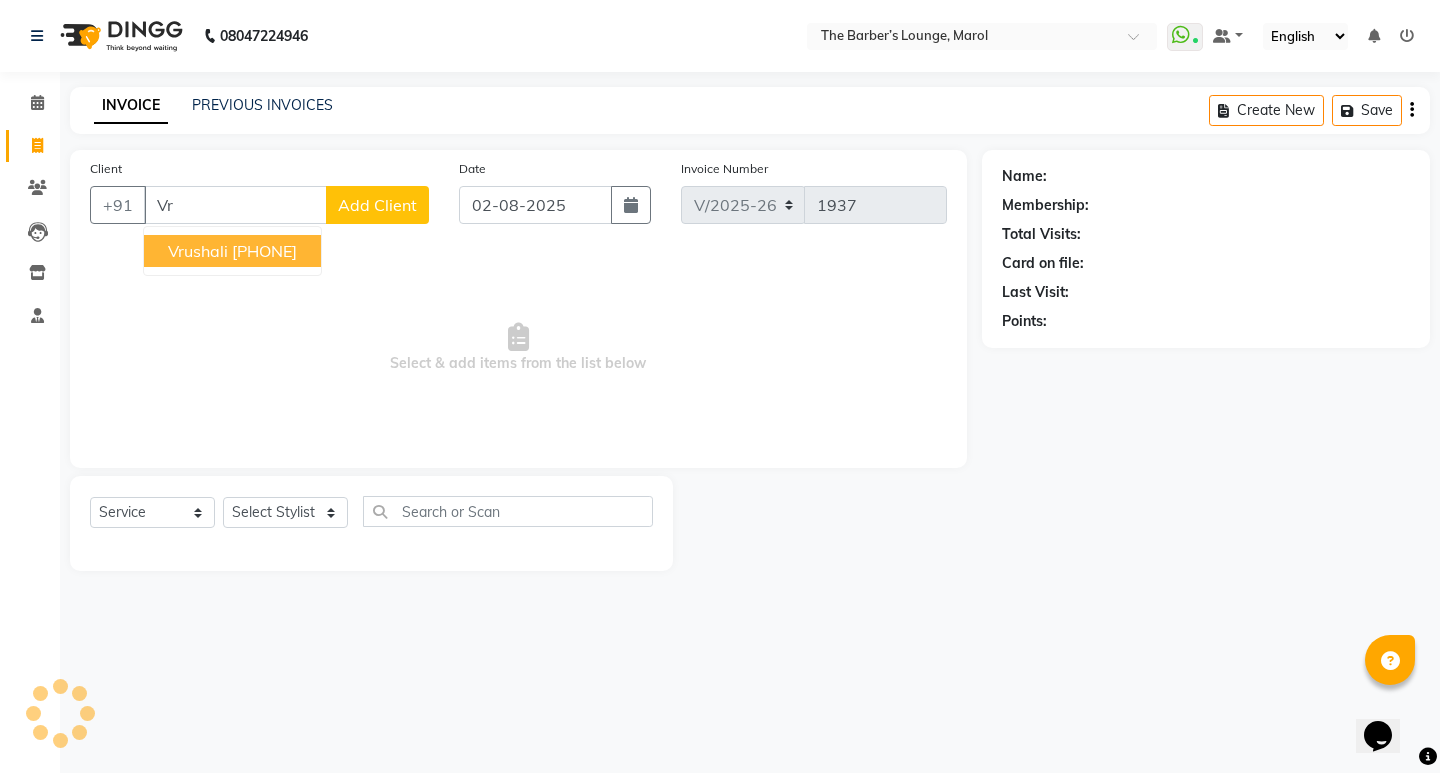 type on "V" 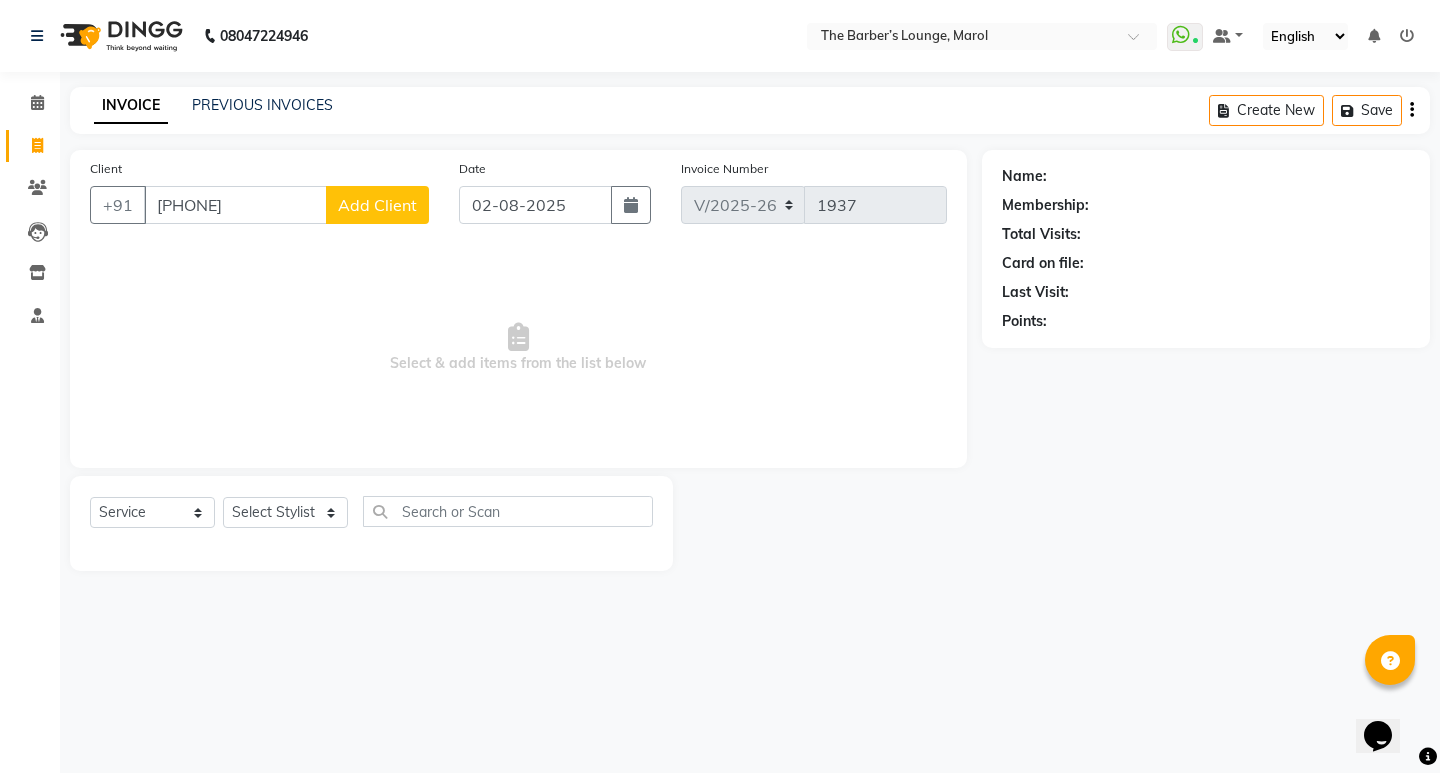 type on "[PHONE]" 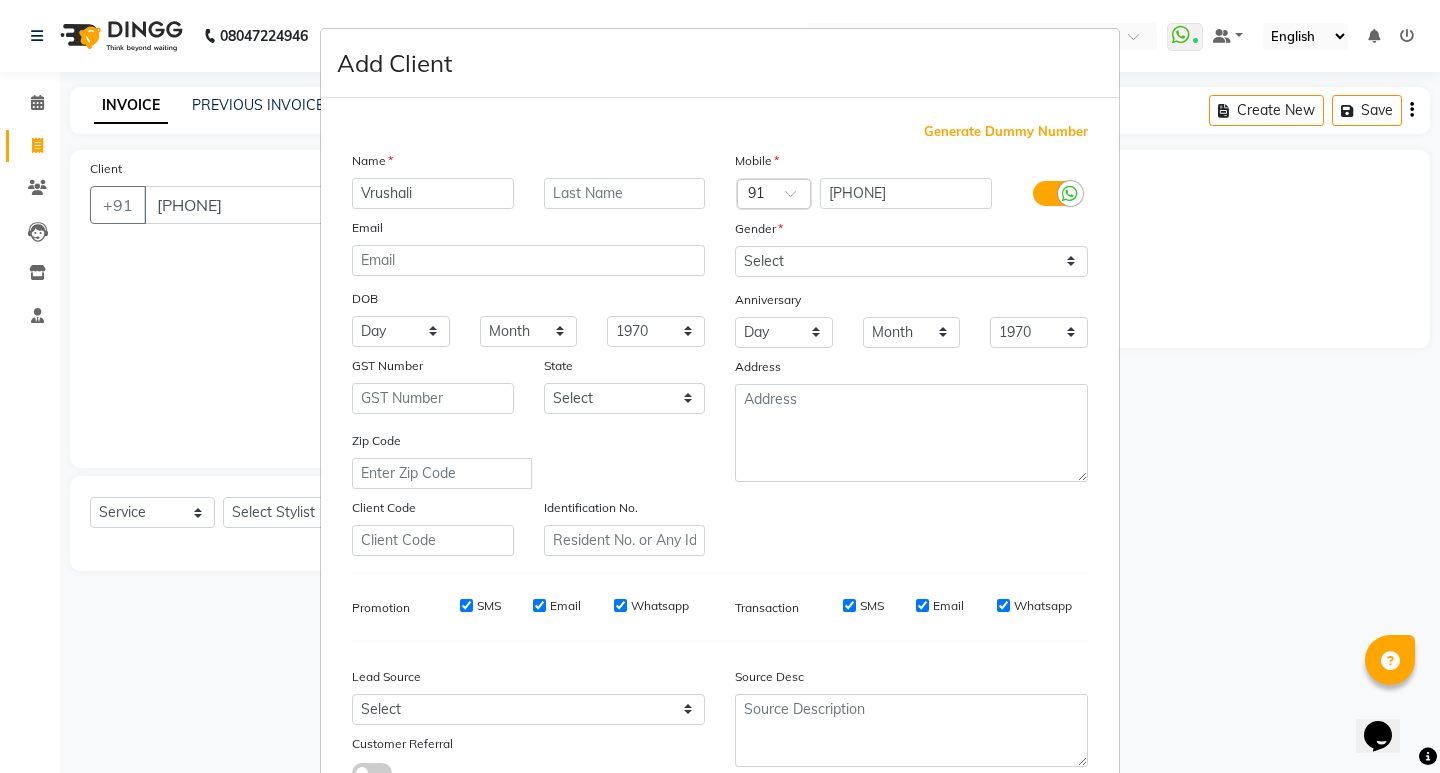 type on "Vrushali" 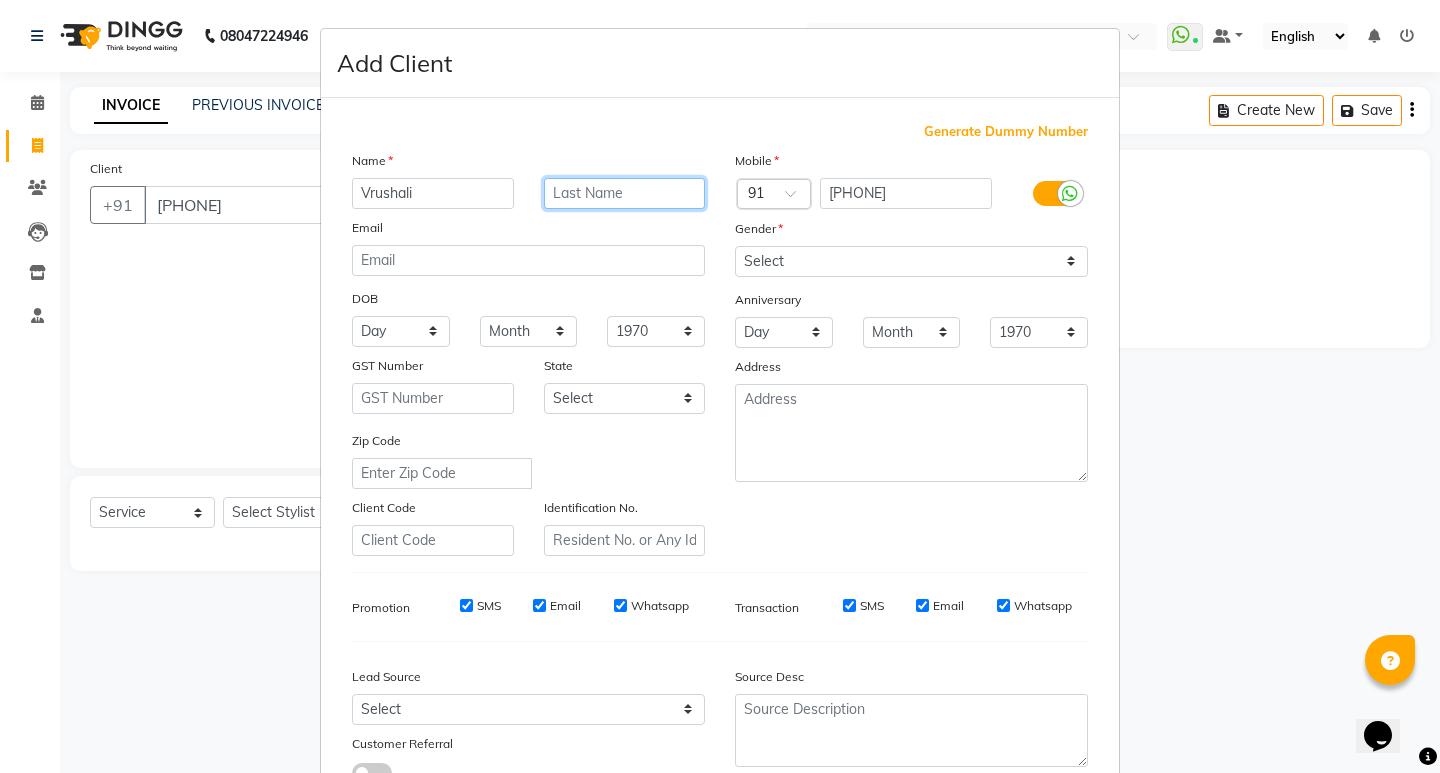 click at bounding box center (625, 193) 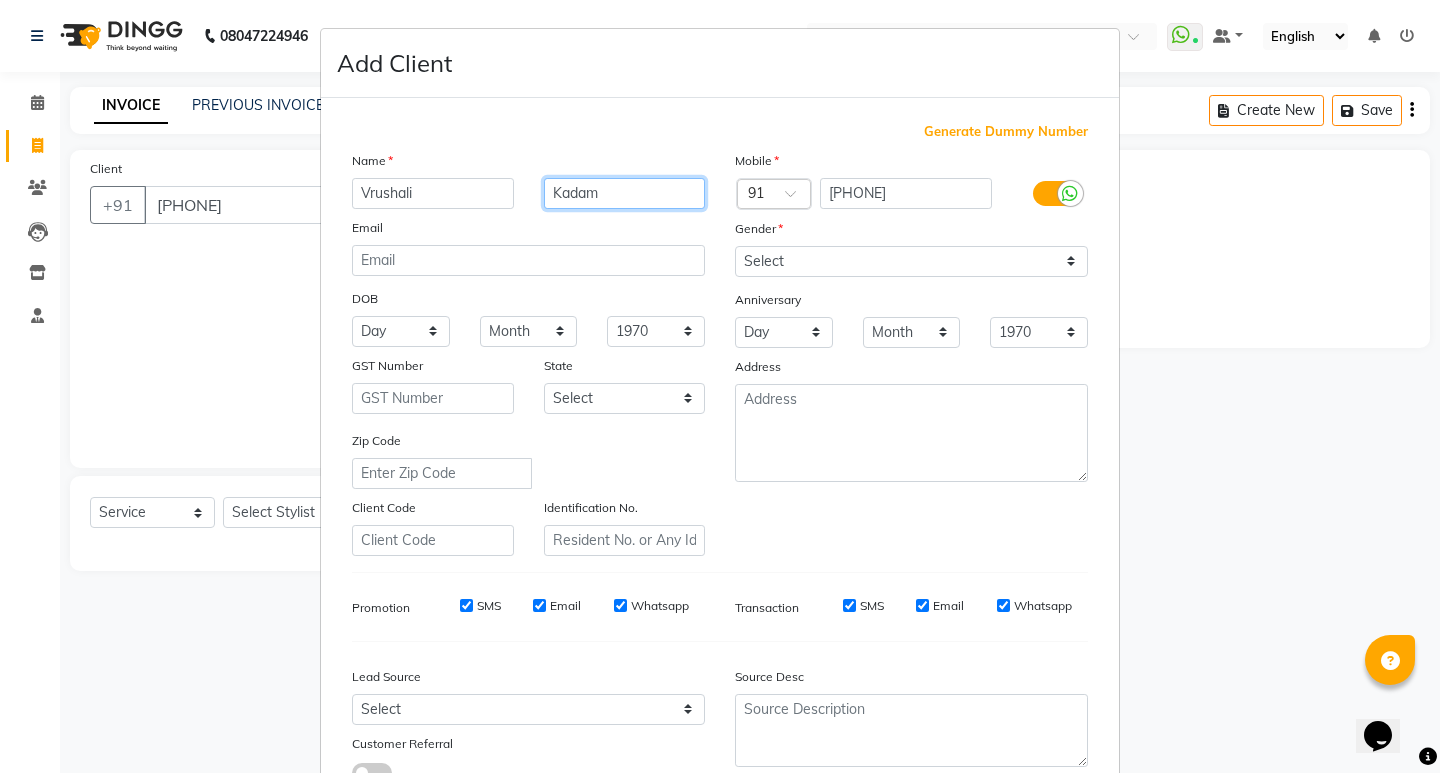 type on "Kadam" 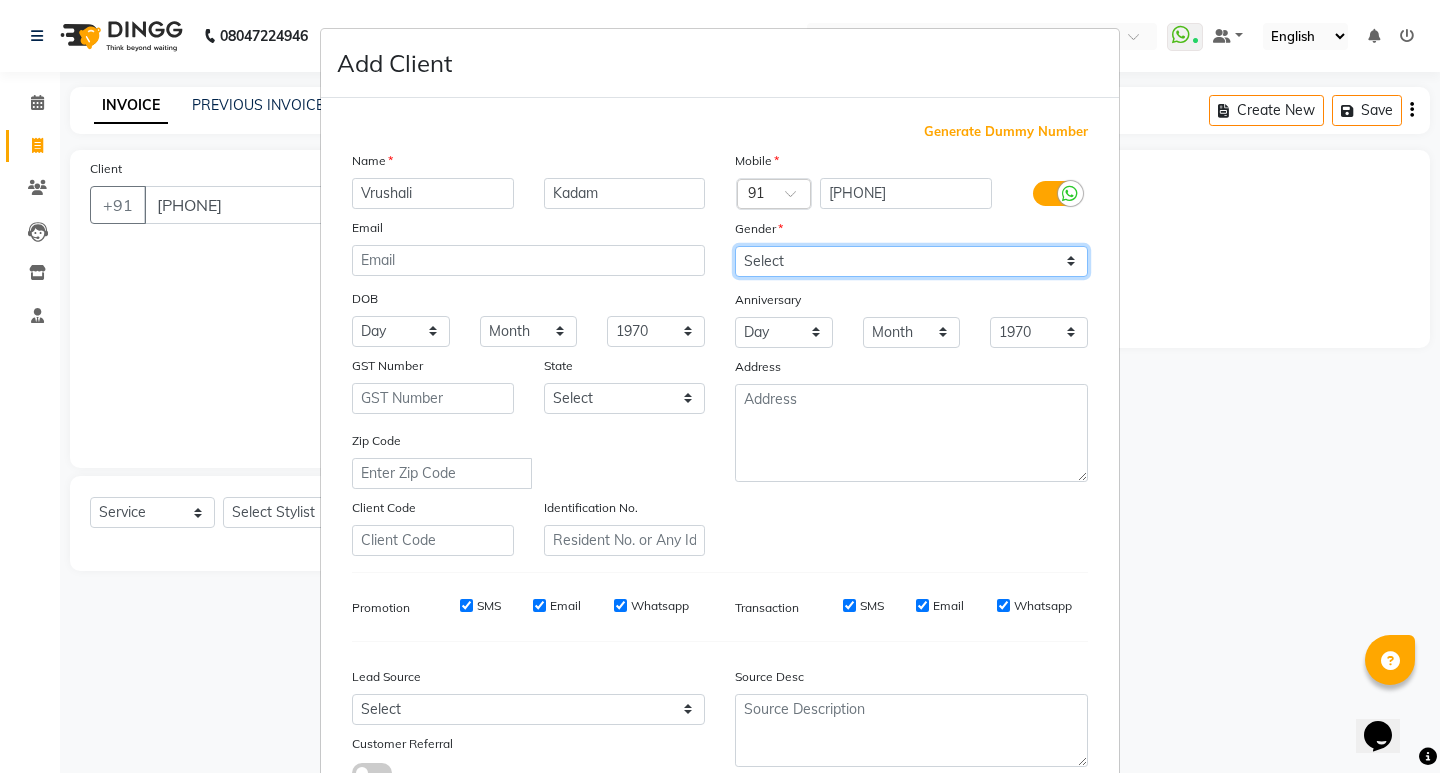 click on "Select Male Female Other Prefer Not To Say" at bounding box center (911, 261) 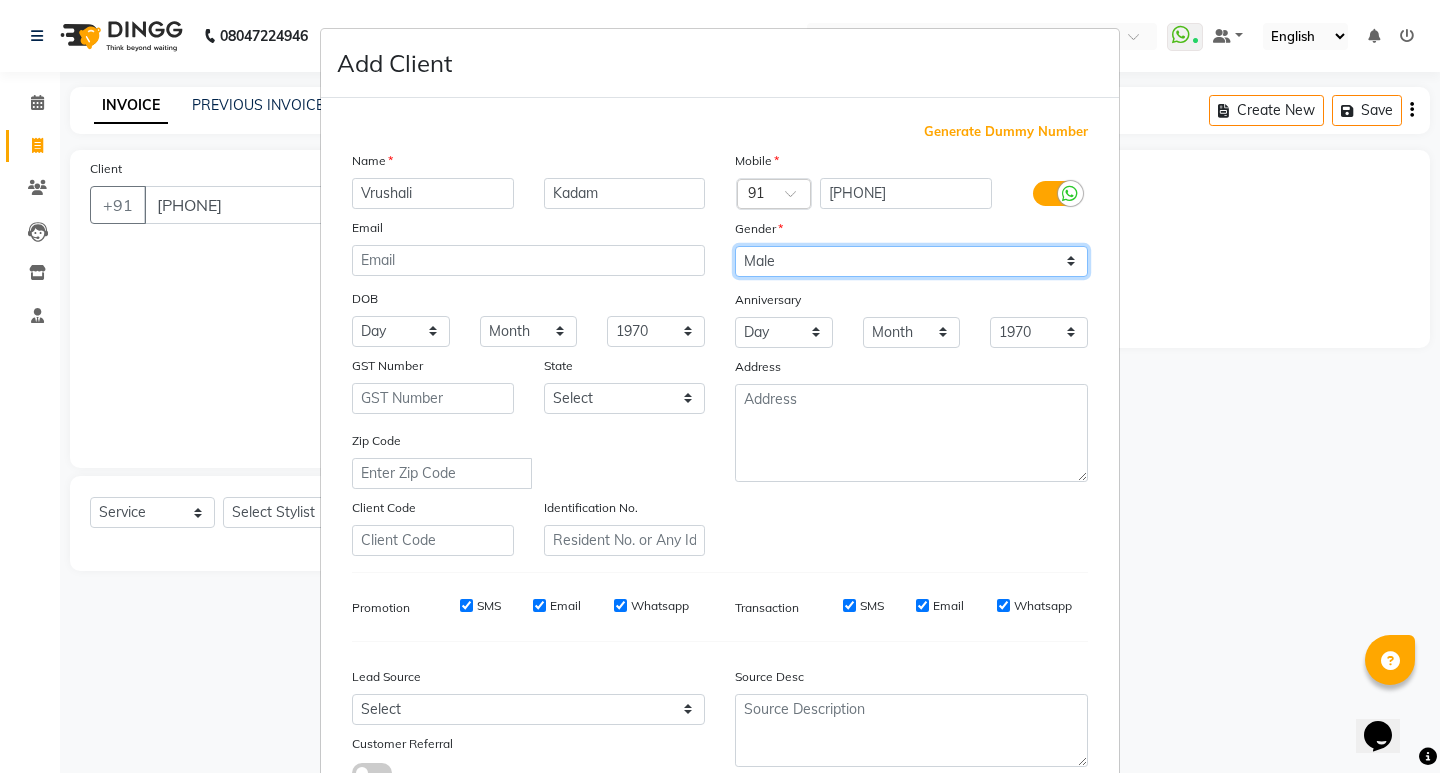 click on "Select Male Female Other Prefer Not To Say" at bounding box center (911, 261) 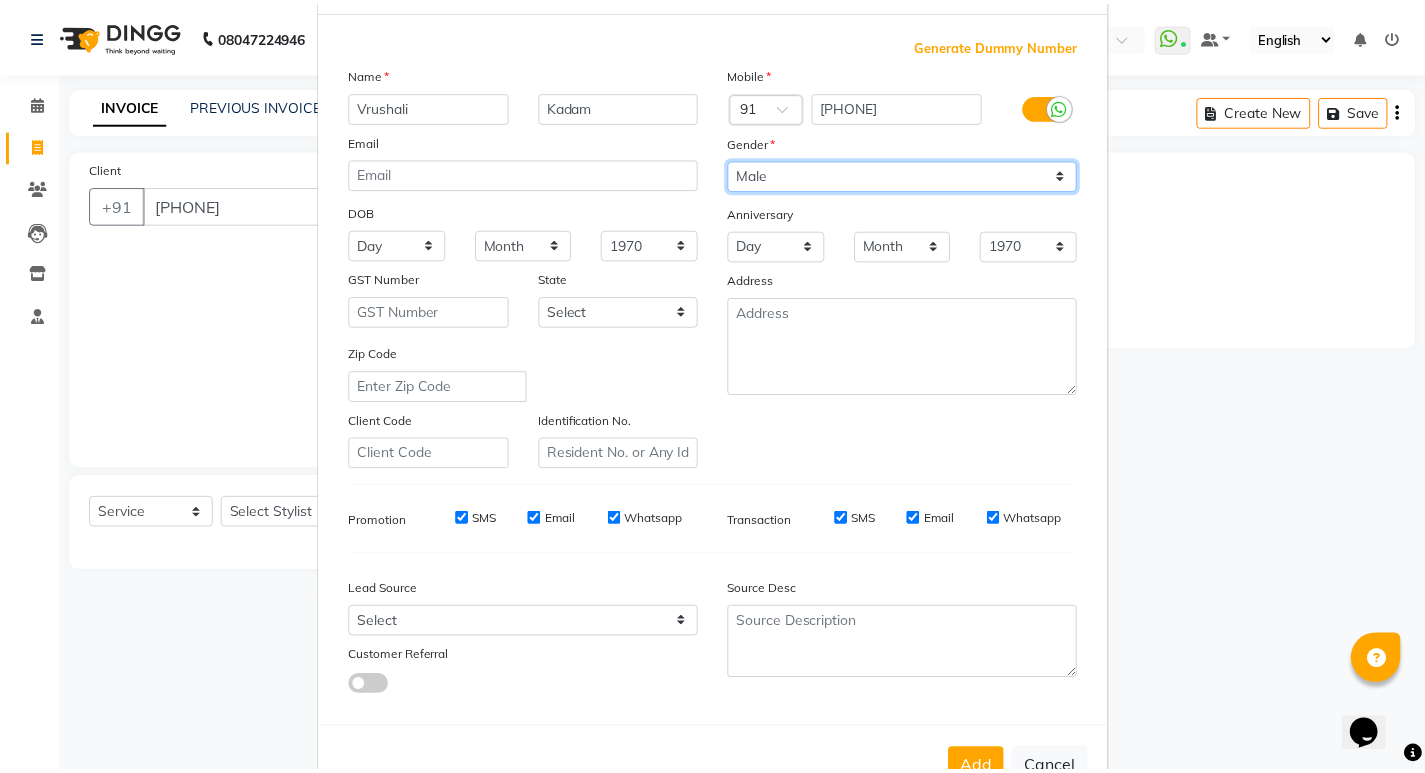 scroll, scrollTop: 150, scrollLeft: 0, axis: vertical 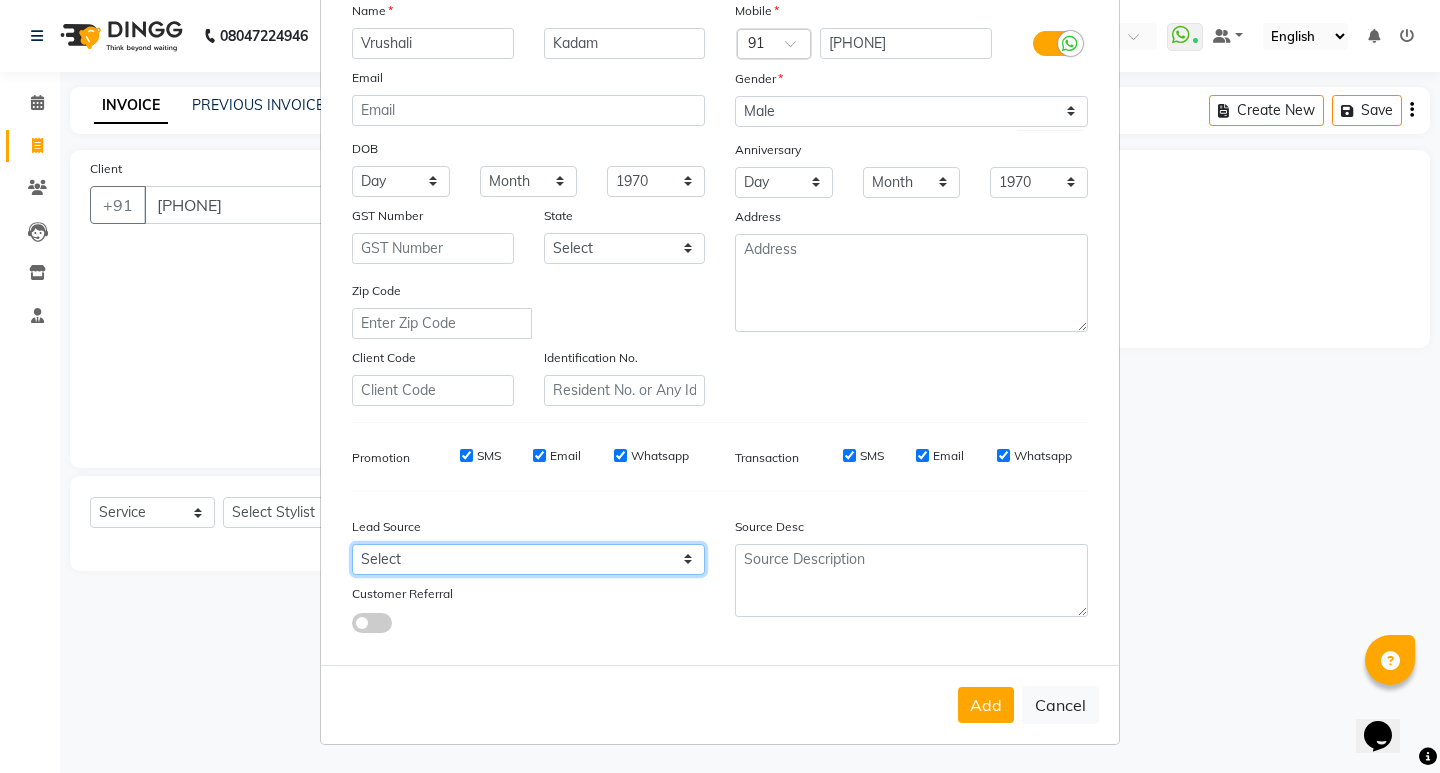 click on "Select Walk-in Referral Internet Friend Word of Mouth Advertisement Facebook JustDial Google Other" at bounding box center [528, 559] 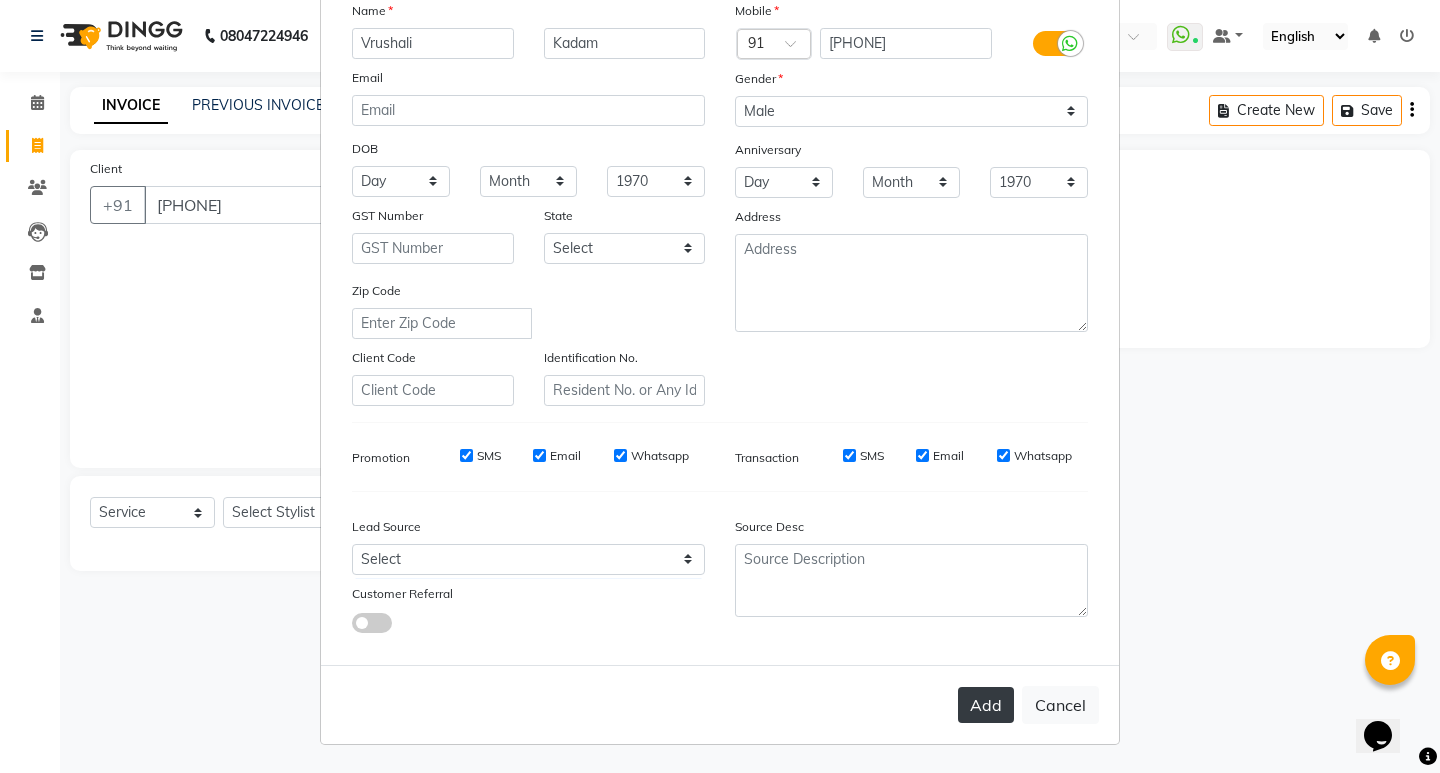 click on "Add" at bounding box center (986, 705) 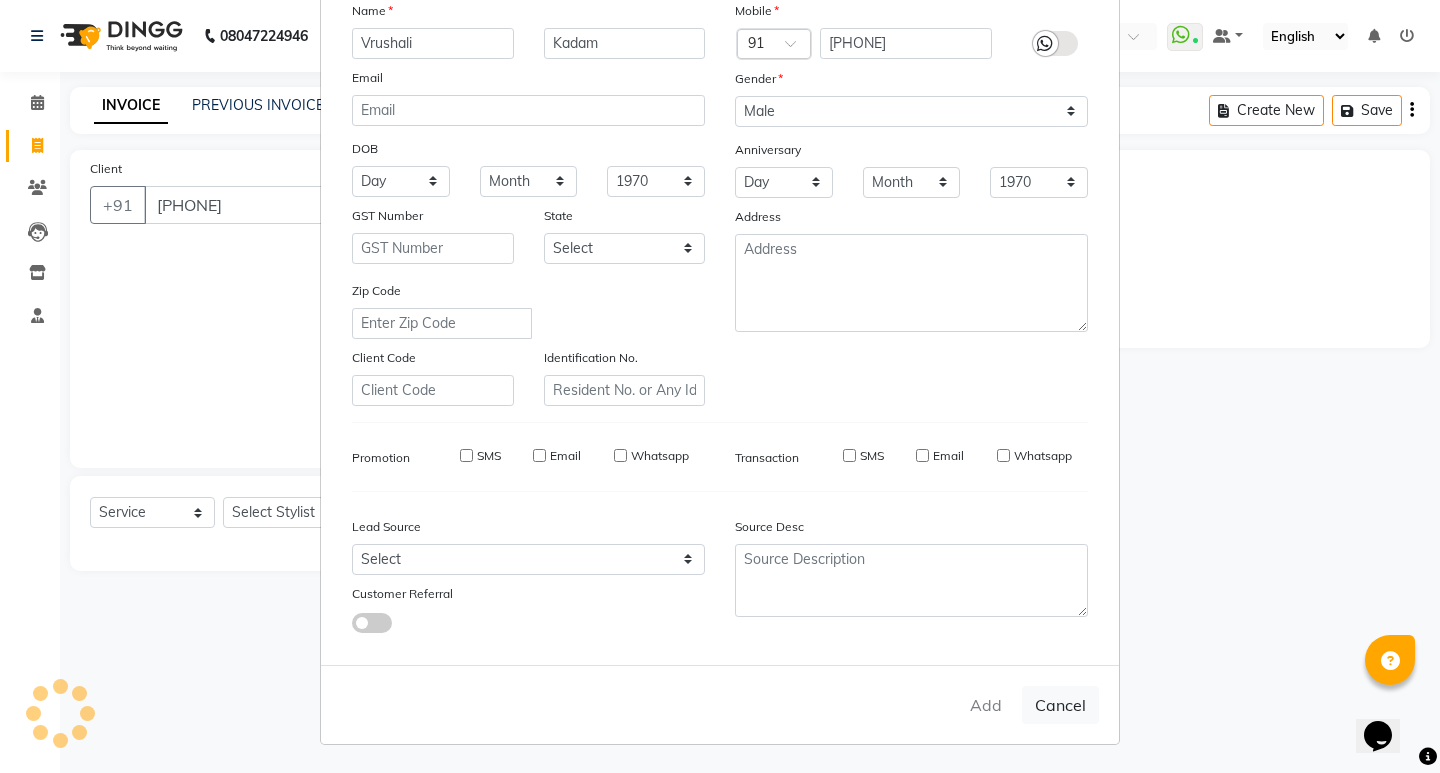 type on "77******09" 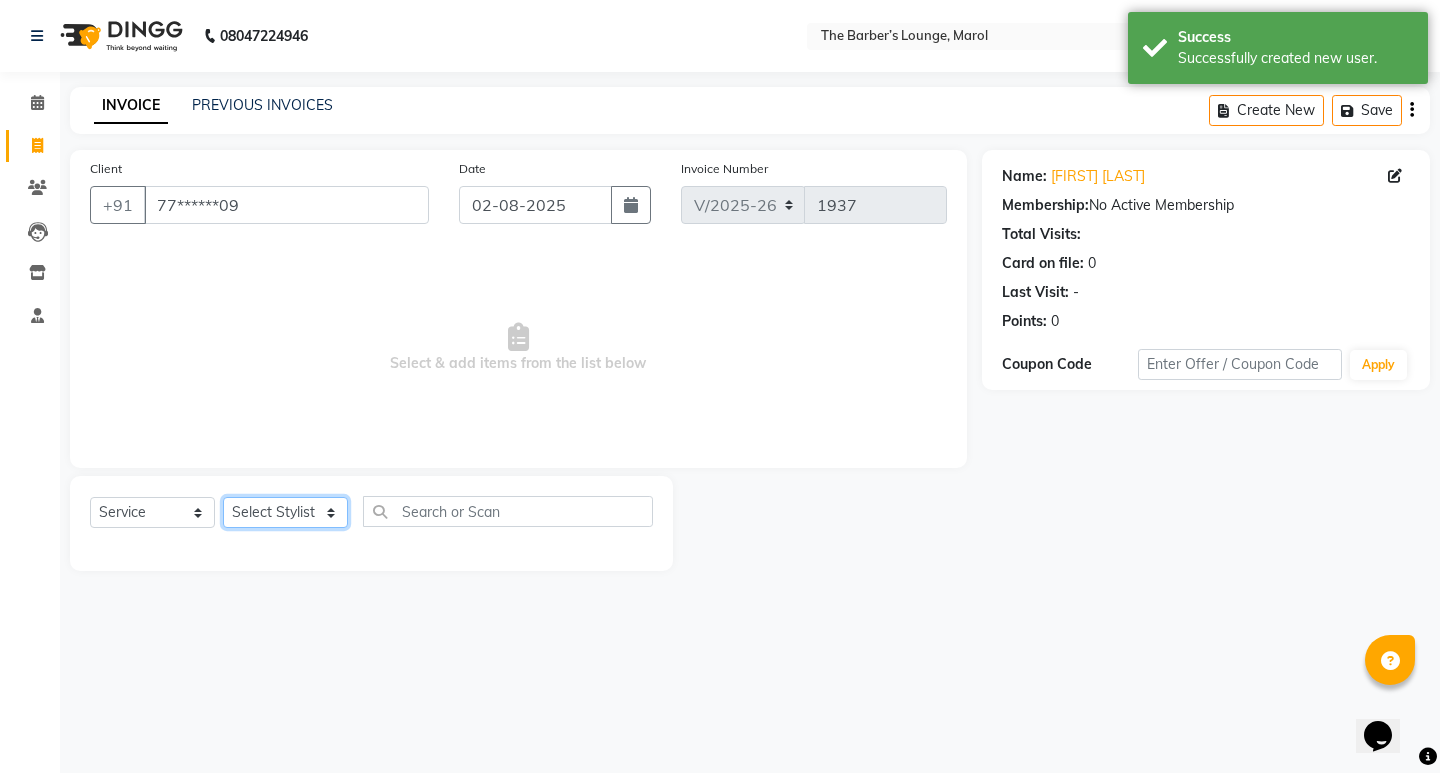 click on "Select Stylist Anjali Jafar Salmani Ketan Shinde Mohsin Akhtar Satish Tejasvi Vasundhara" 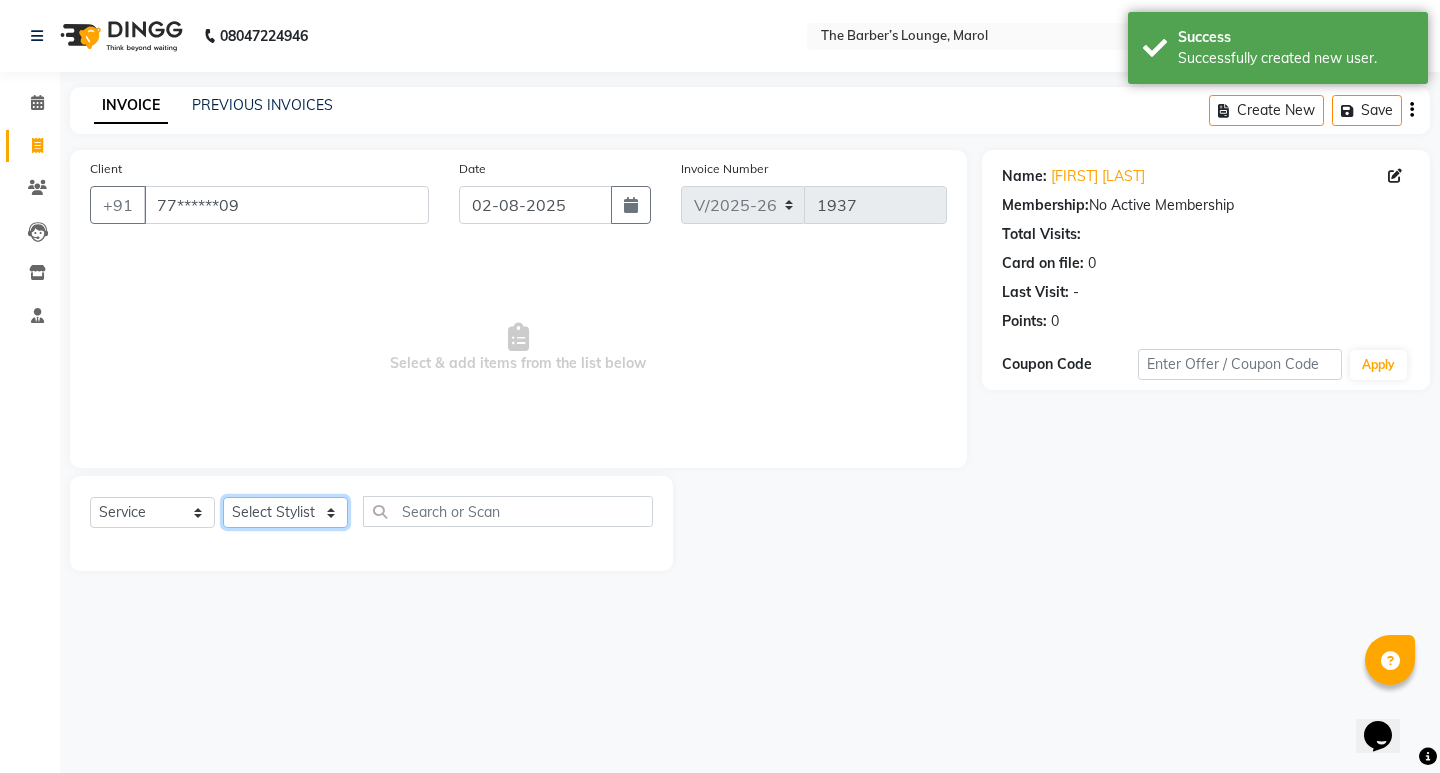 select on "[NUMBER]" 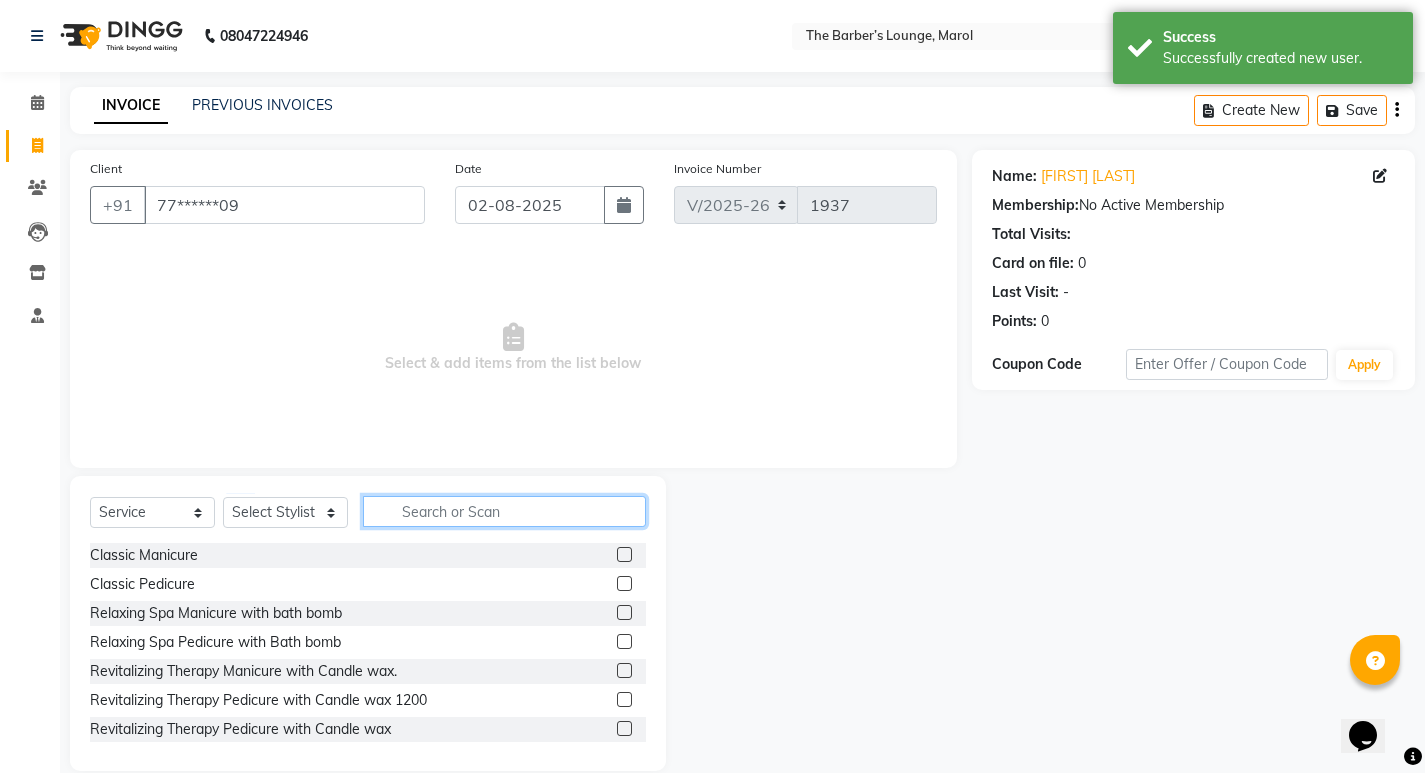 click 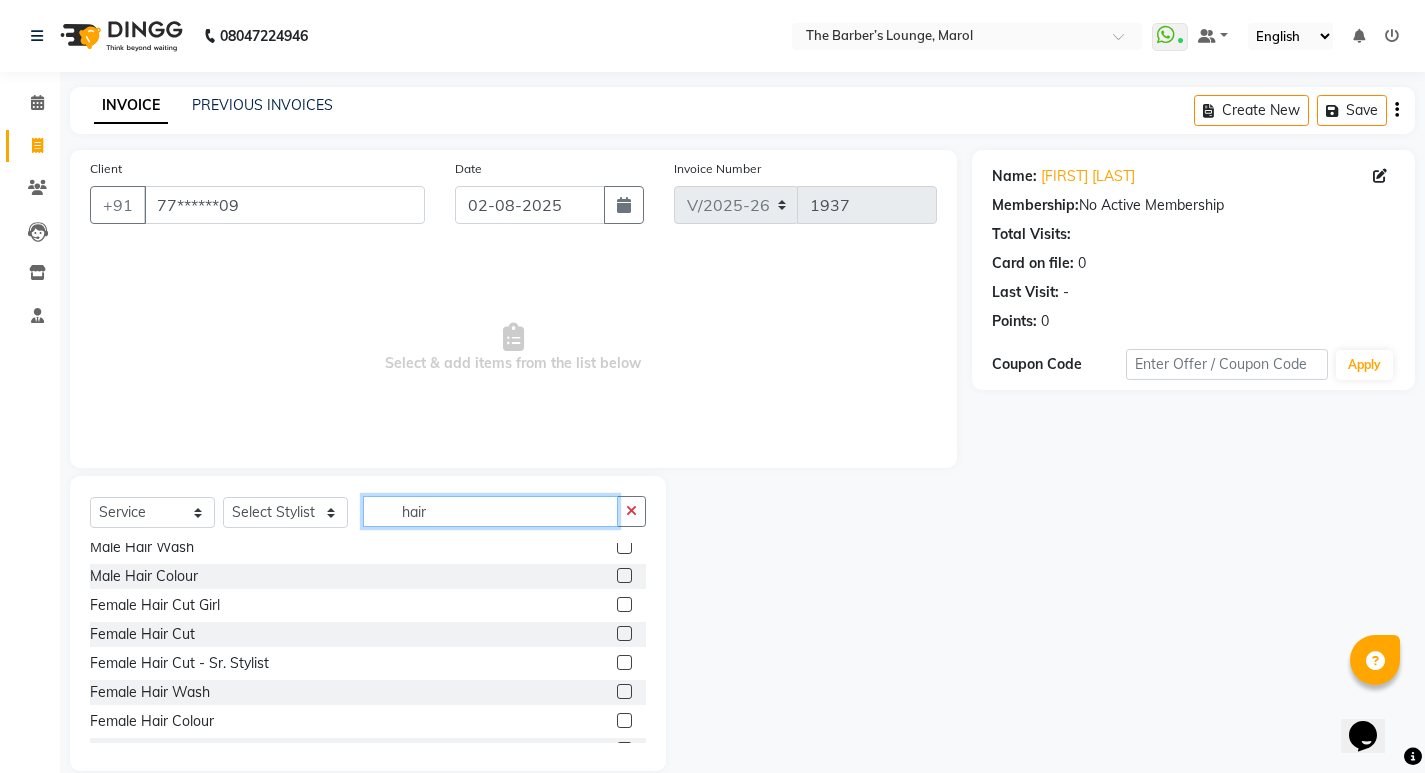 scroll, scrollTop: 200, scrollLeft: 0, axis: vertical 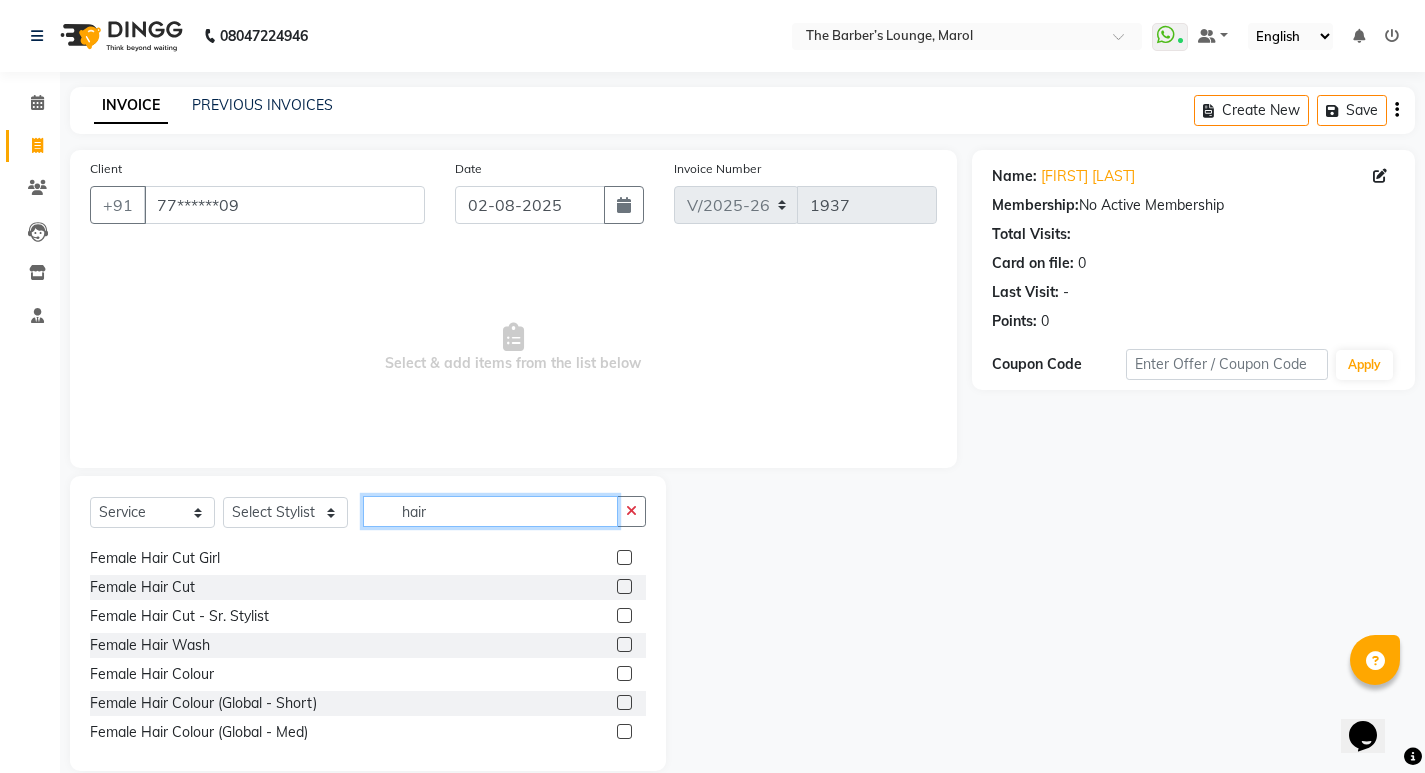 type on "hair" 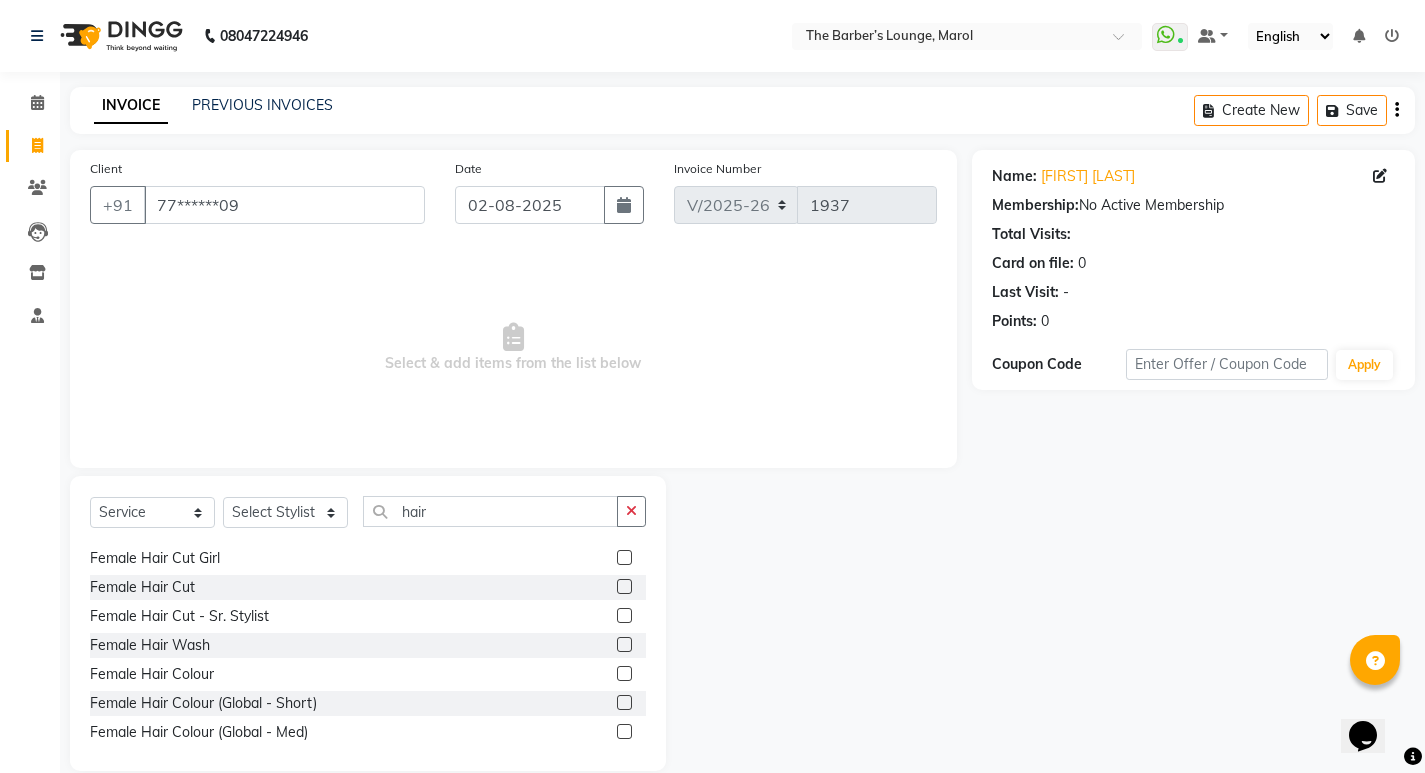click 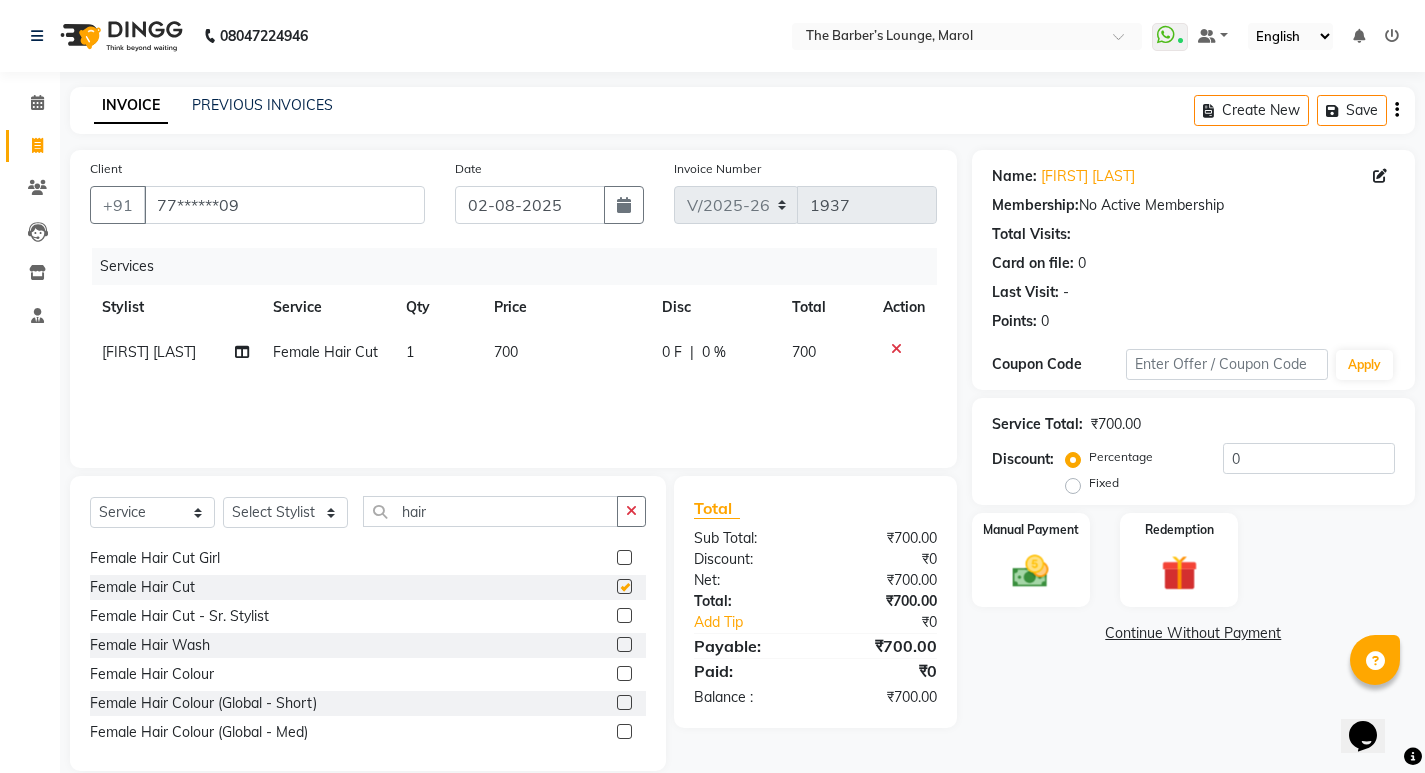 checkbox on "false" 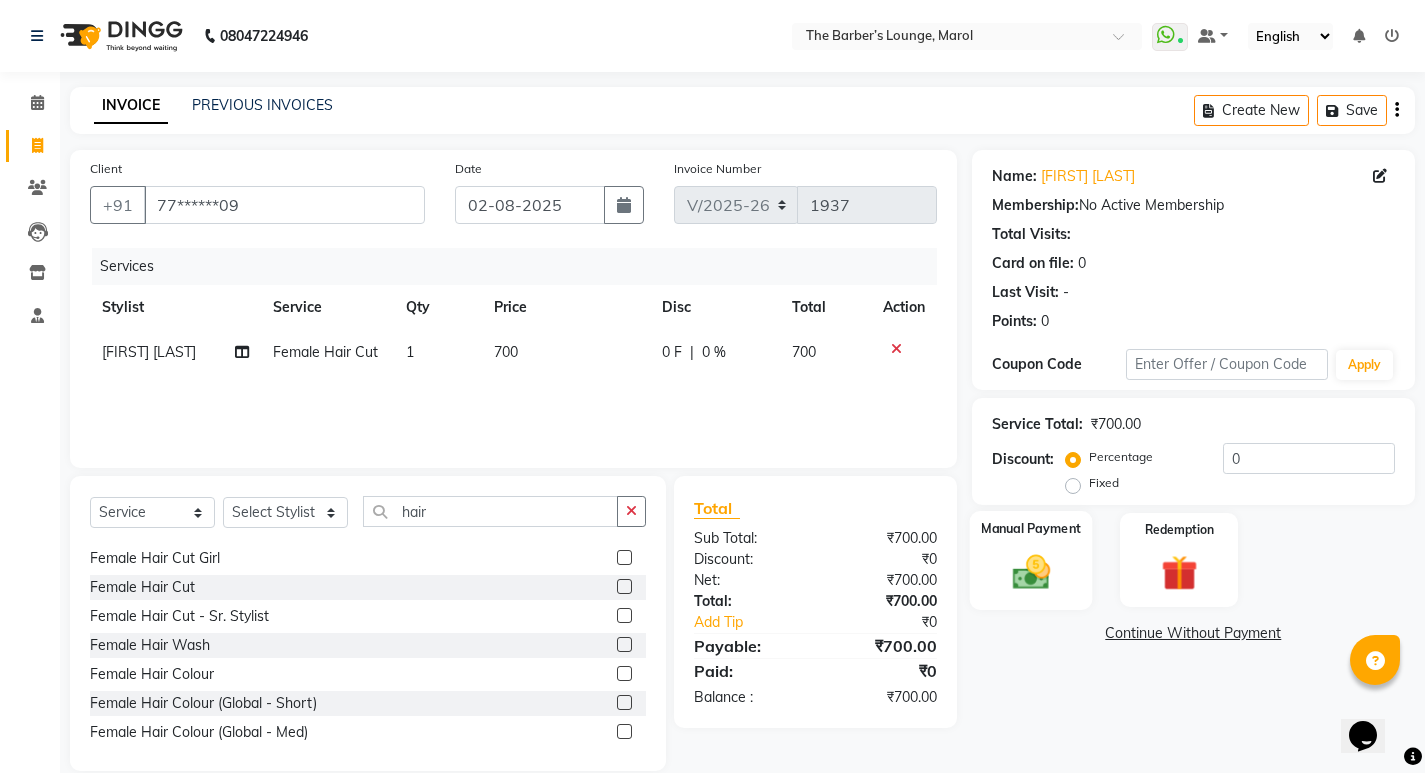 click 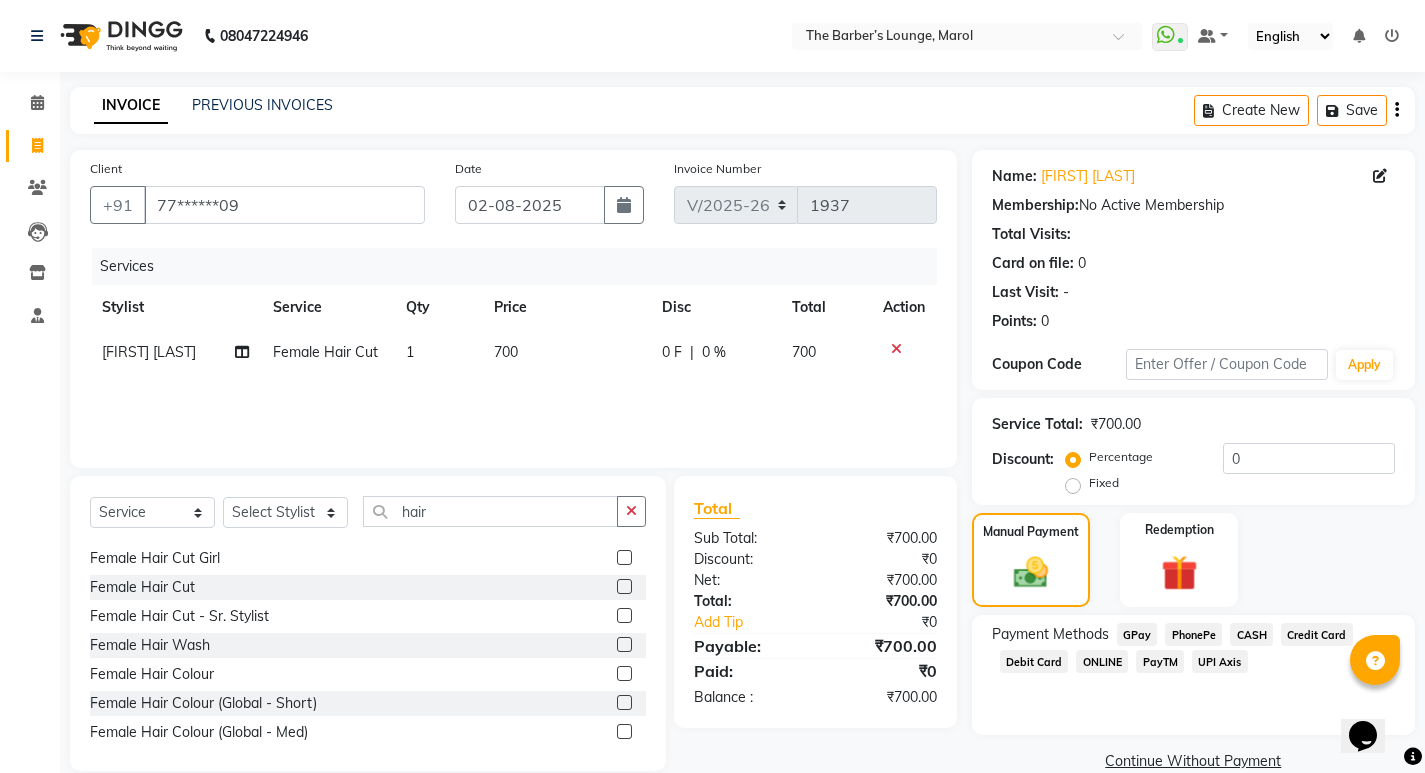 click on "PayTM" 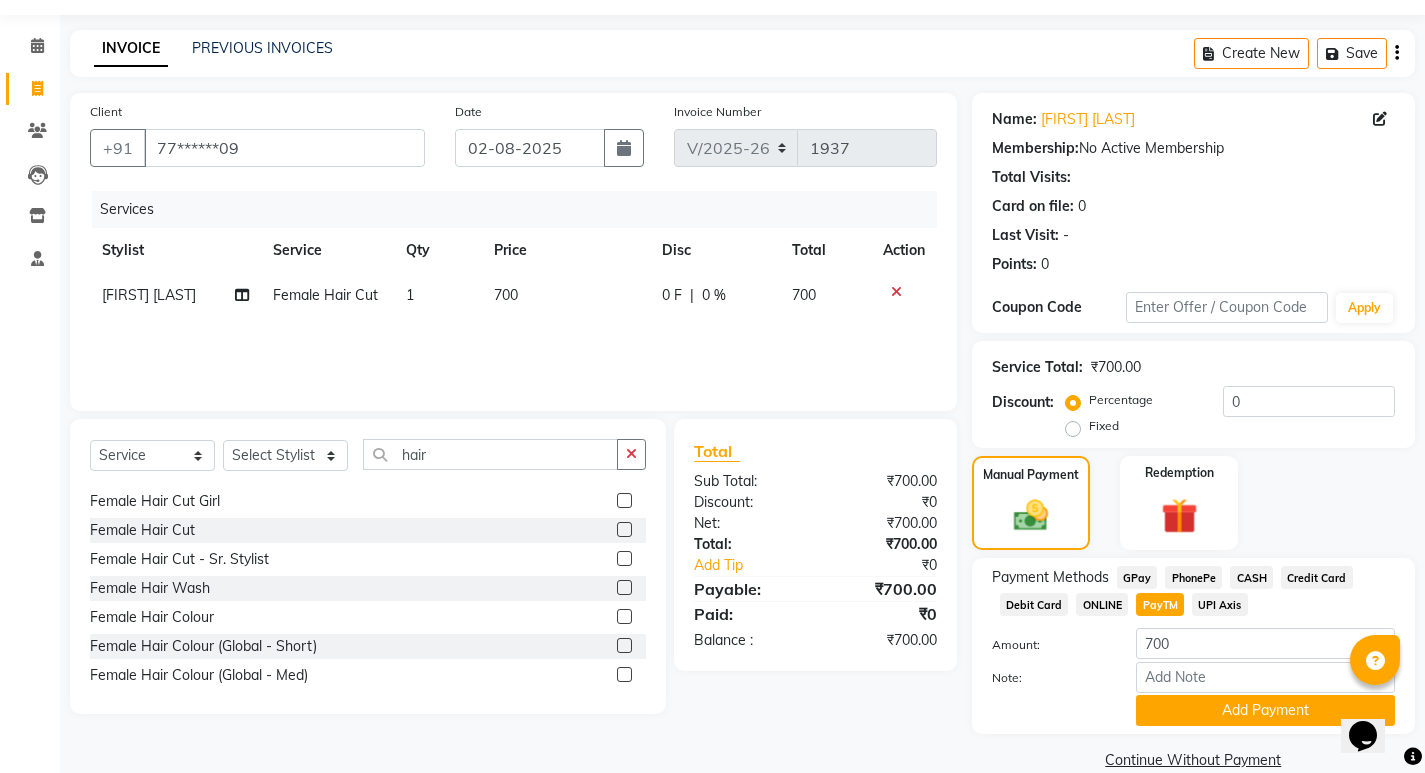scroll, scrollTop: 89, scrollLeft: 0, axis: vertical 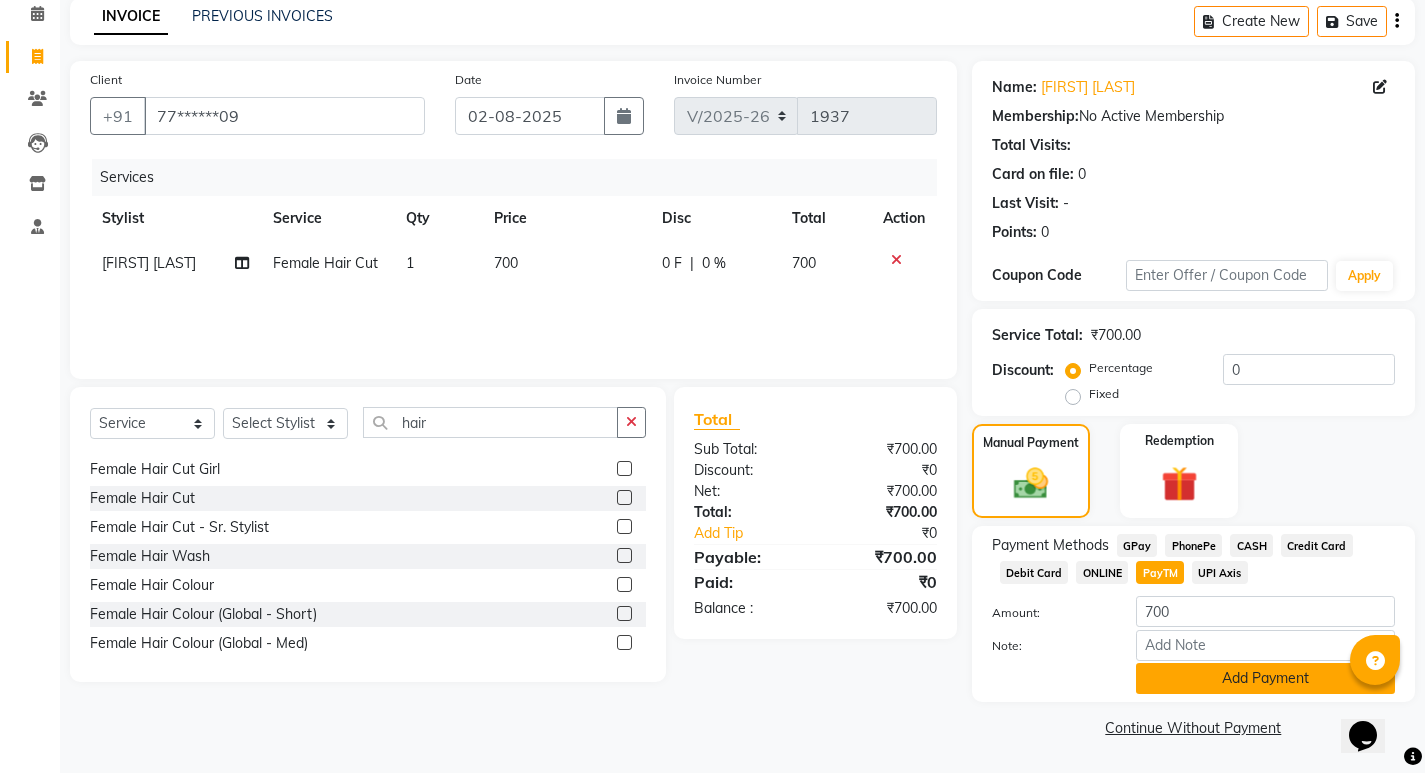 click on "Add Payment" 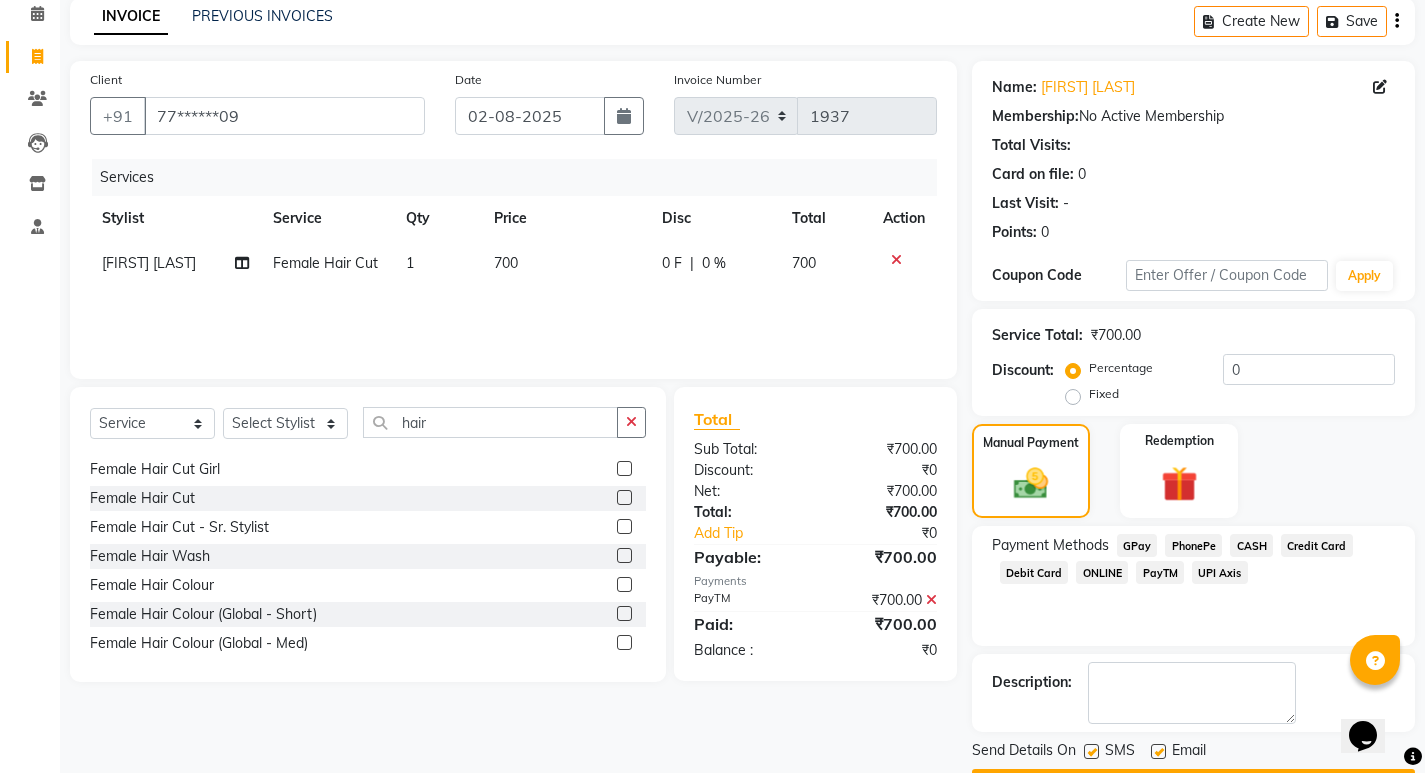 scroll, scrollTop: 146, scrollLeft: 0, axis: vertical 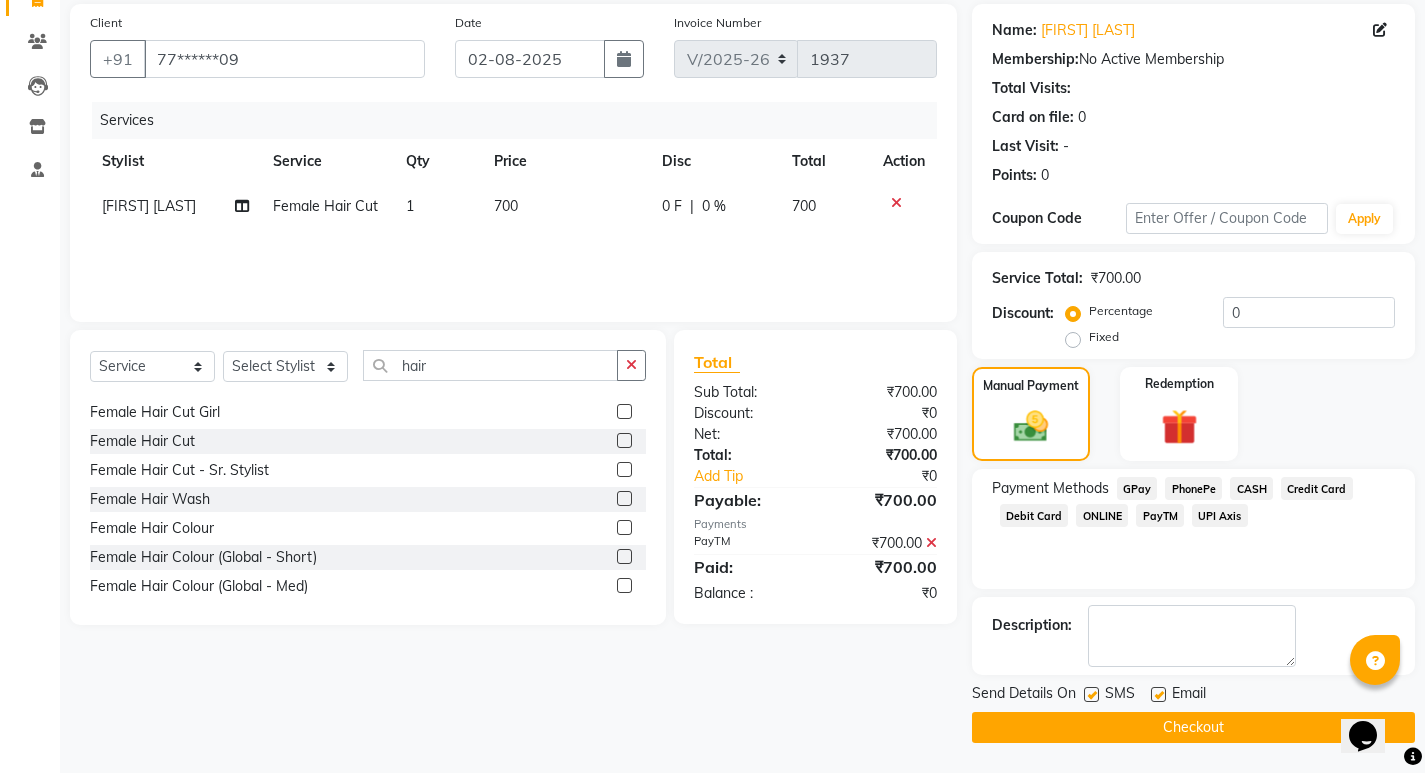 click on "Checkout" 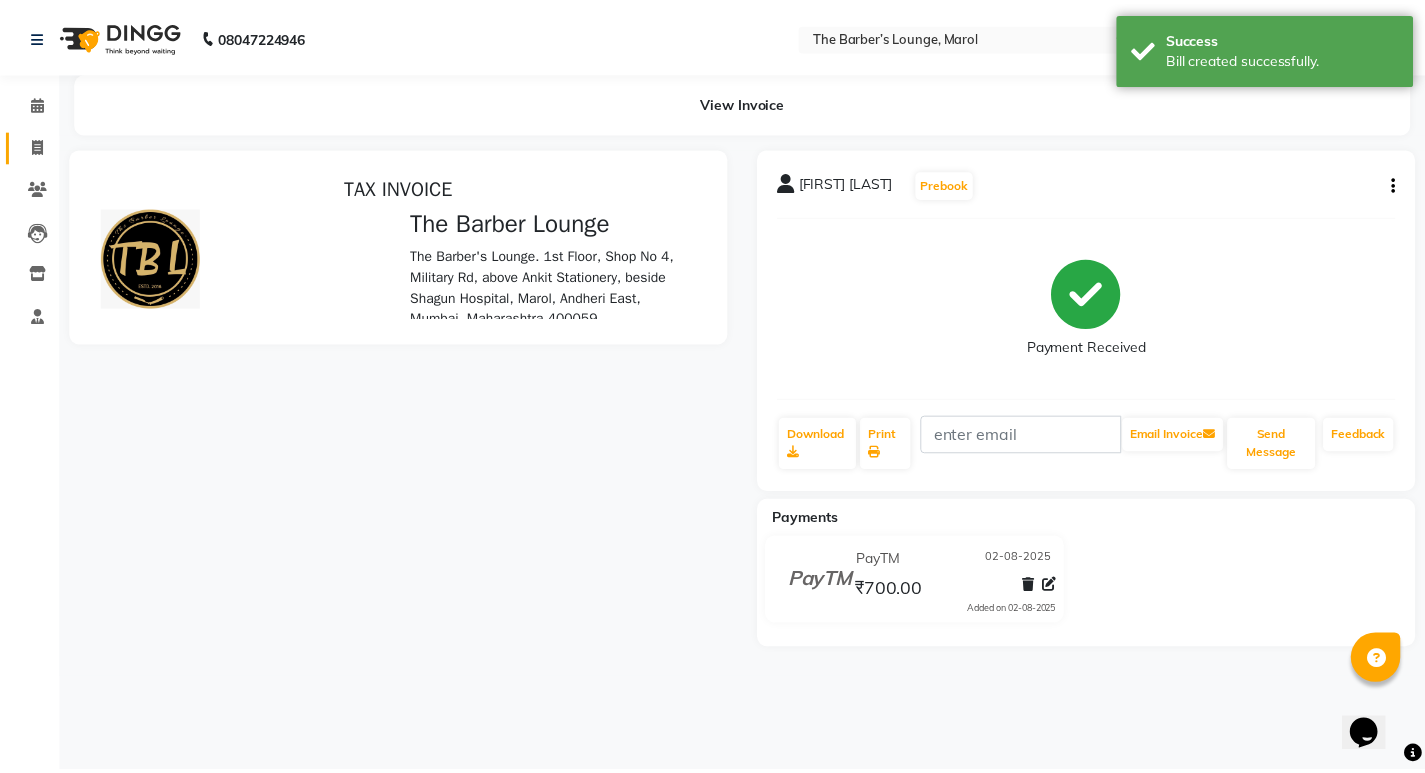 scroll, scrollTop: 0, scrollLeft: 0, axis: both 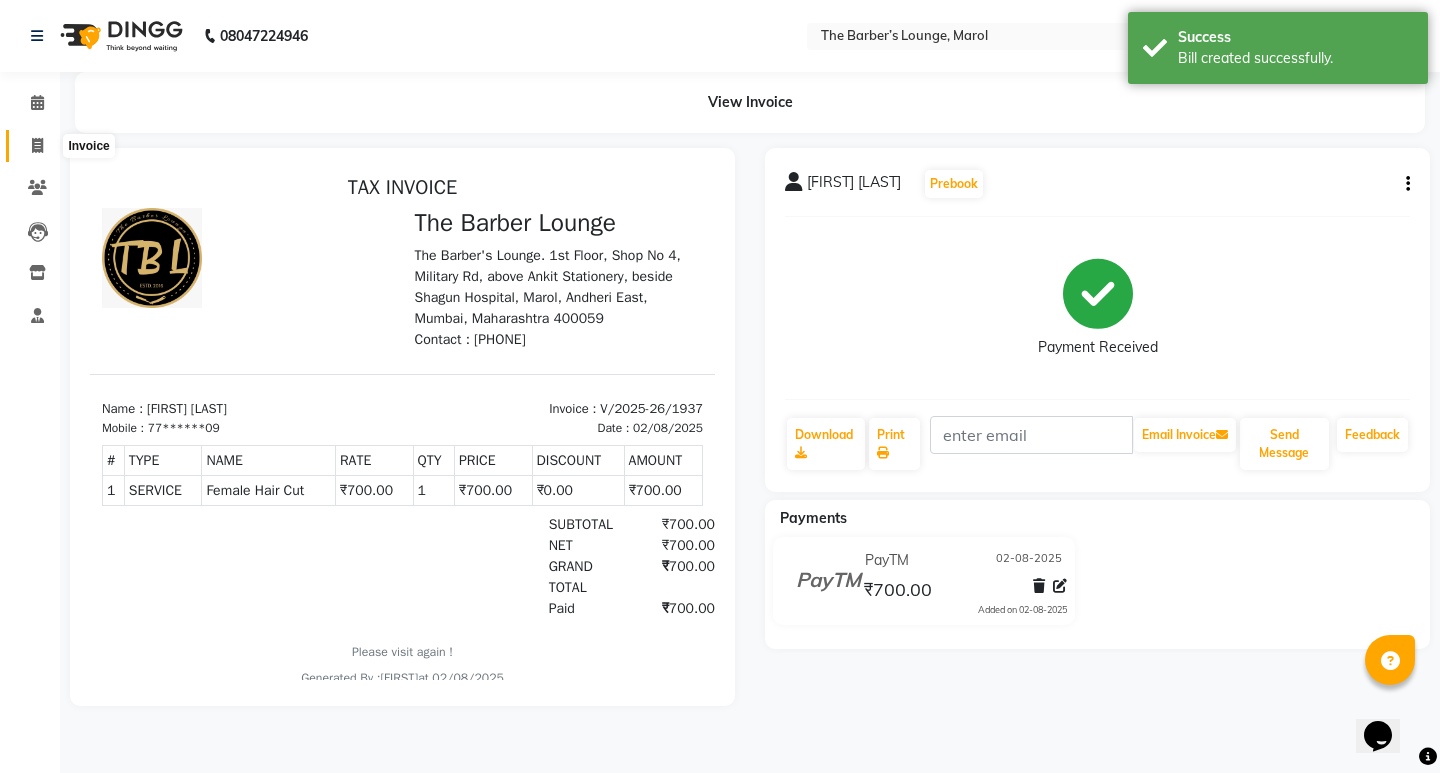 click 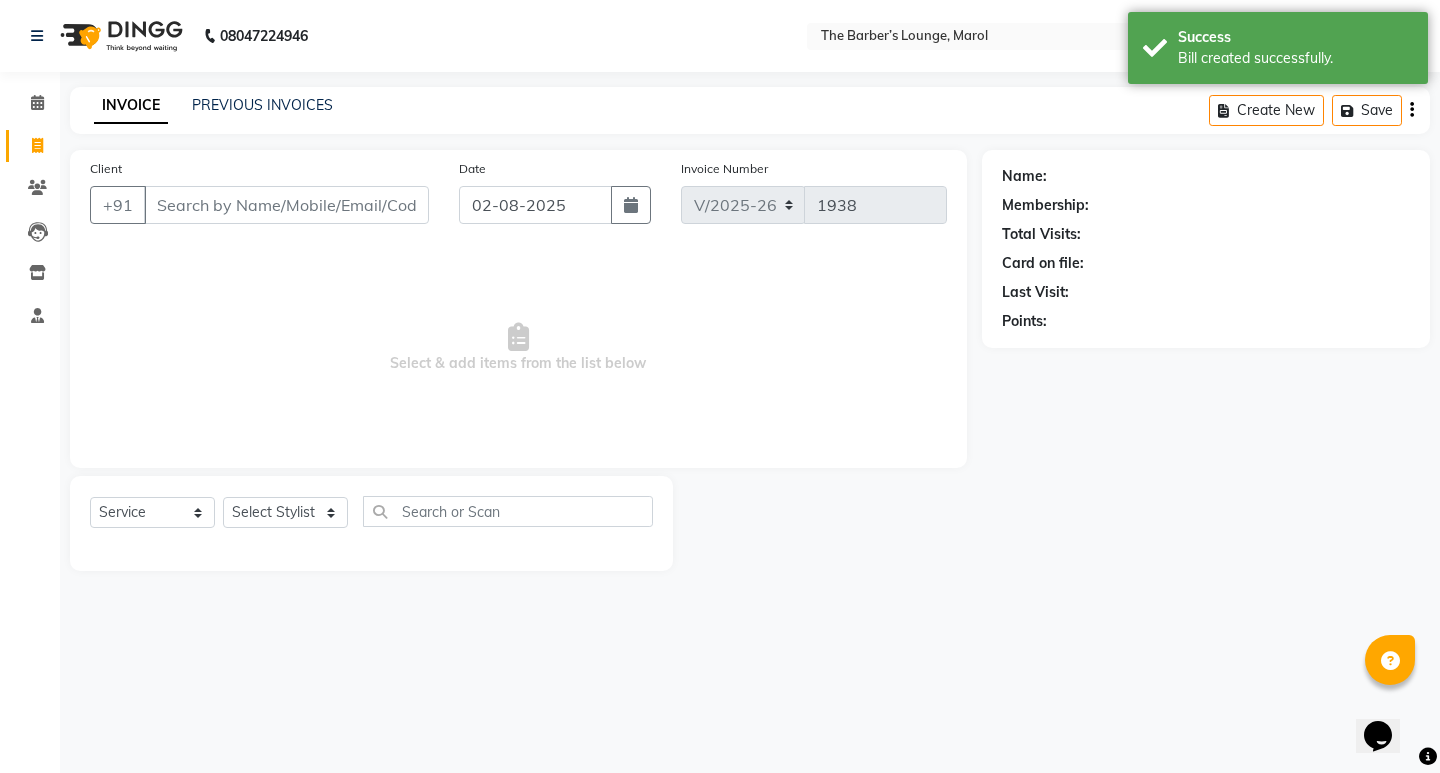 click on "INVOICE PREVIOUS INVOICES" 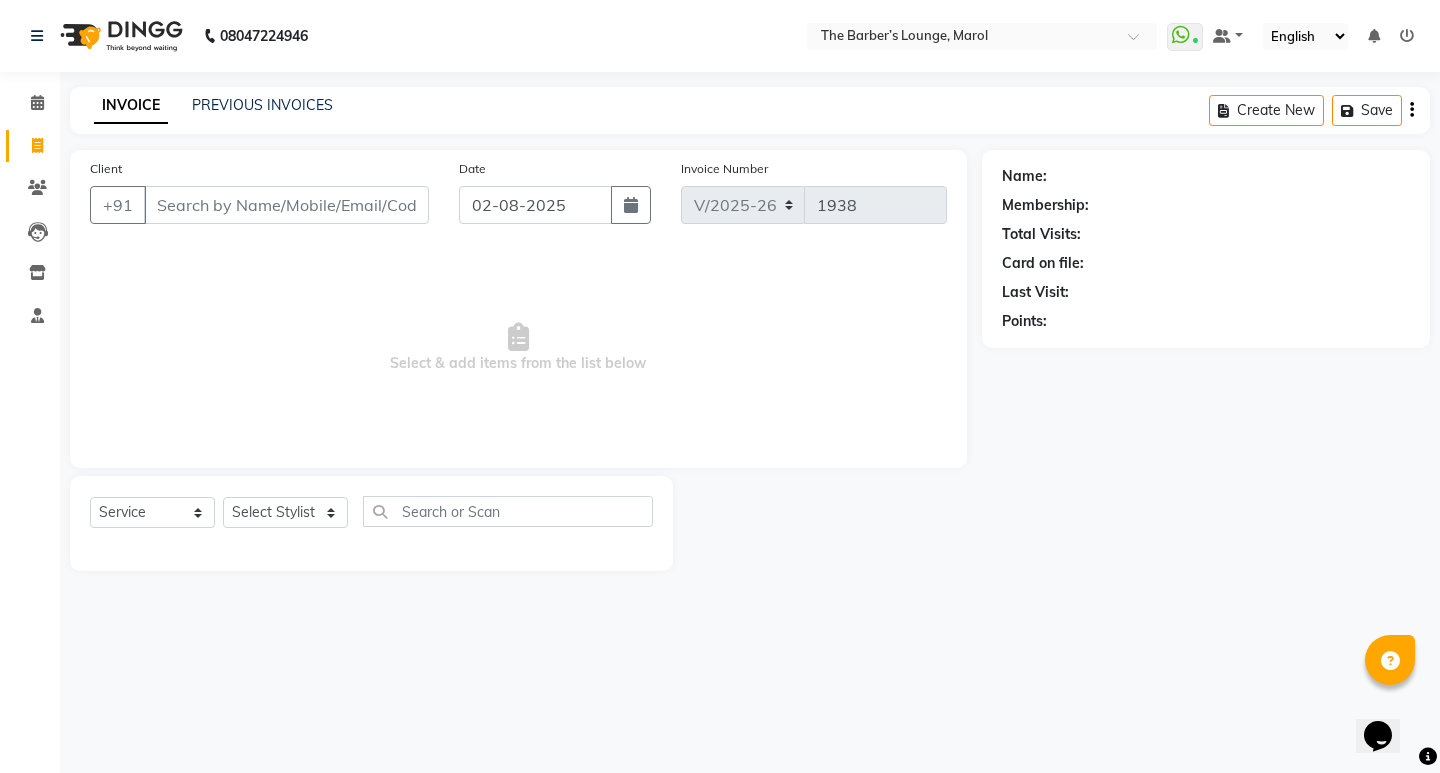 click on "PREVIOUS INVOICES" 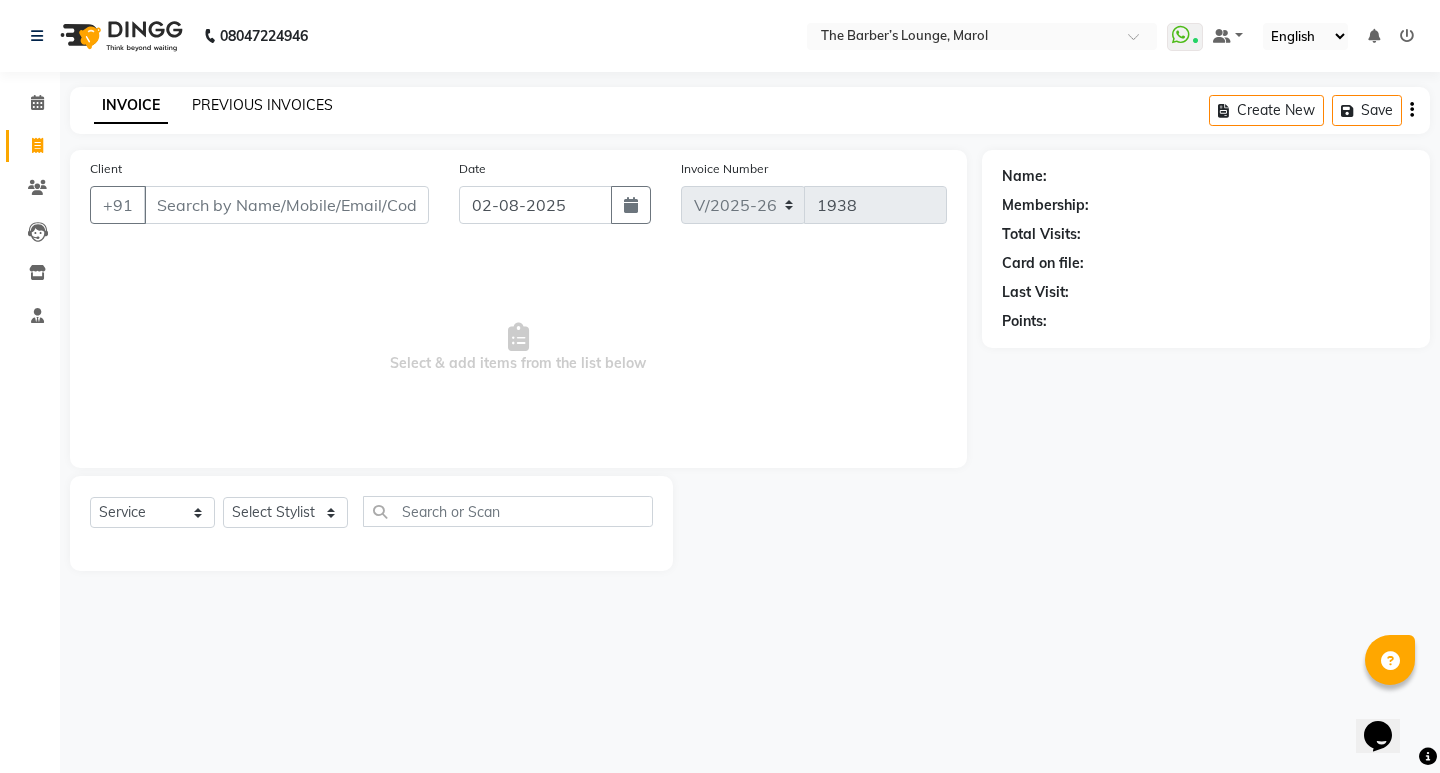 click on "PREVIOUS INVOICES" 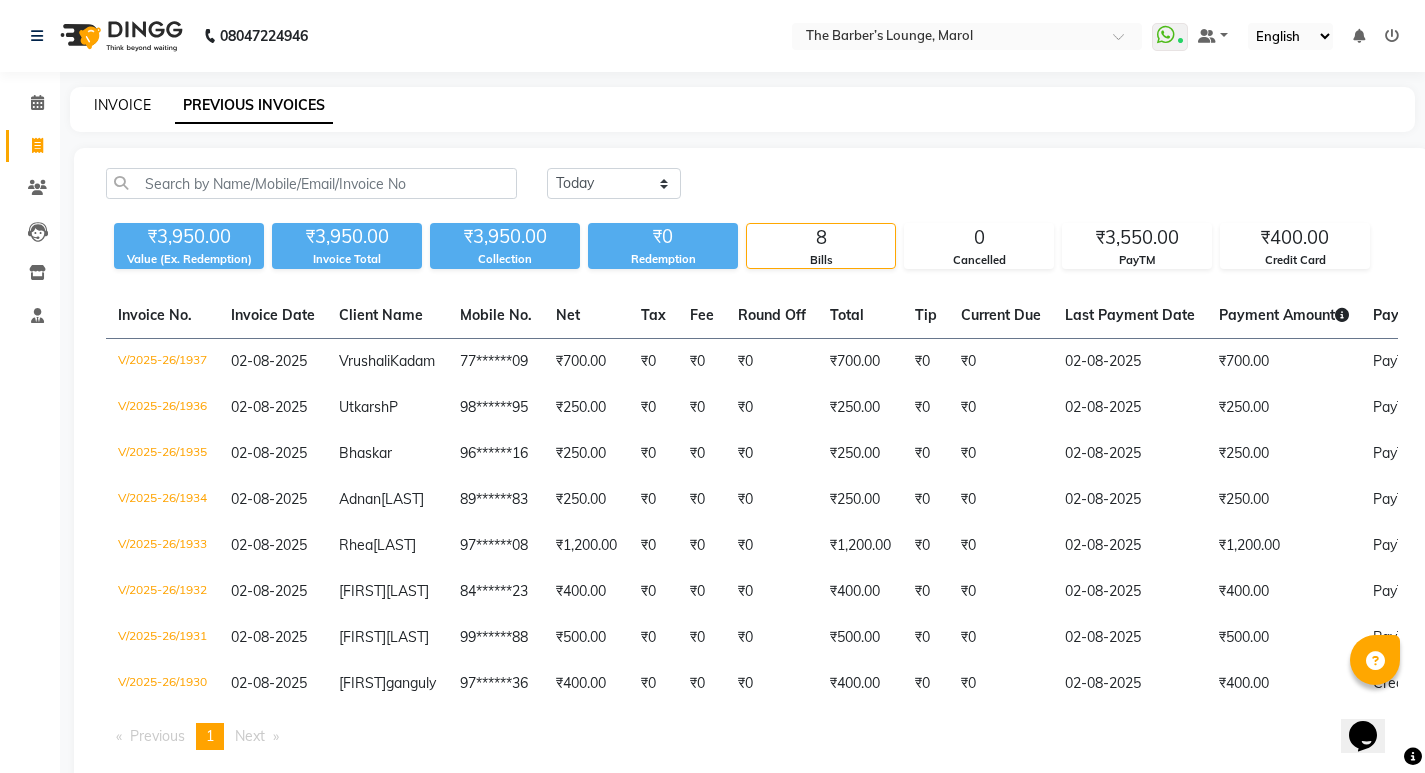 click on "INVOICE" 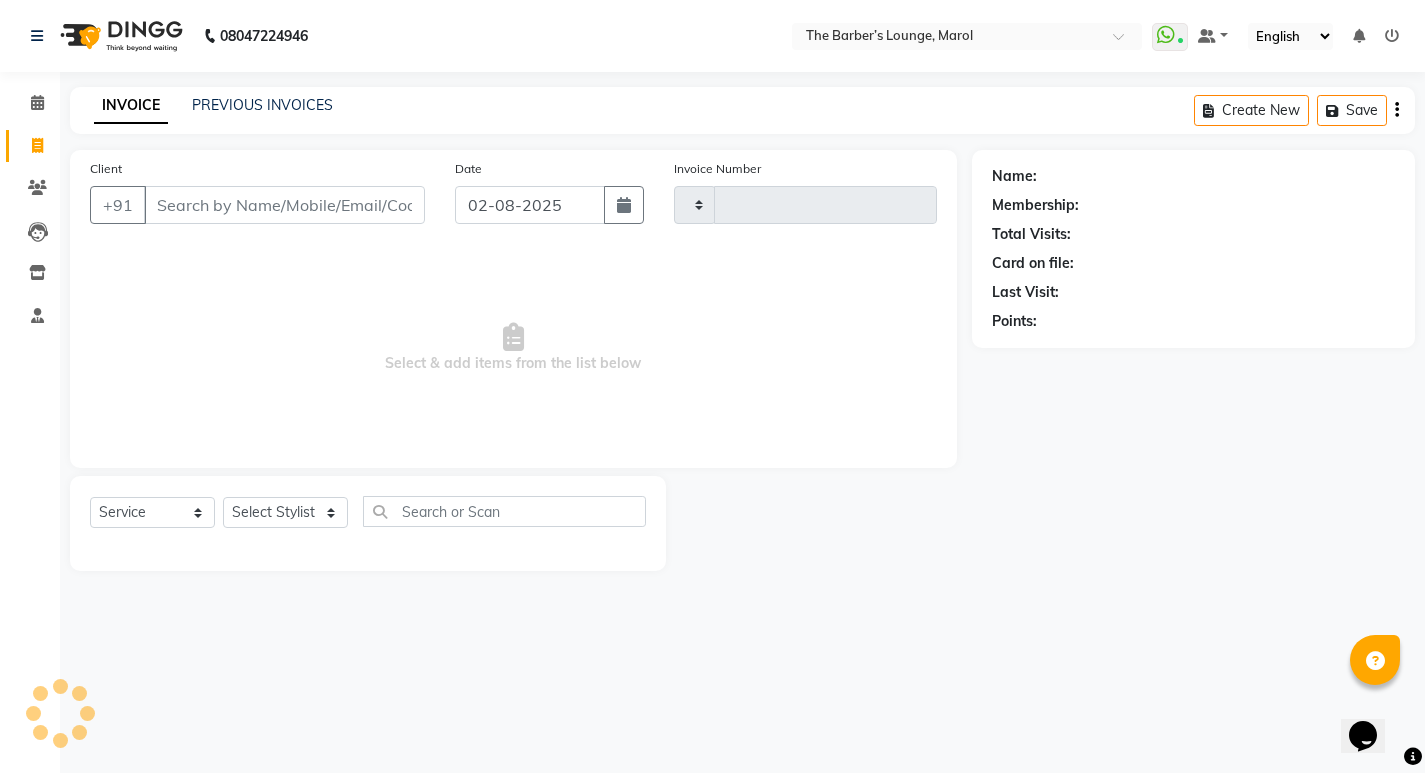 type on "1938" 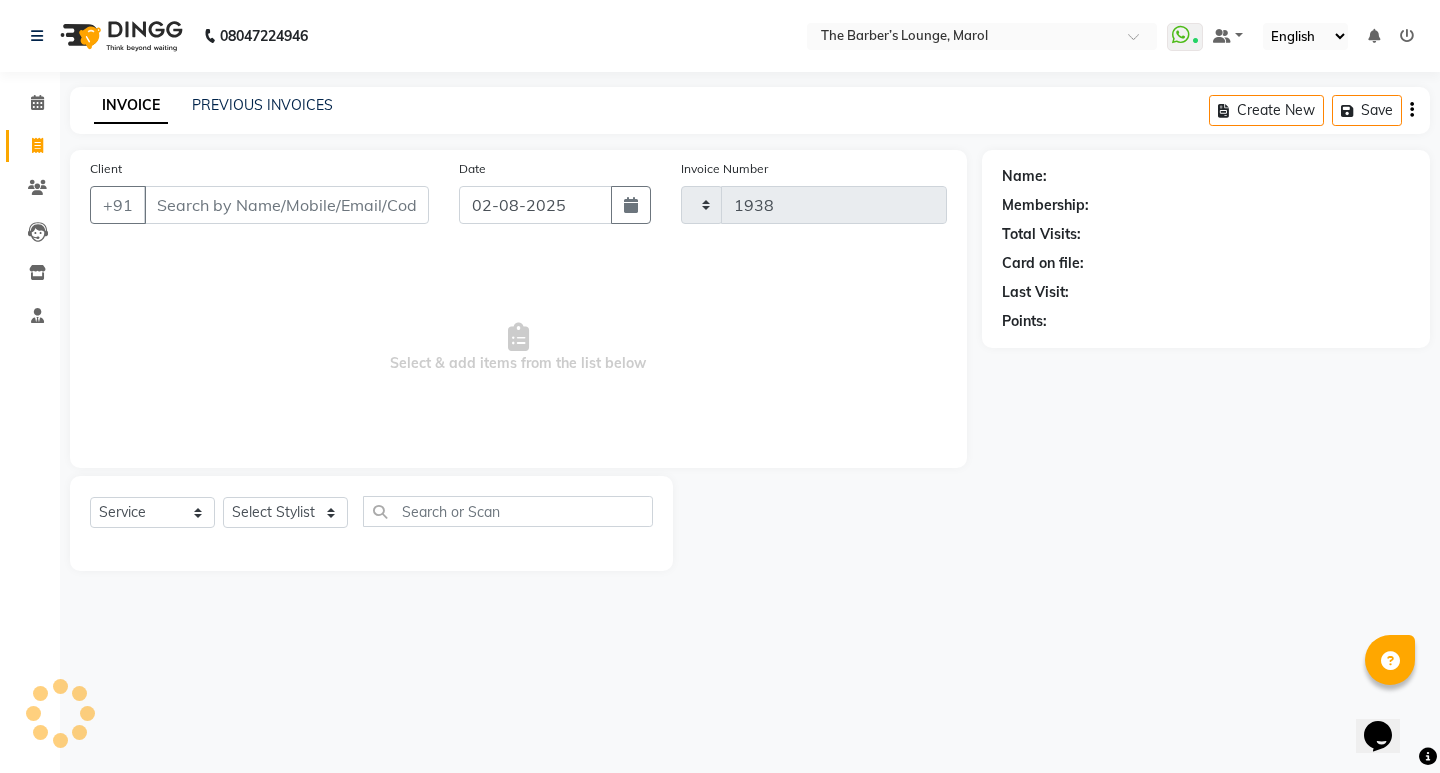 select on "7188" 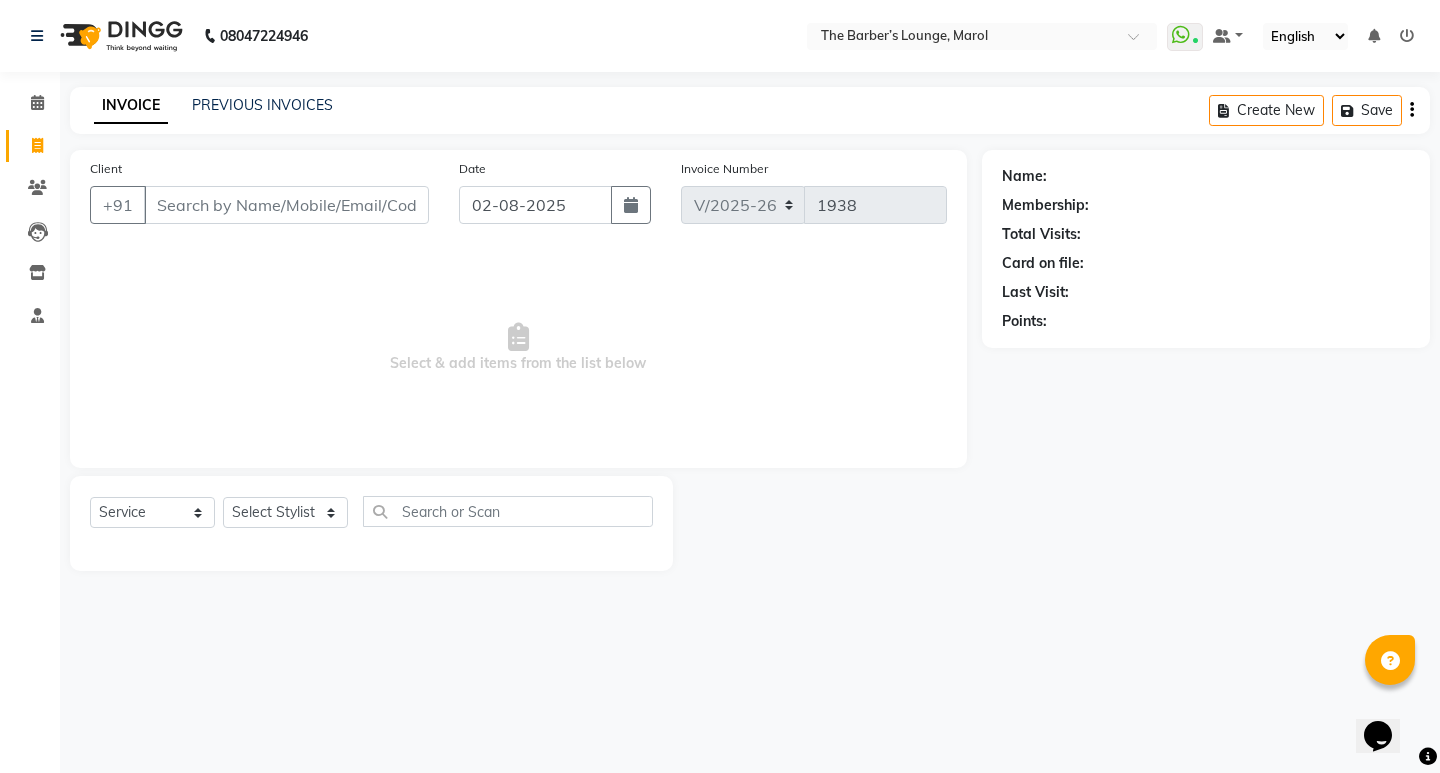 click on "Client +91" 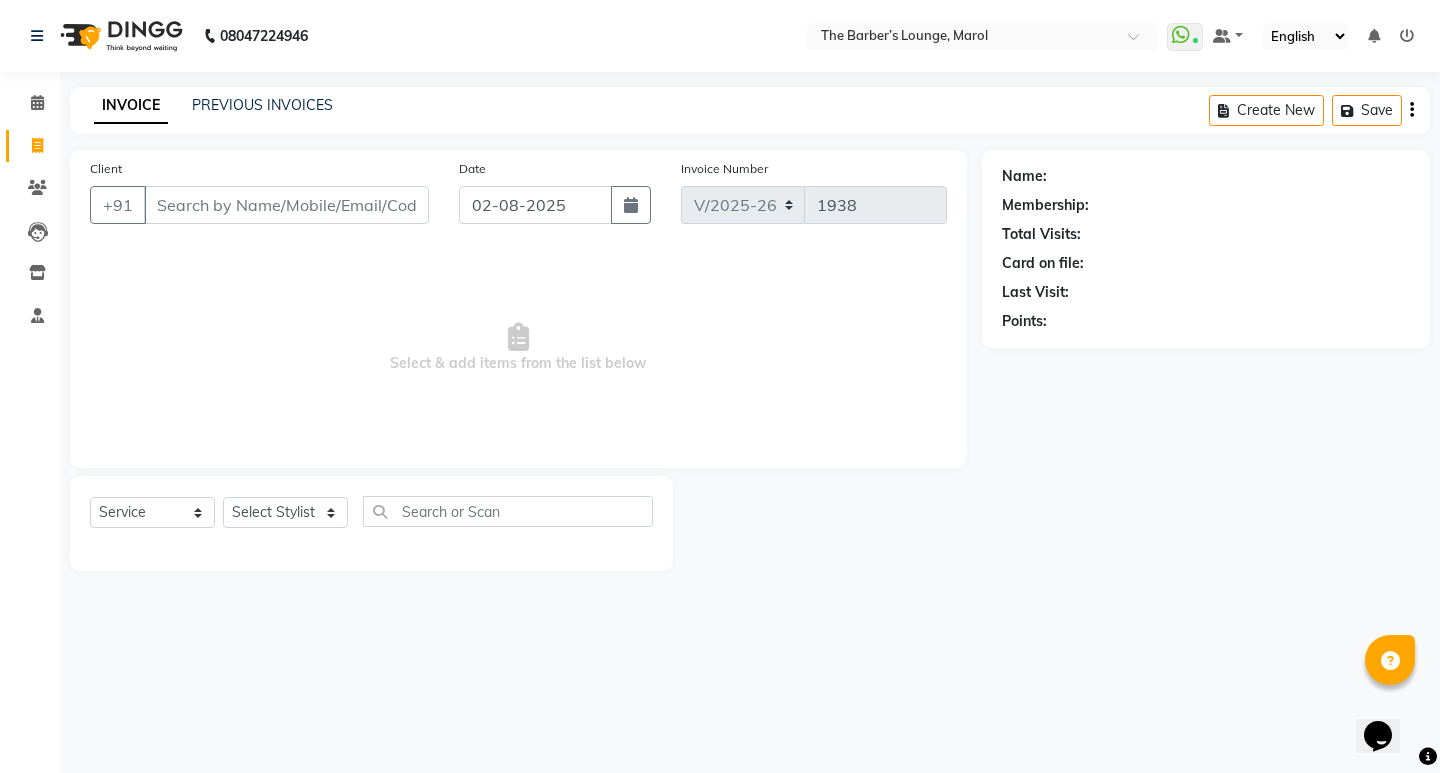 click on "Client +91" 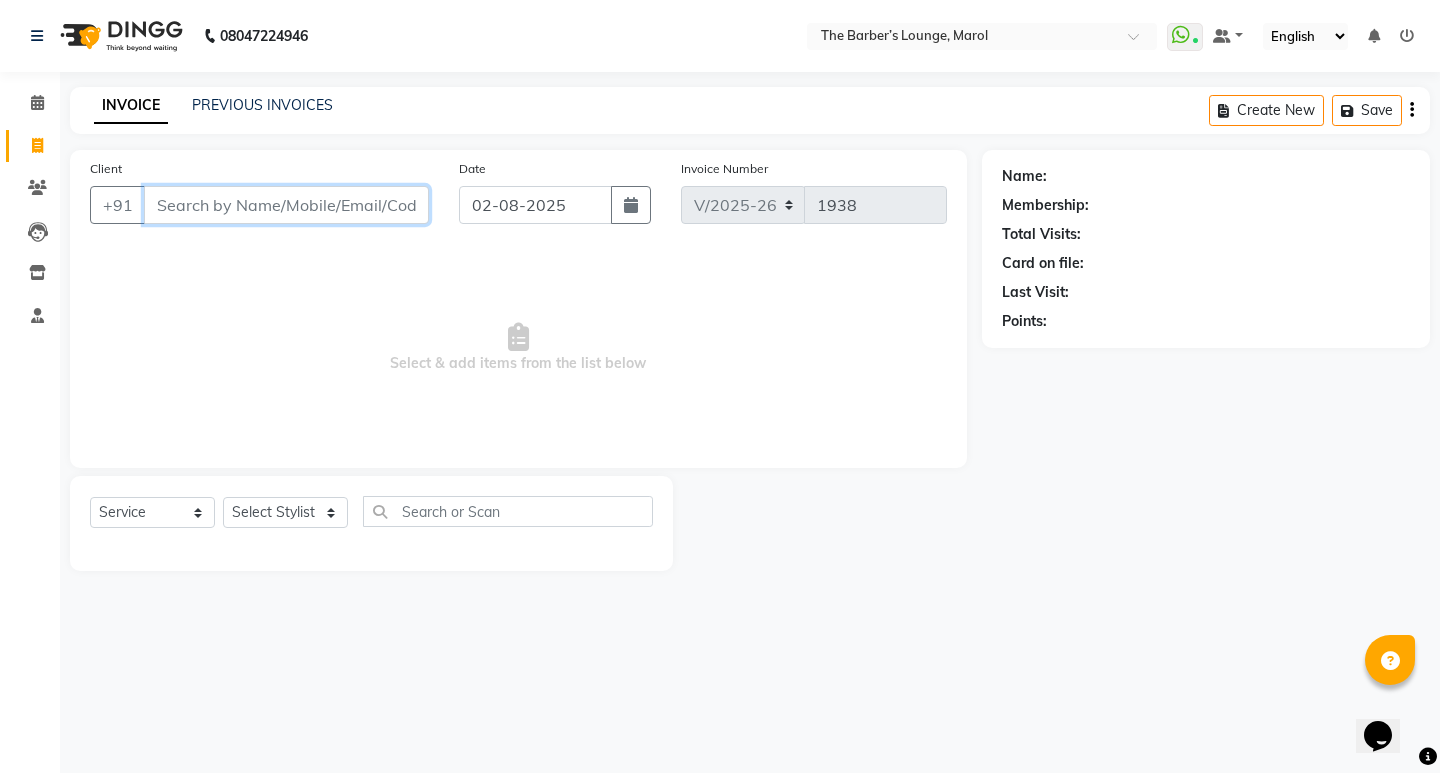 click on "Client" at bounding box center [286, 205] 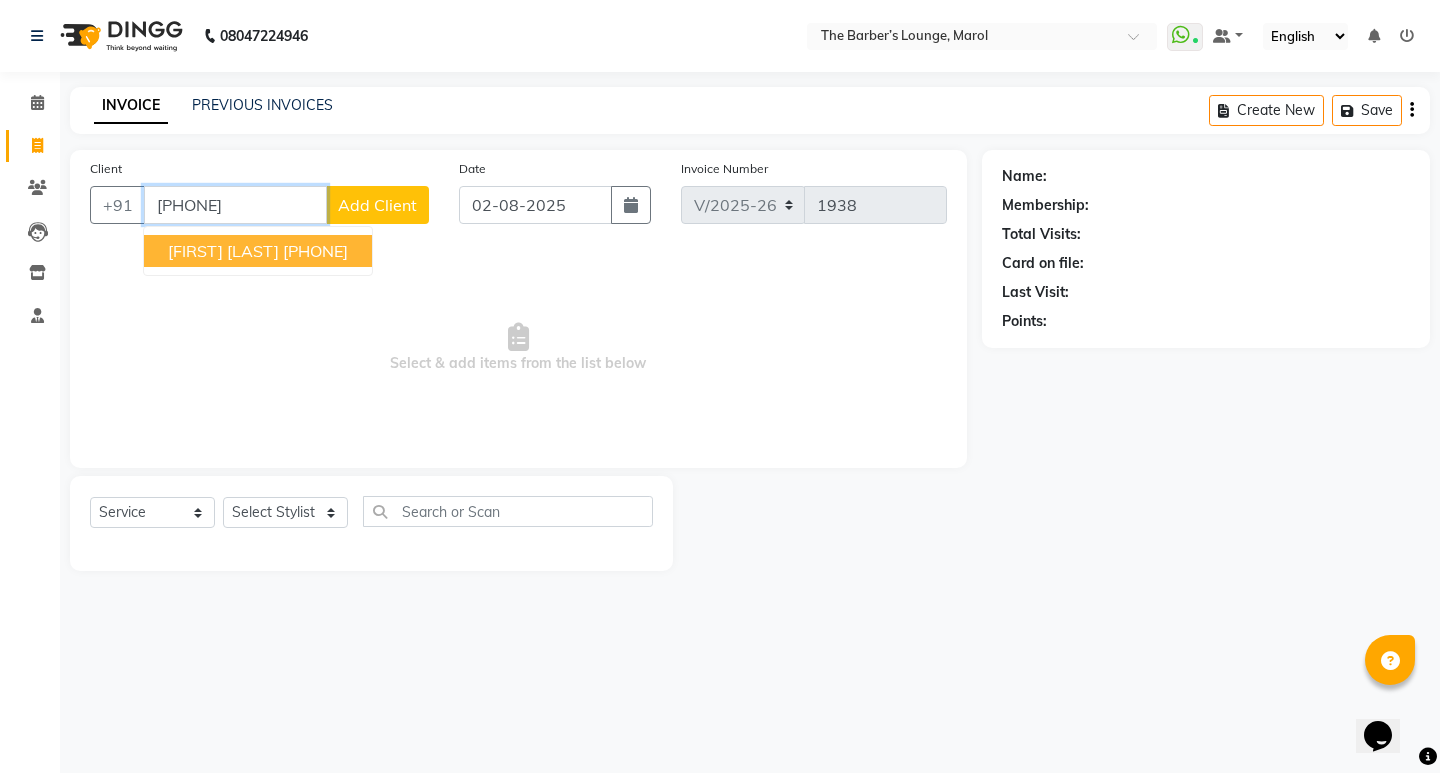 click on "[PHONE]" at bounding box center [315, 251] 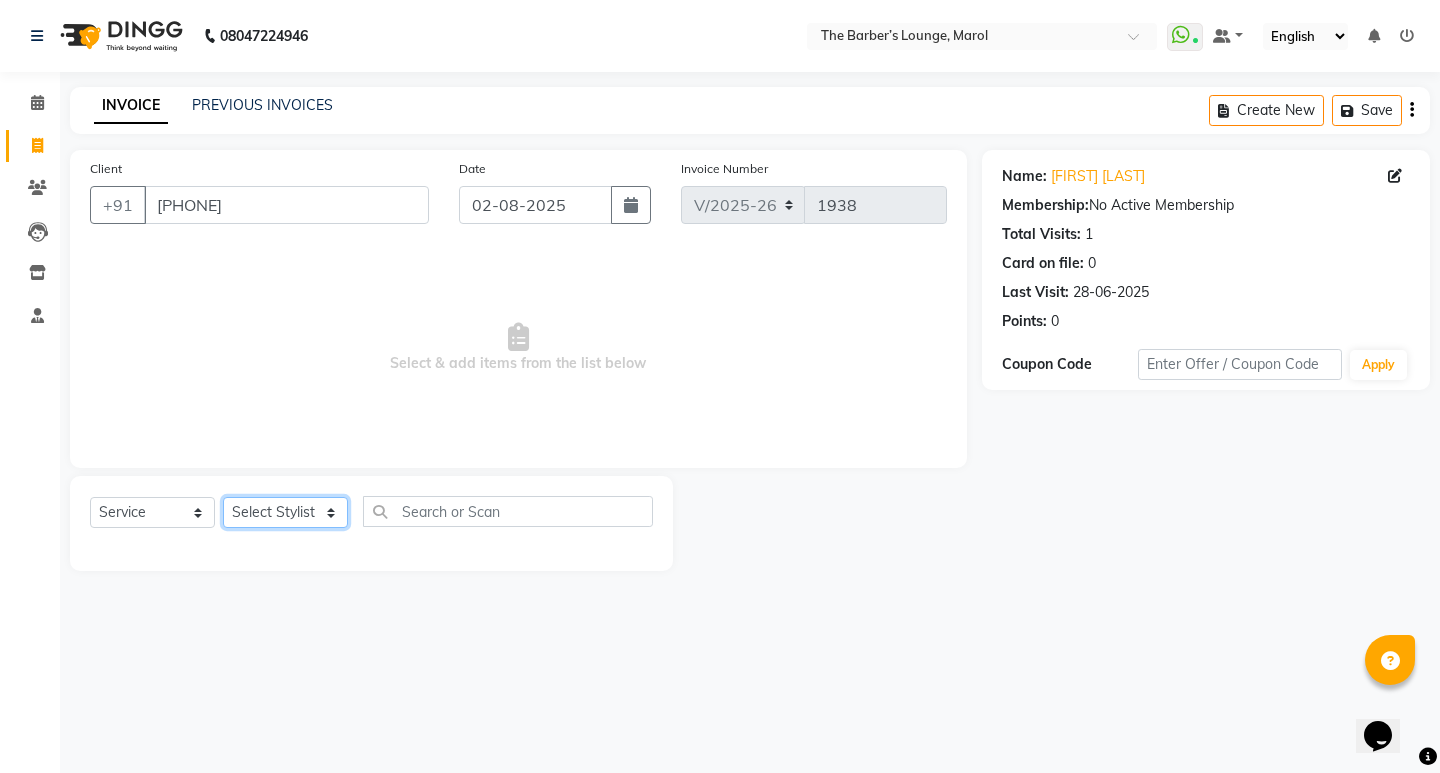 click on "Select Stylist Anjali Jafar Salmani Ketan Shinde Mohsin Akhtar Satish Tejasvi Vasundhara" 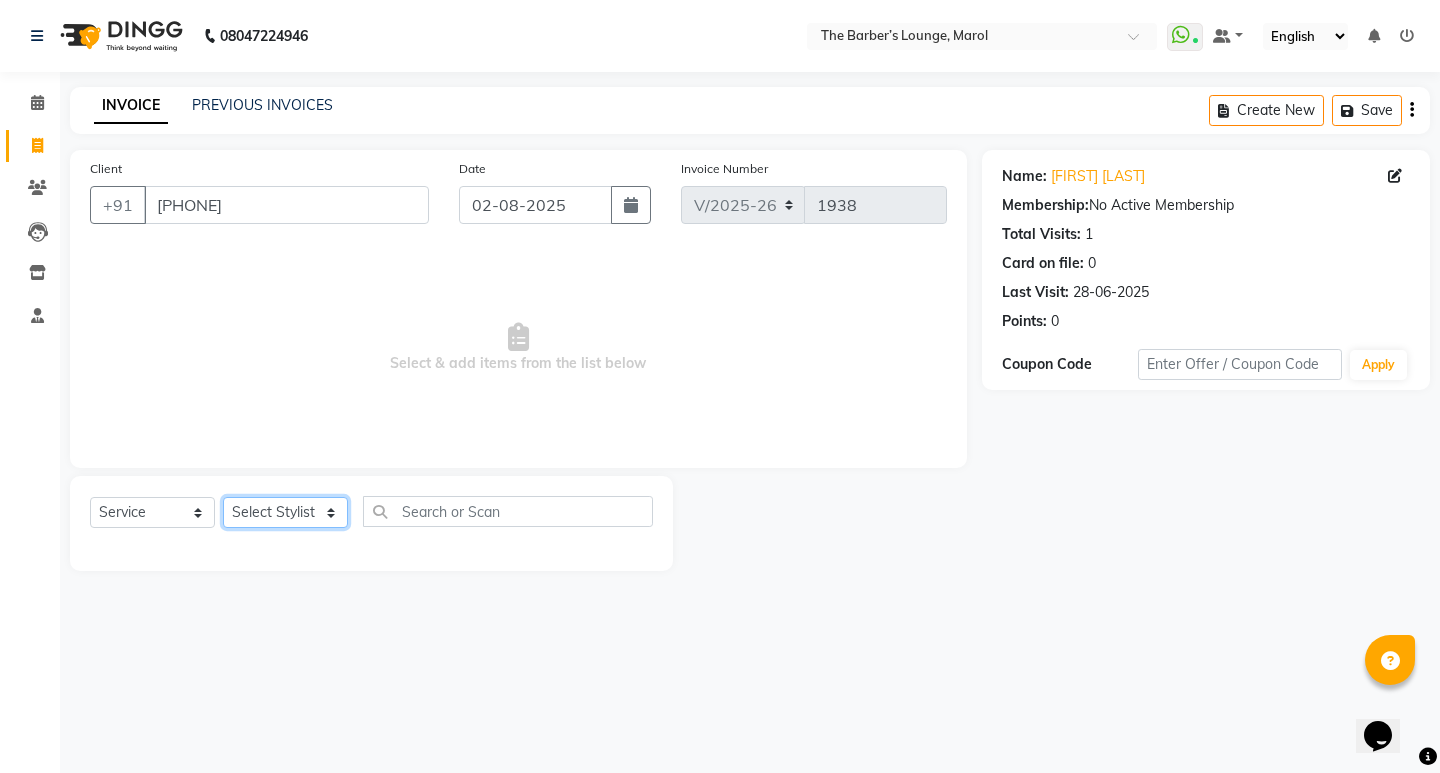 click on "Select Stylist Anjali Jafar Salmani Ketan Shinde Mohsin Akhtar Satish Tejasvi Vasundhara" 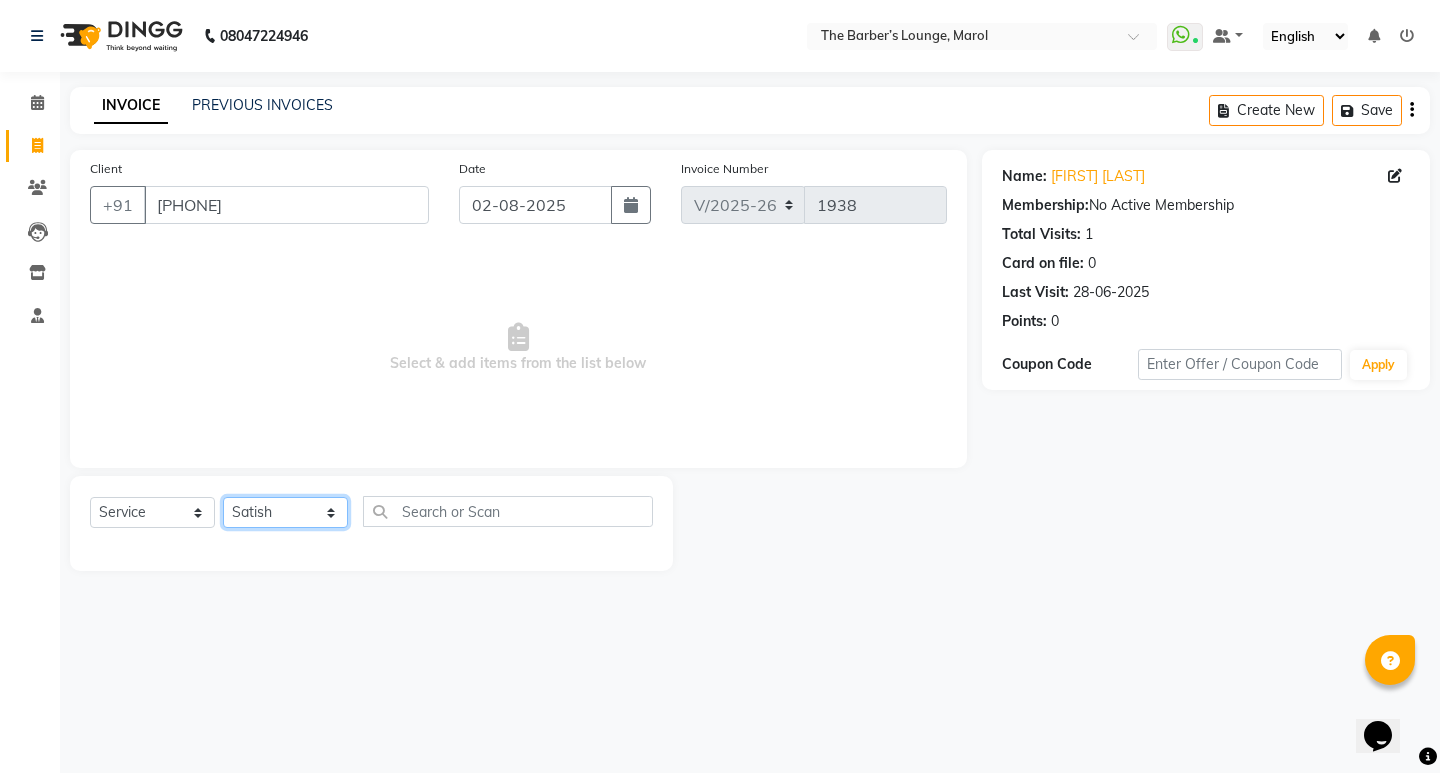 click on "Select Stylist Anjali Jafar Salmani Ketan Shinde Mohsin Akhtar Satish Tejasvi Vasundhara" 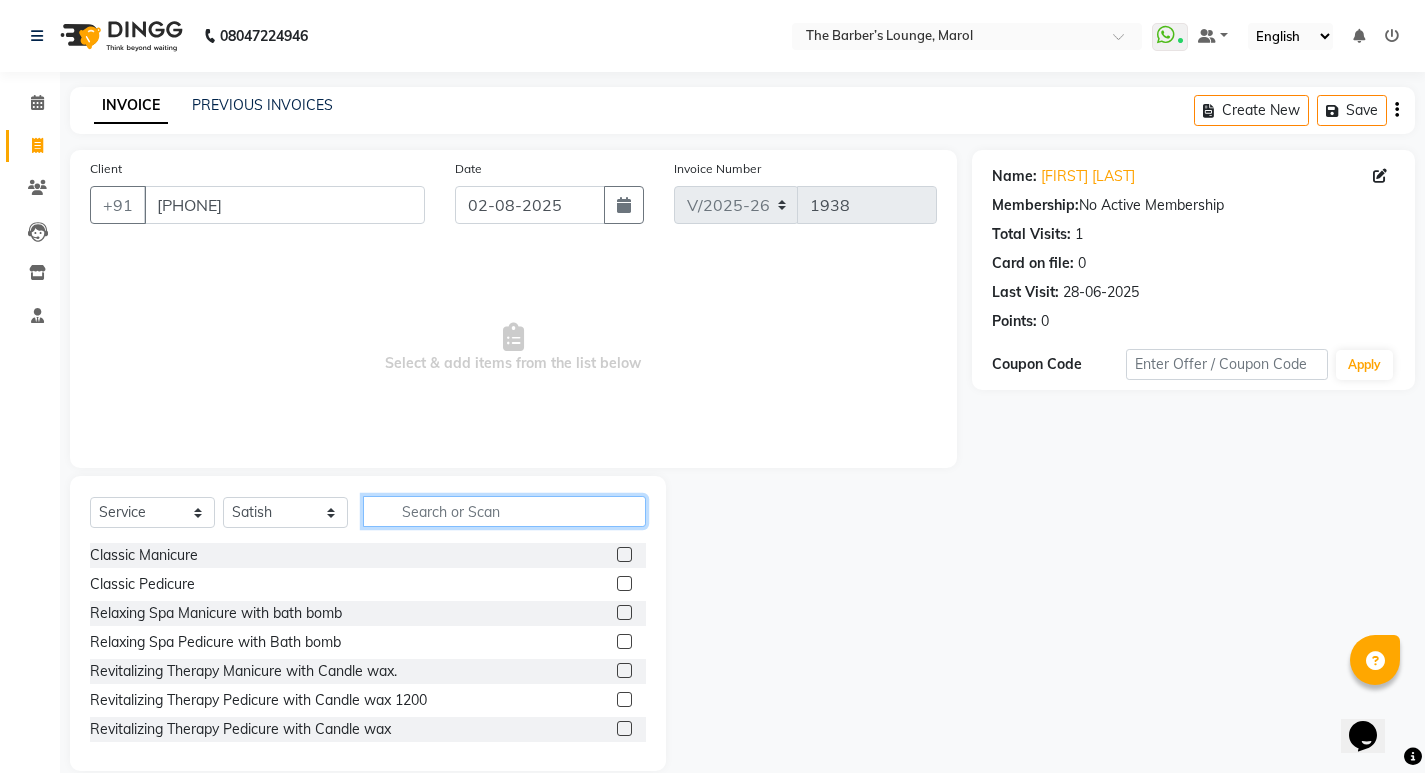 click 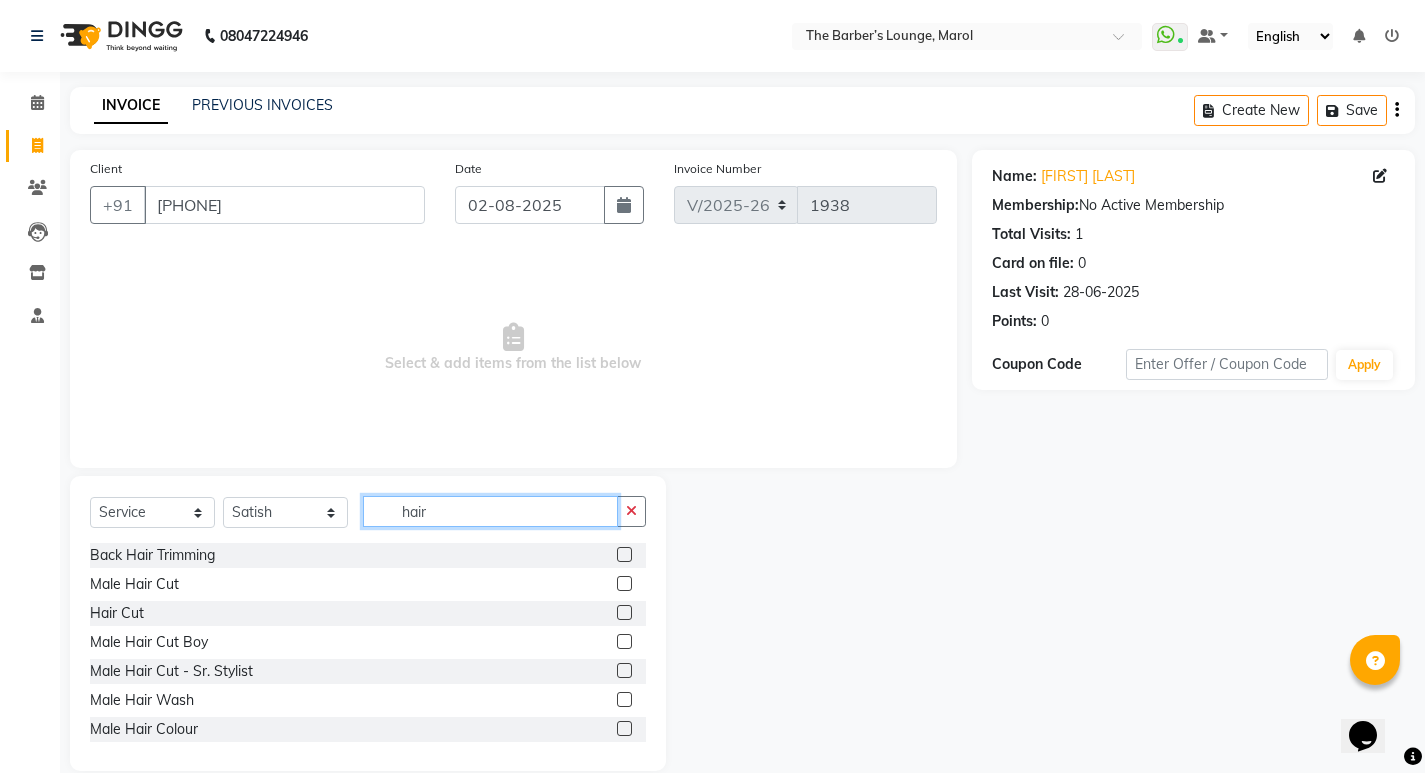 type on "hair" 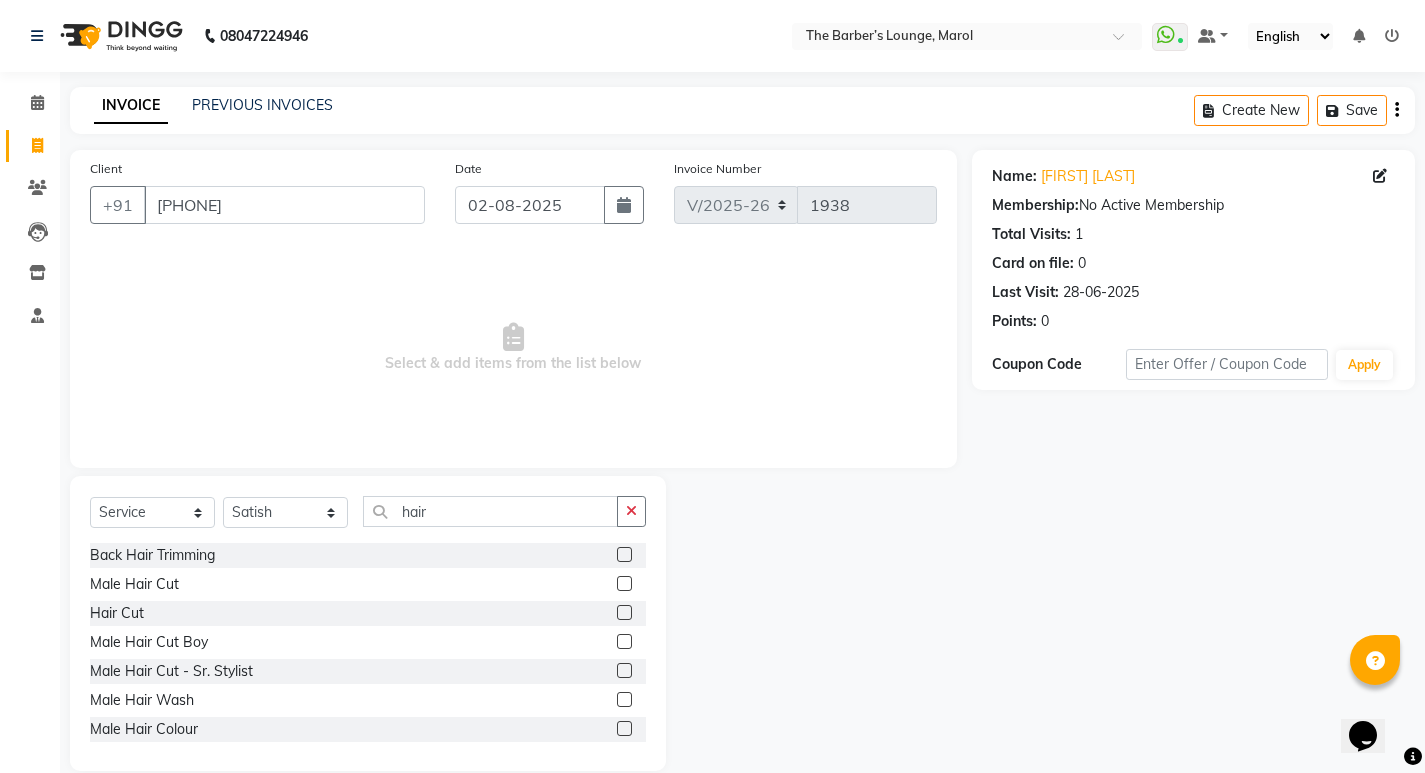 click 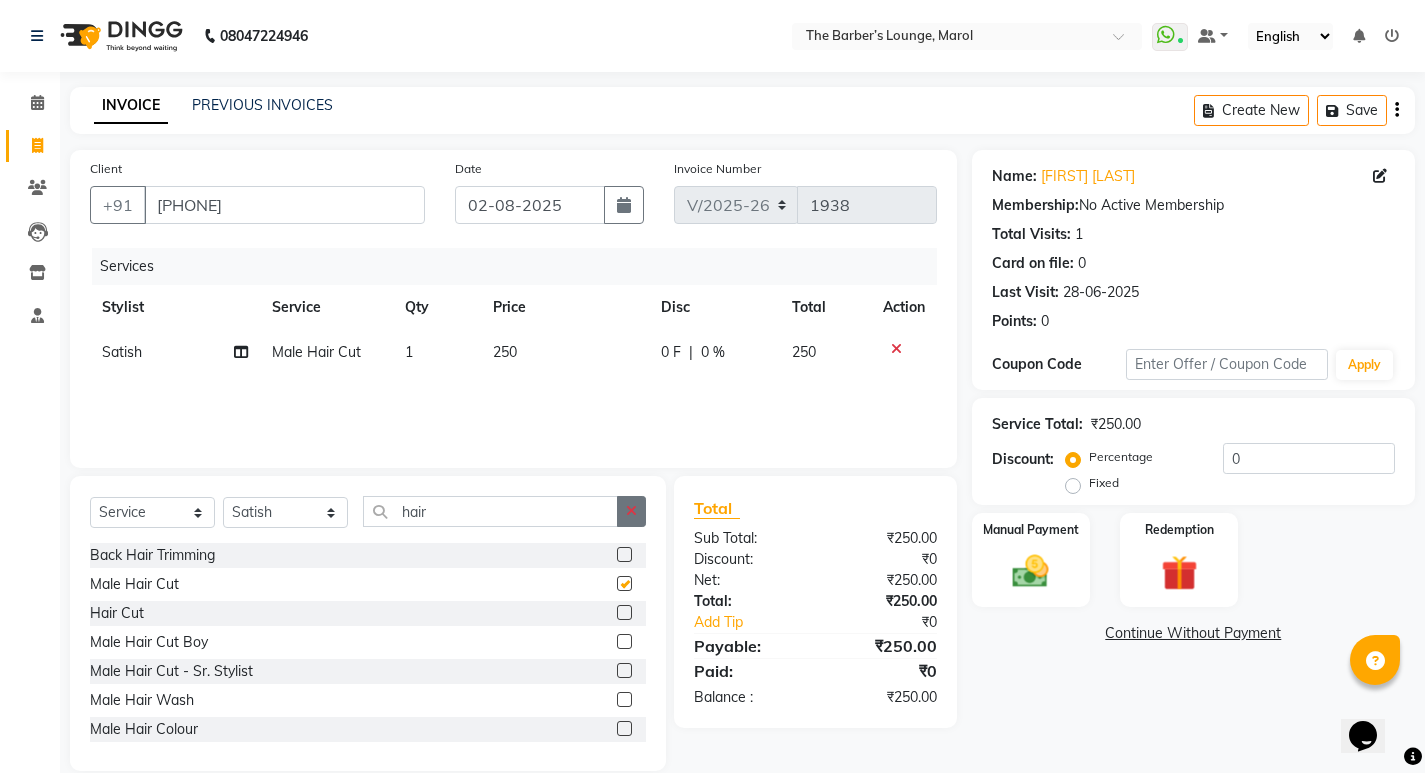 checkbox on "false" 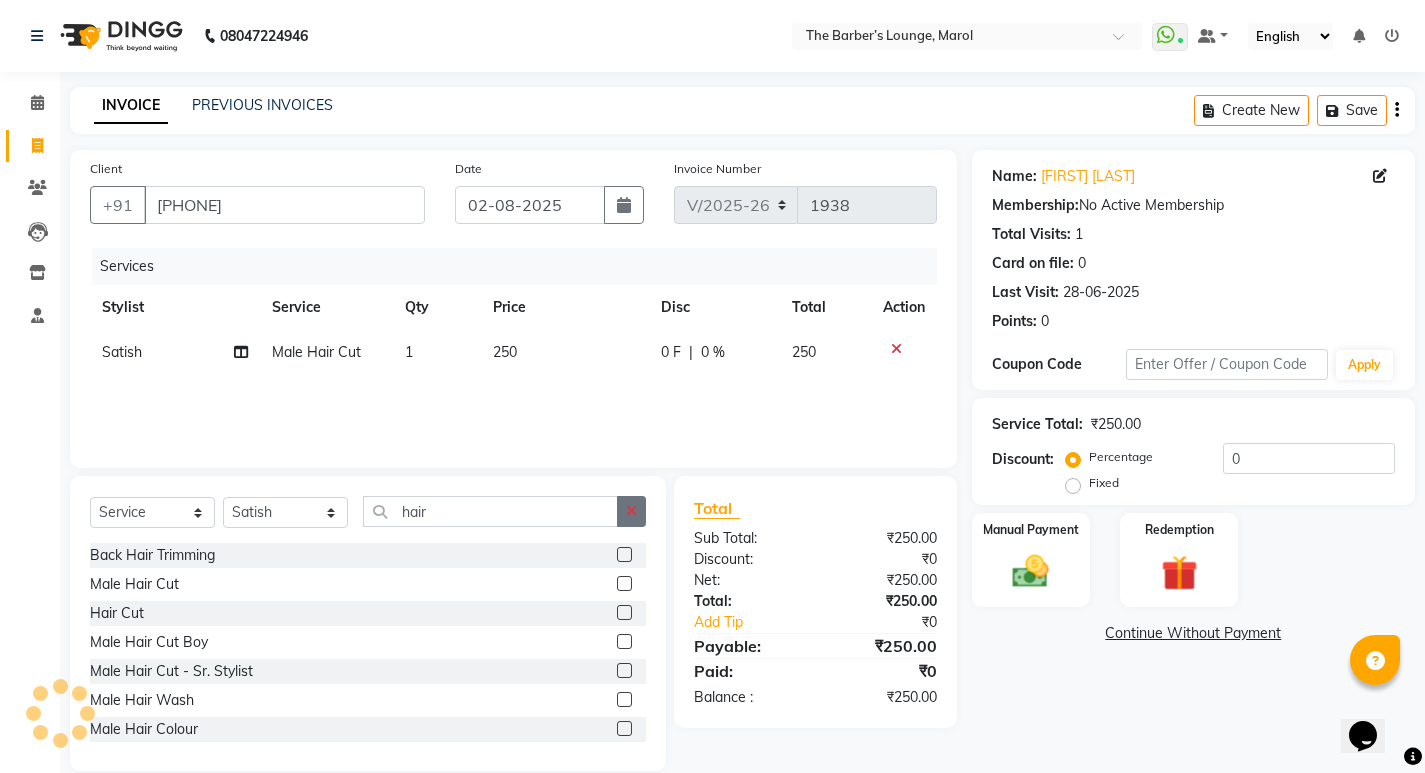 click 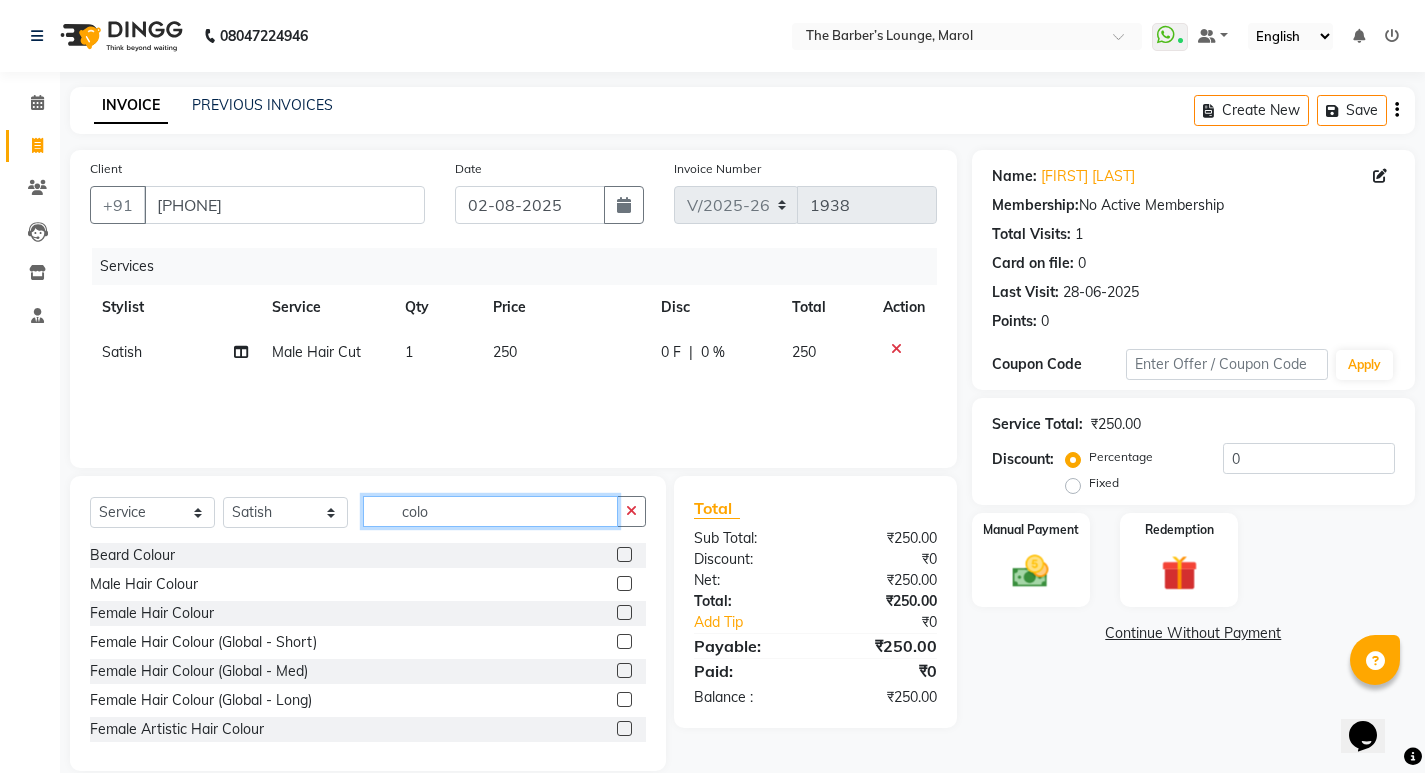 type on "colo" 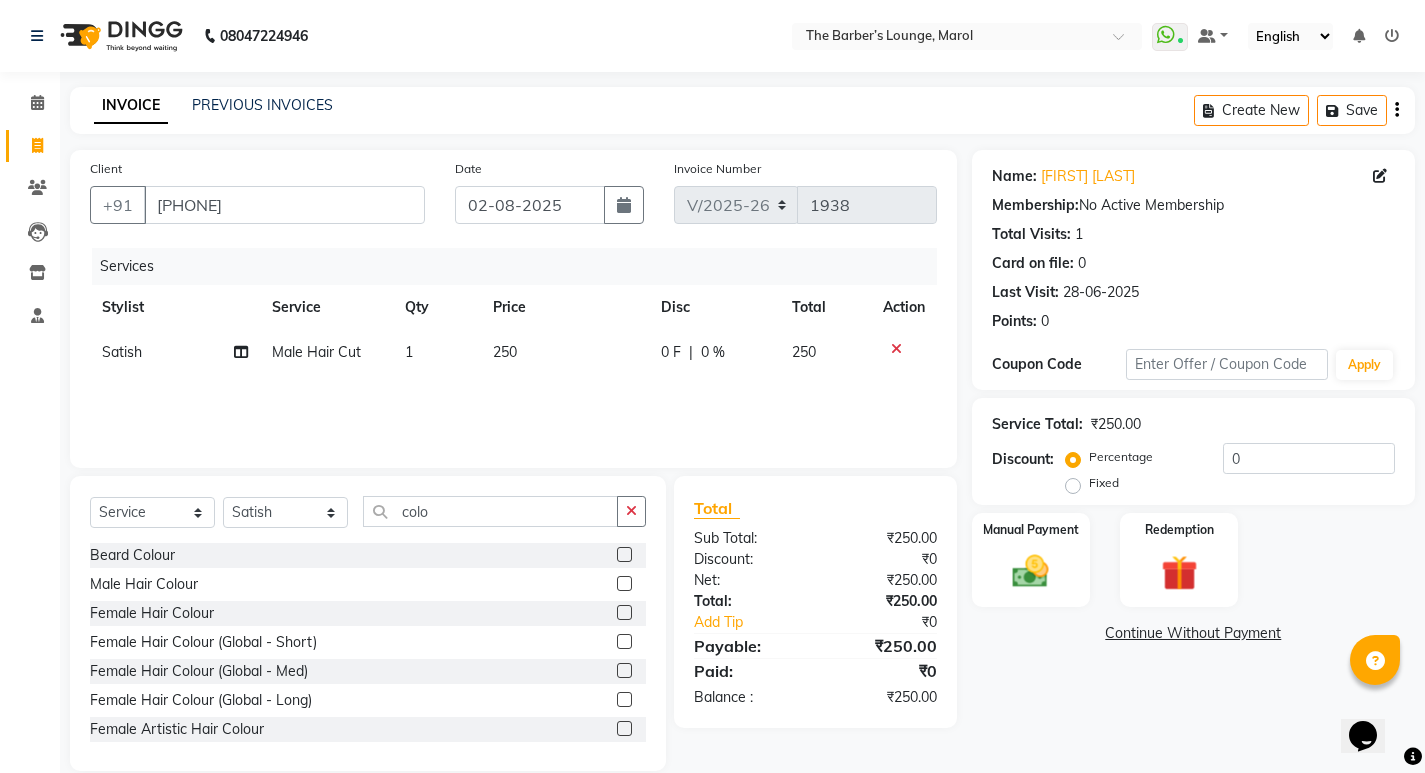click 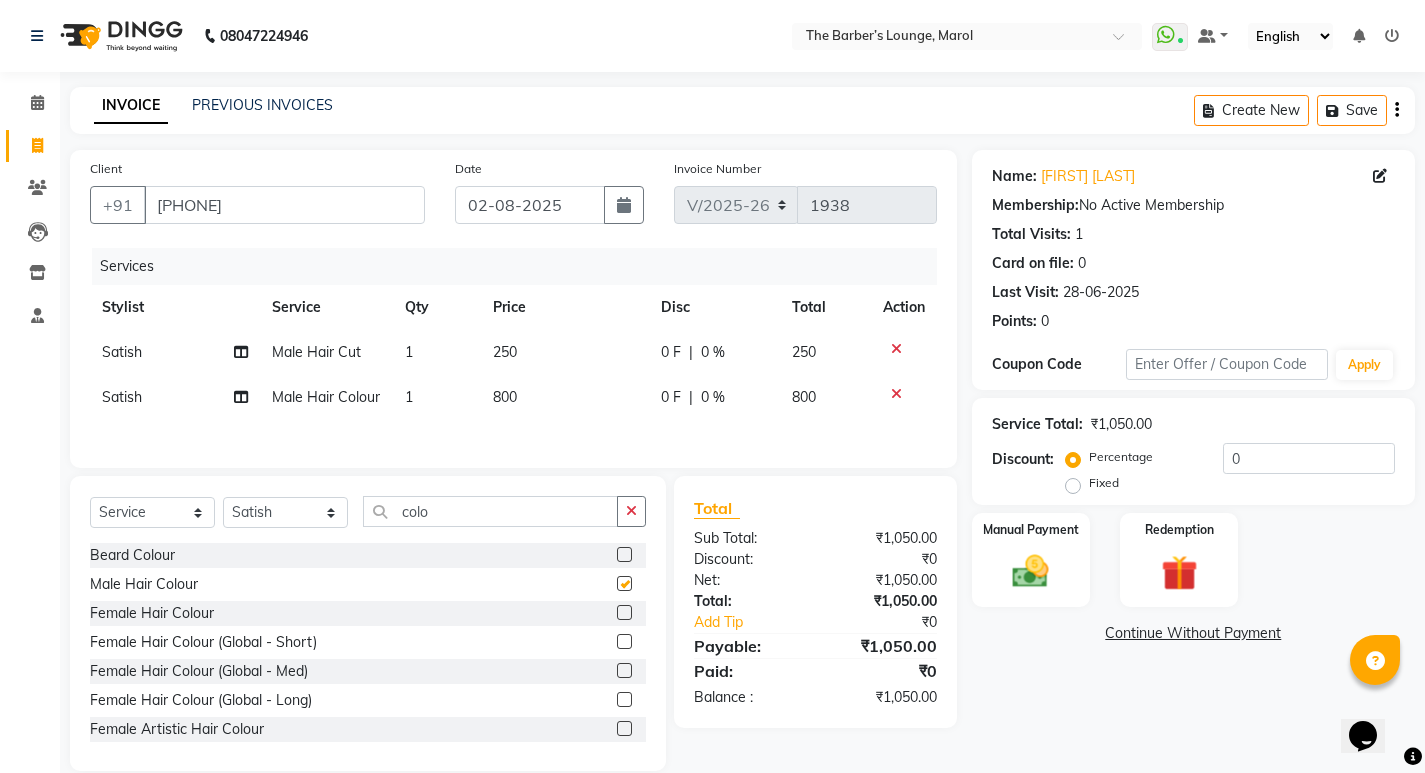 checkbox on "false" 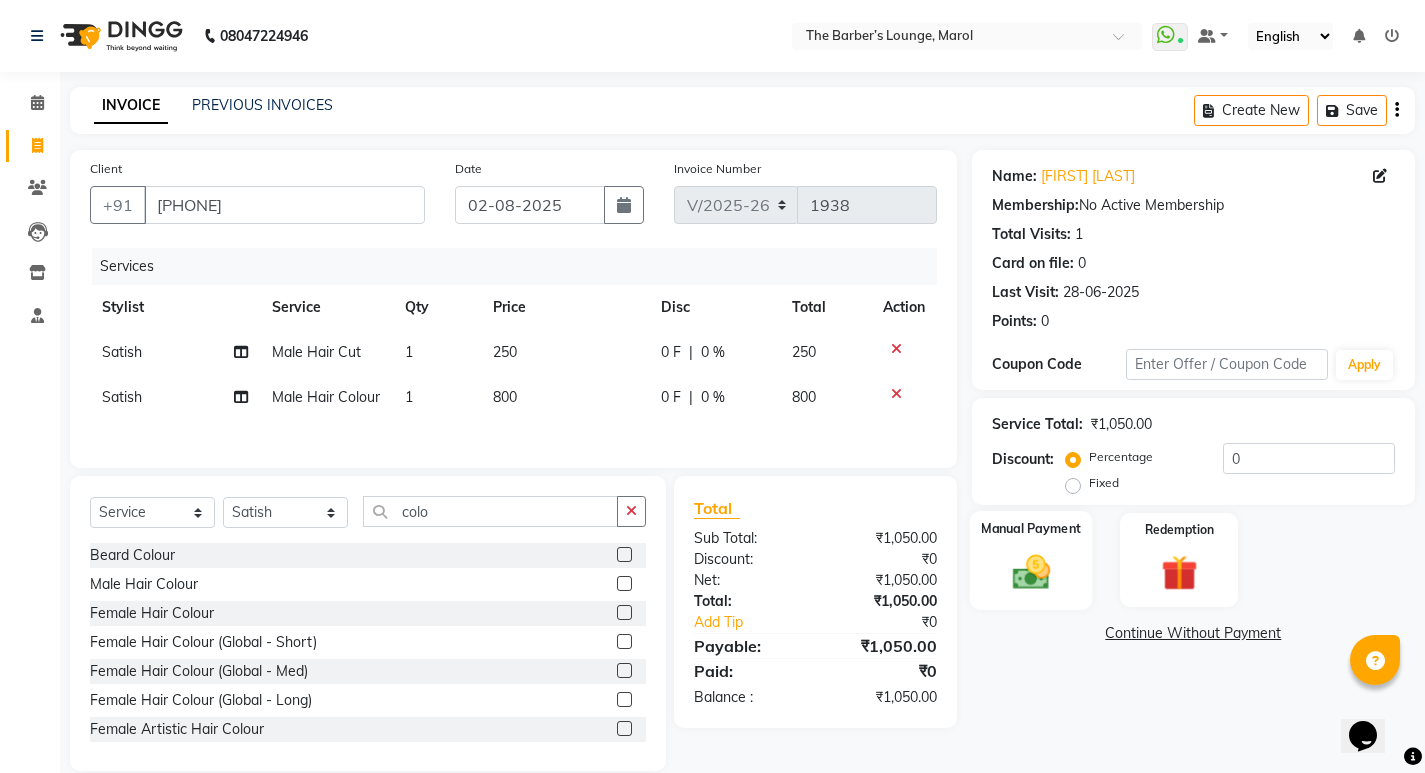 click 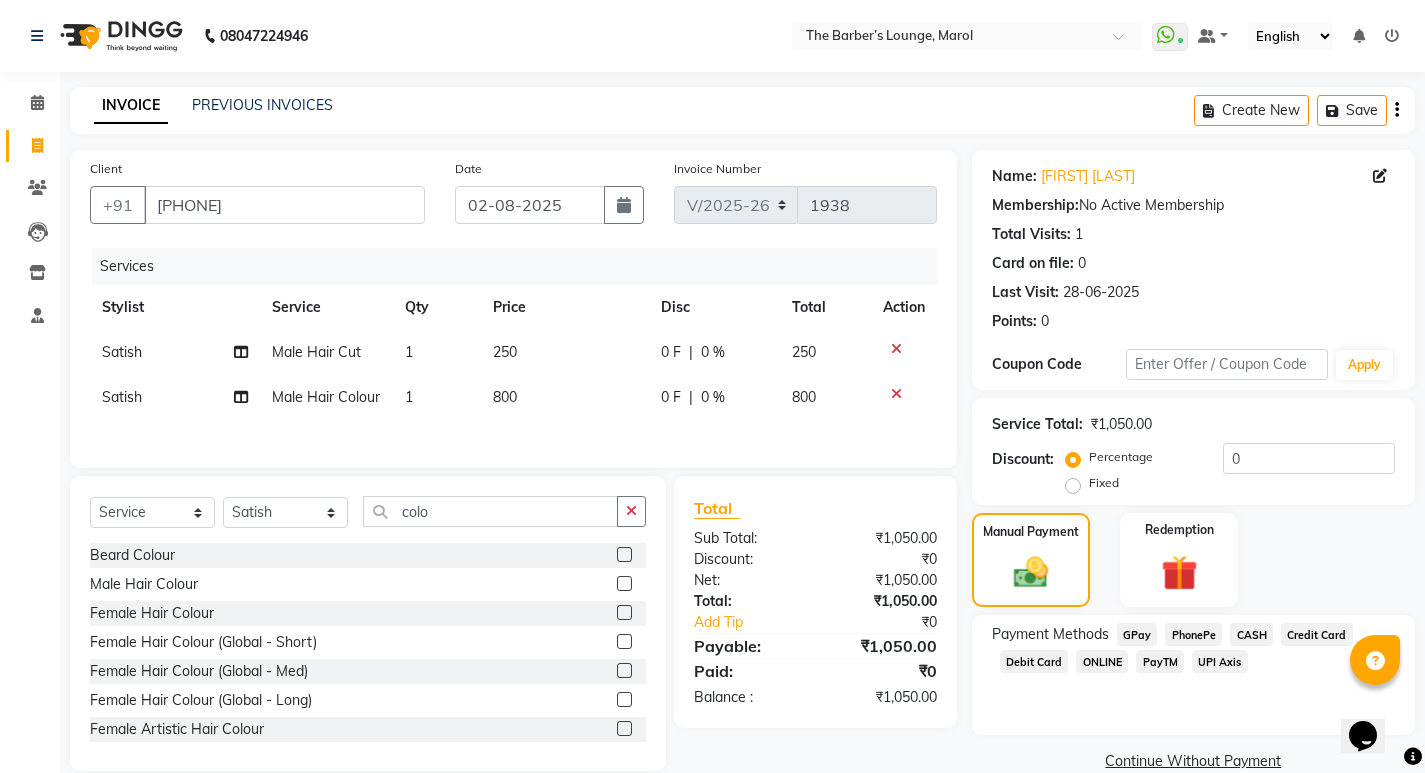 click on "PayTM" 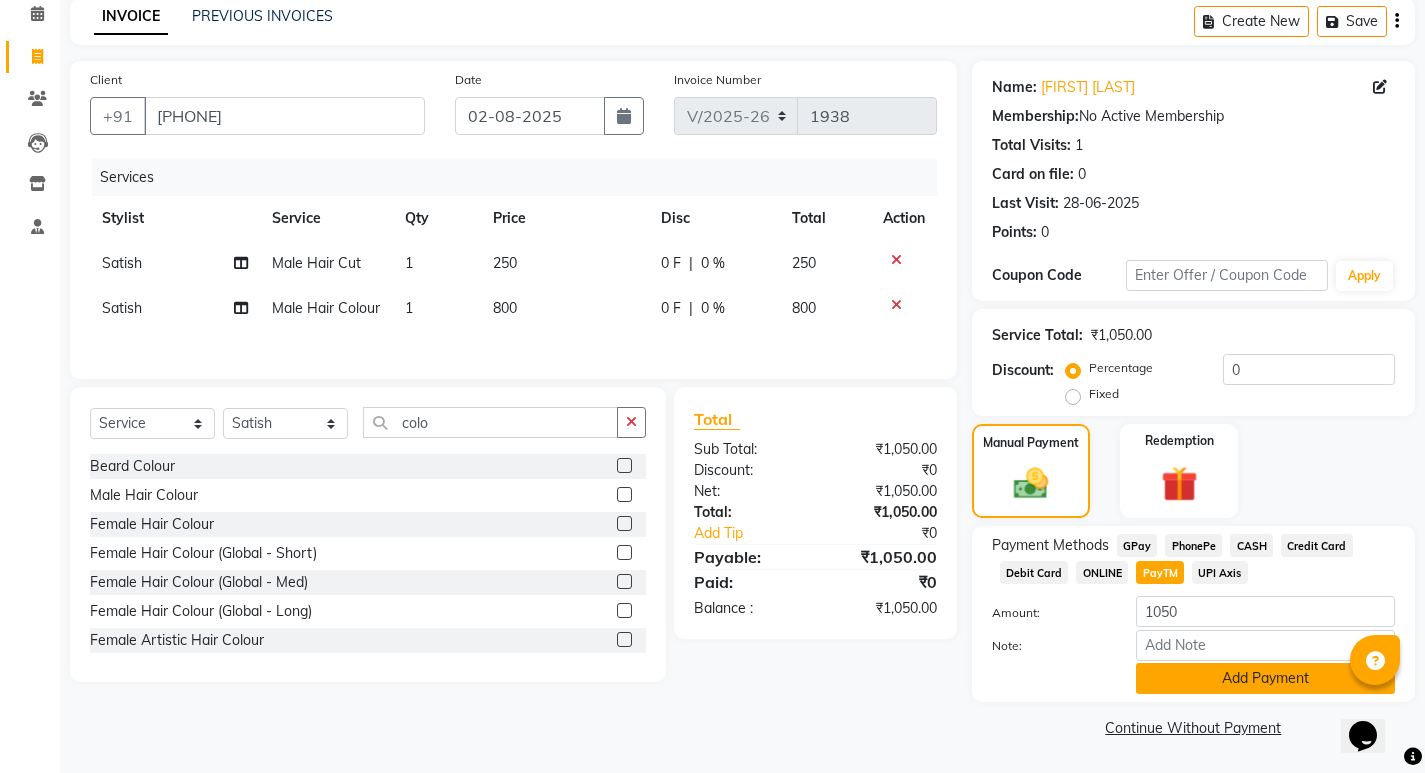 click on "Add Payment" 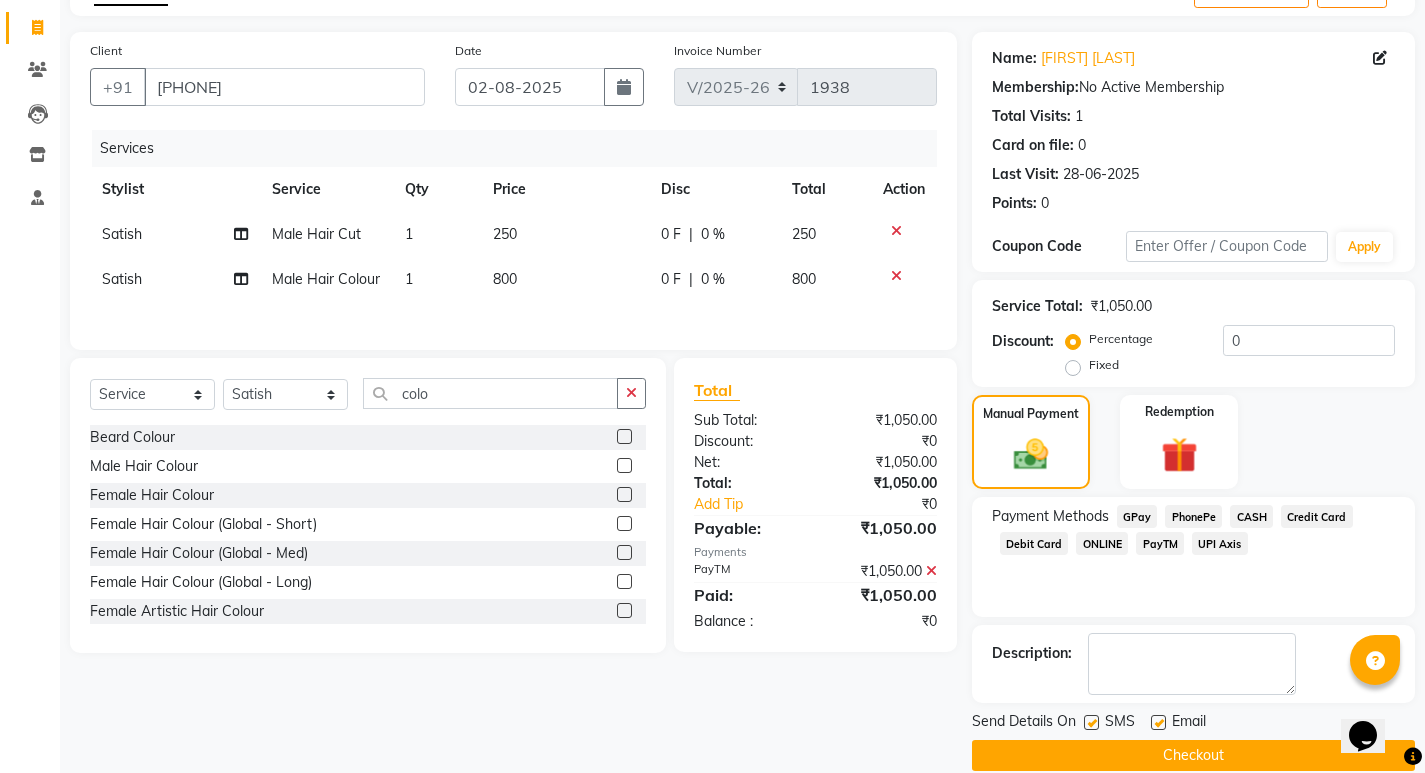 scroll, scrollTop: 146, scrollLeft: 0, axis: vertical 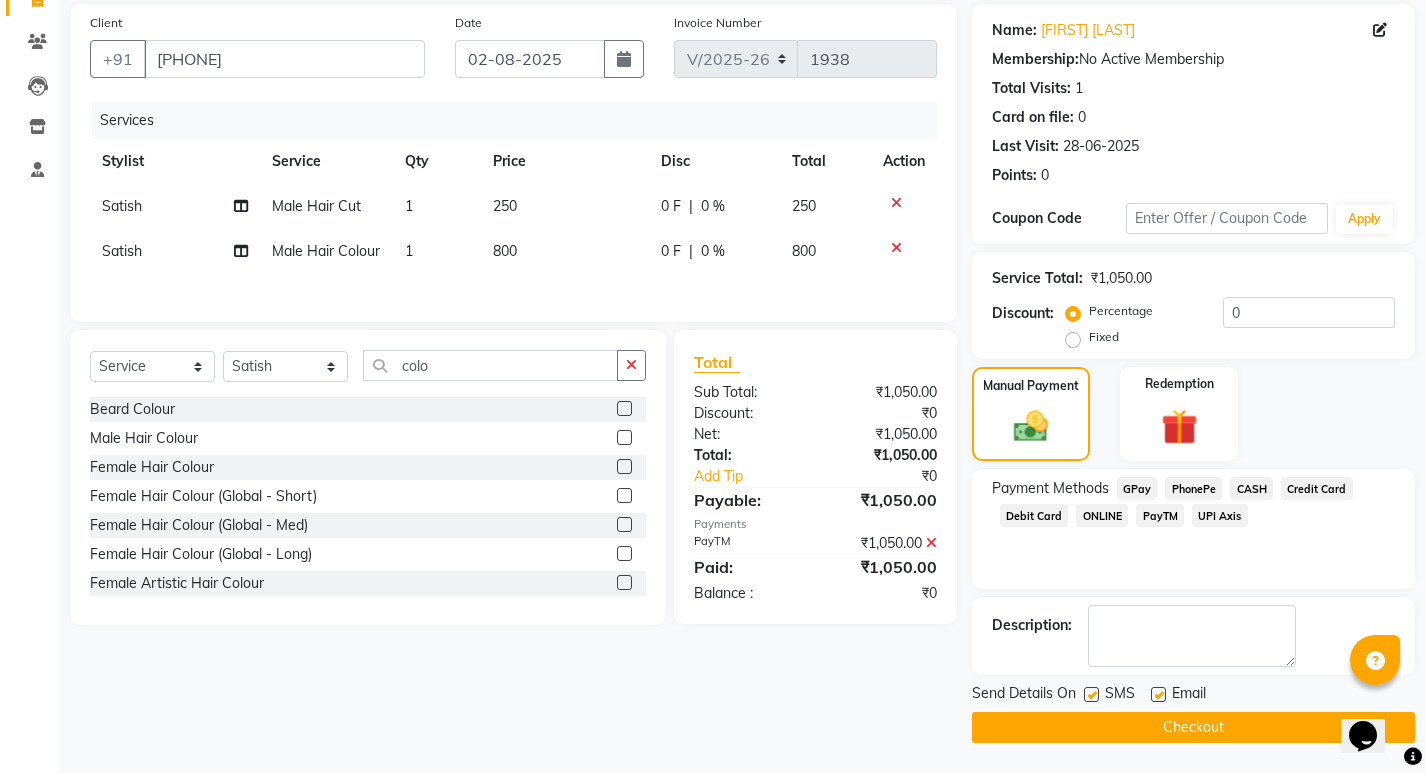click on "Checkout" 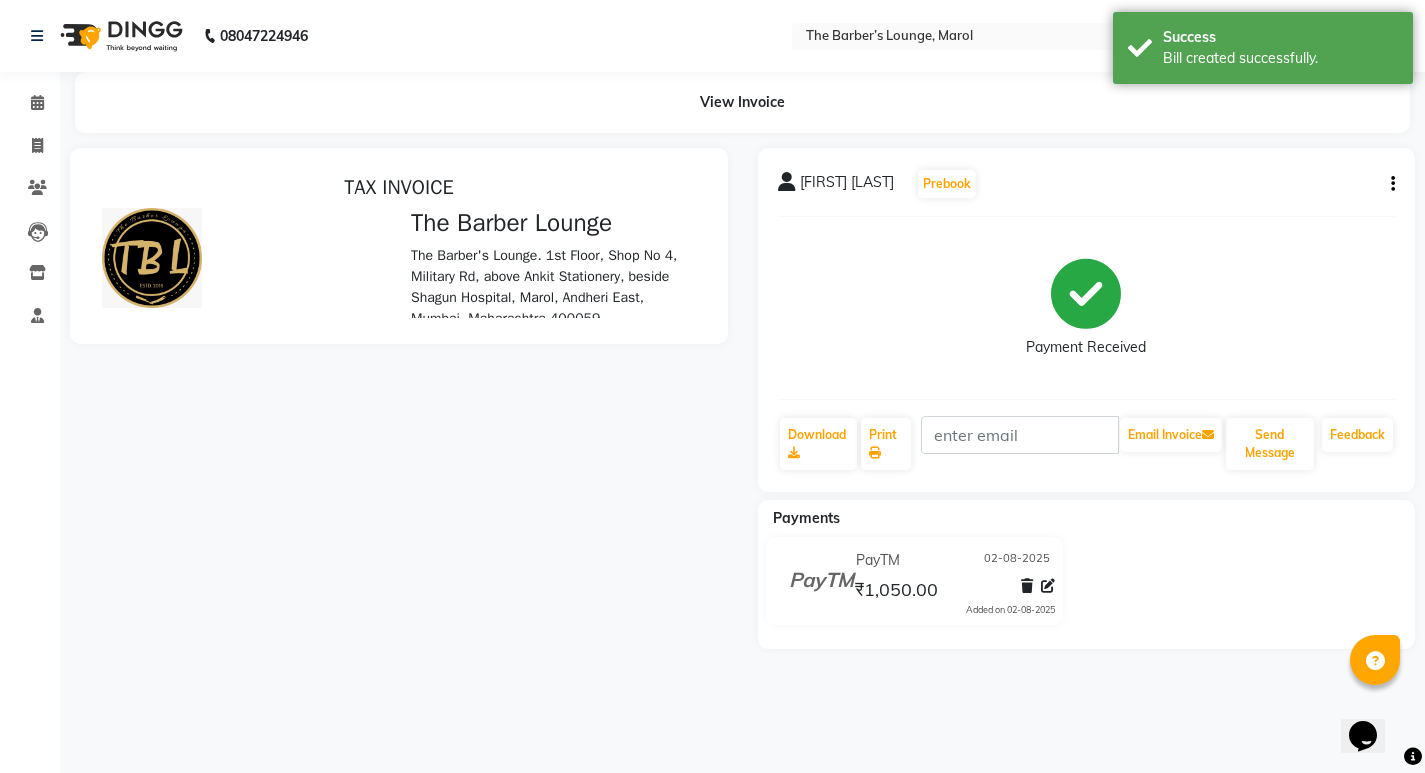 scroll, scrollTop: 0, scrollLeft: 0, axis: both 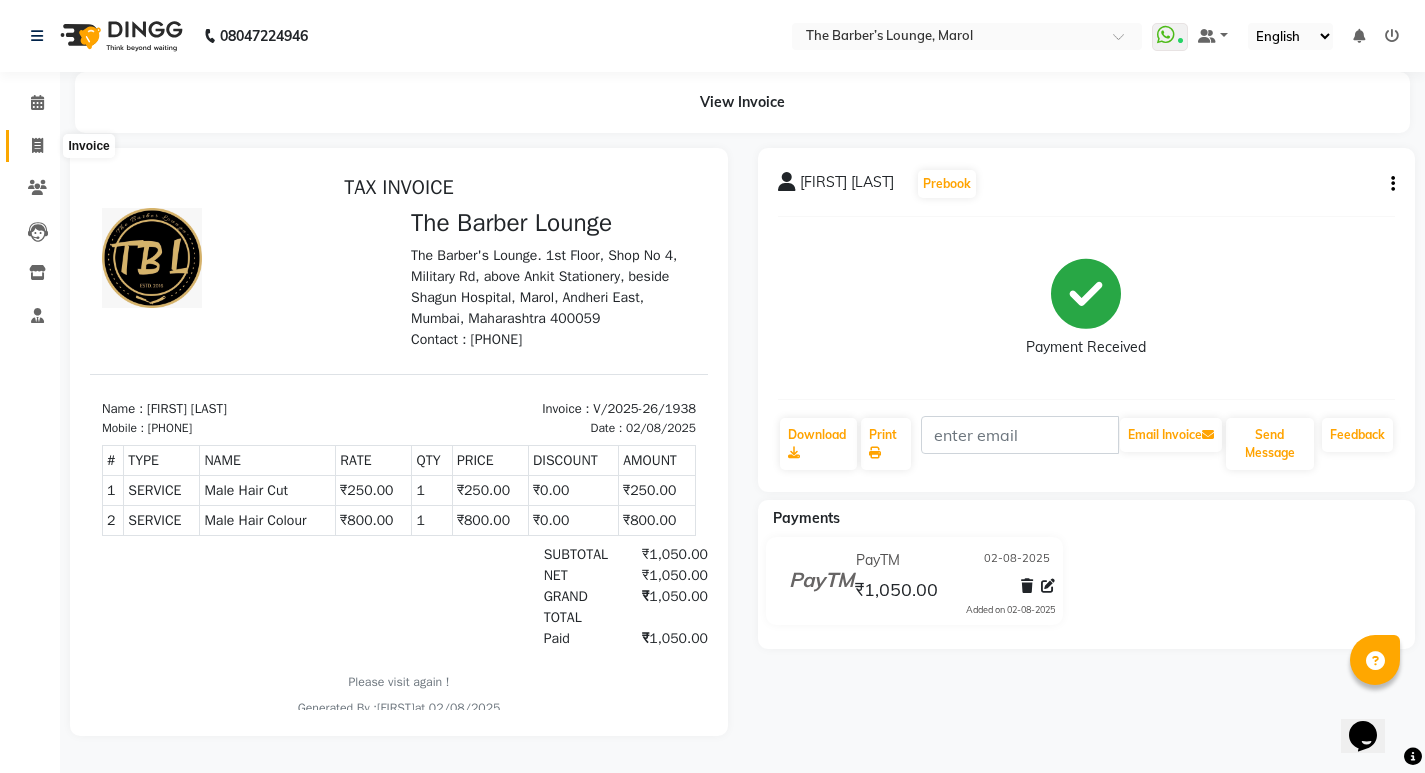 click 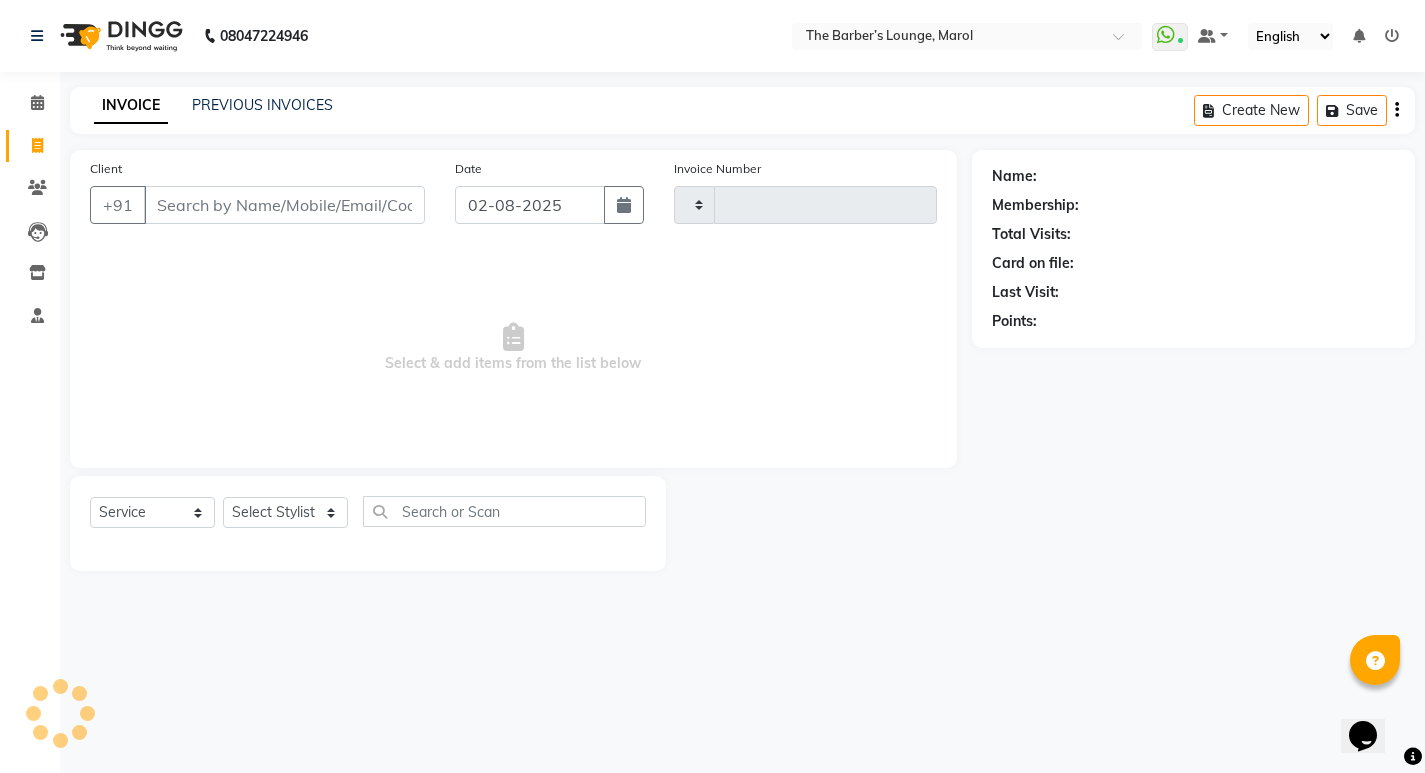 type on "1939" 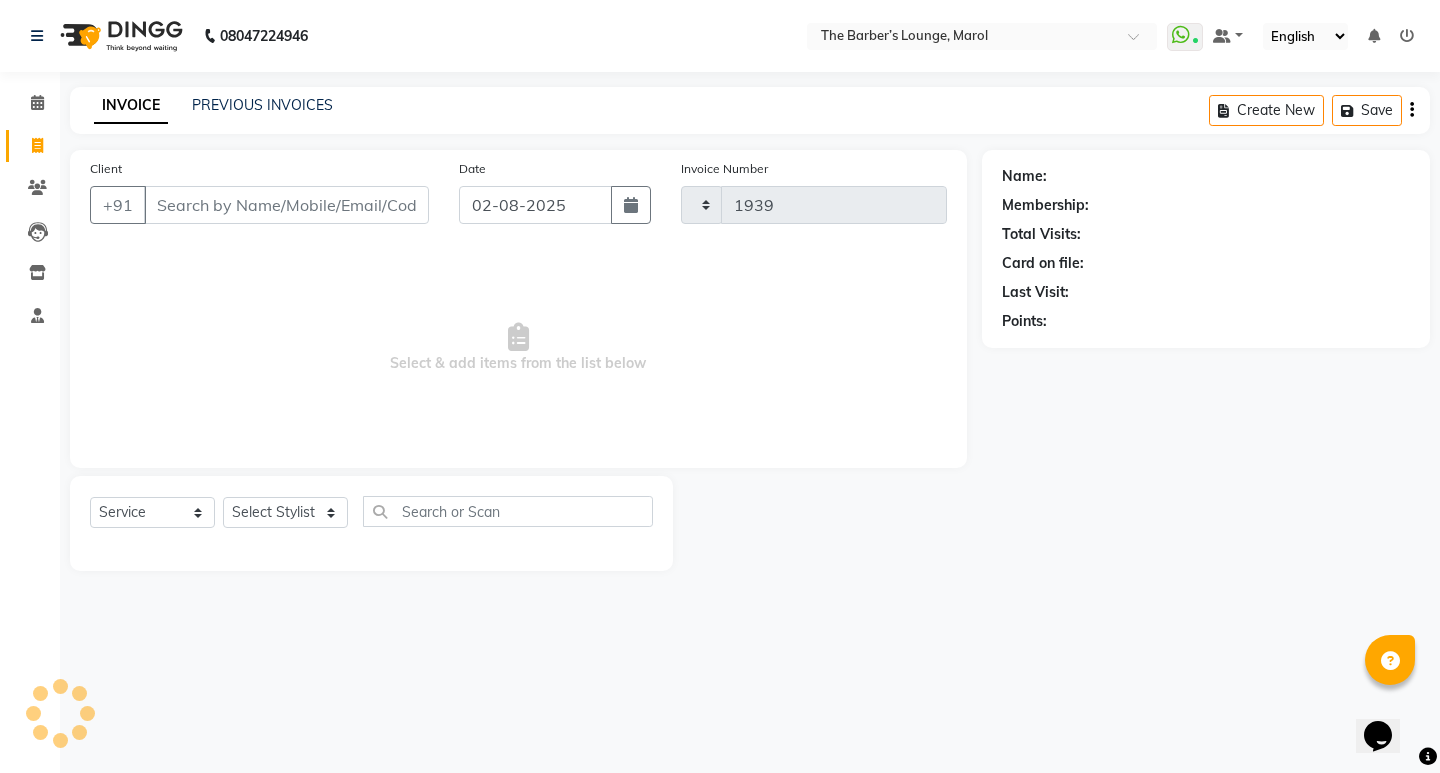 select on "7188" 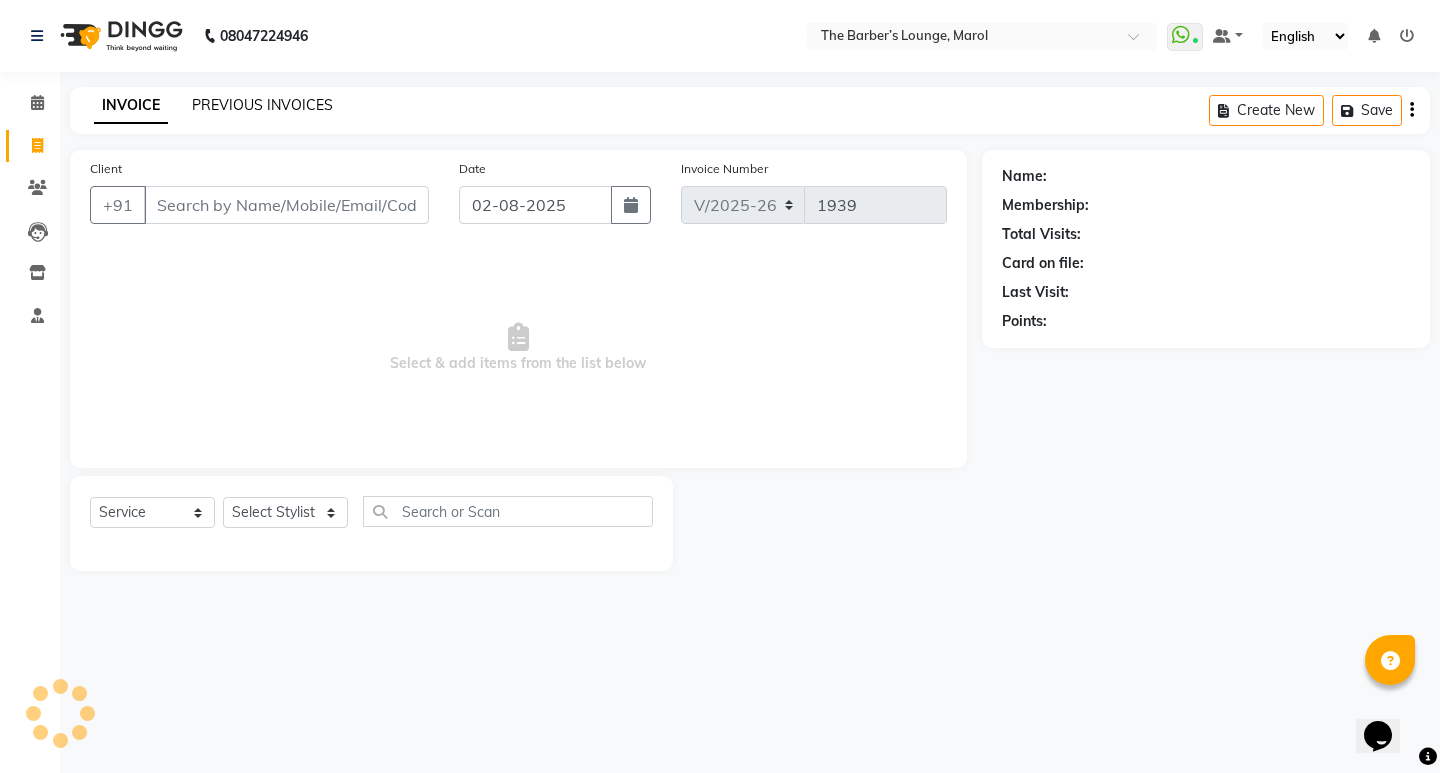 click on "PREVIOUS INVOICES" 